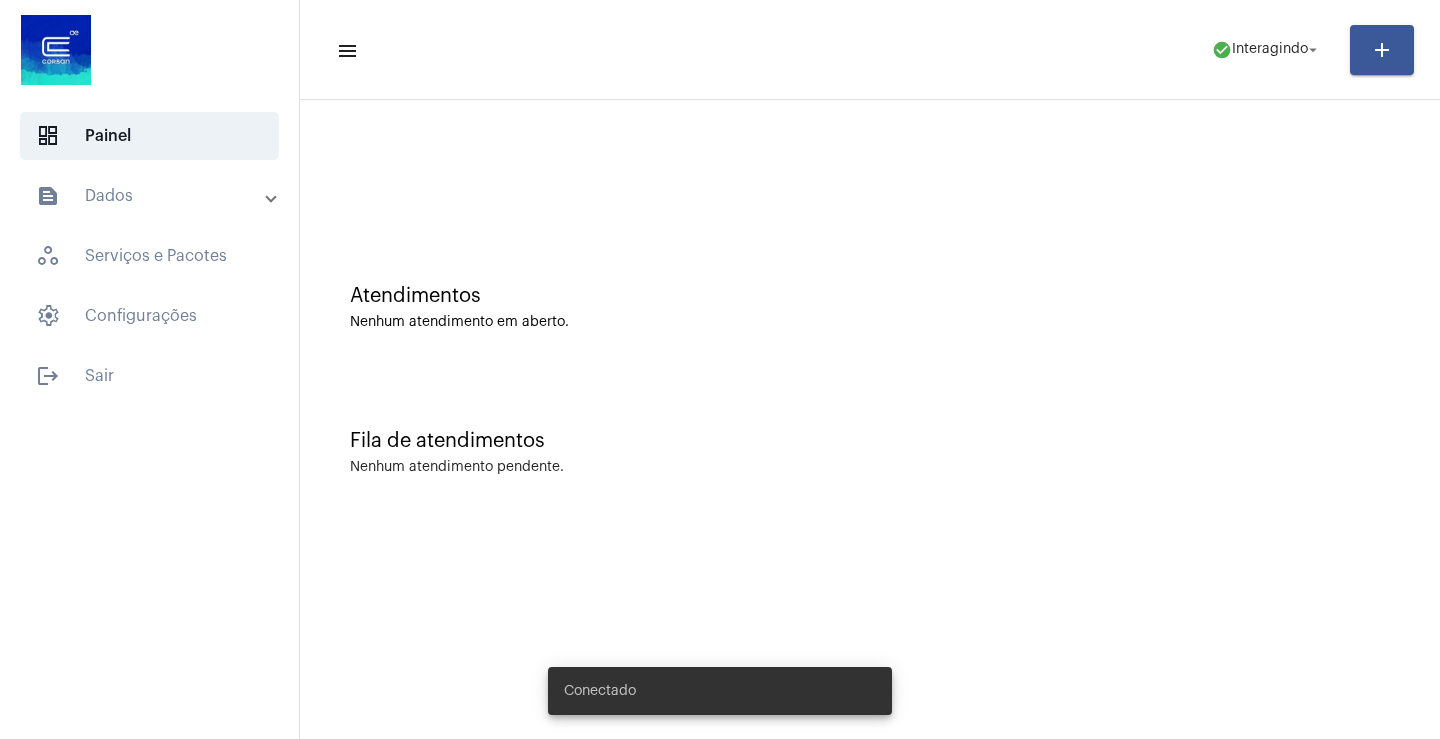 scroll, scrollTop: 0, scrollLeft: 0, axis: both 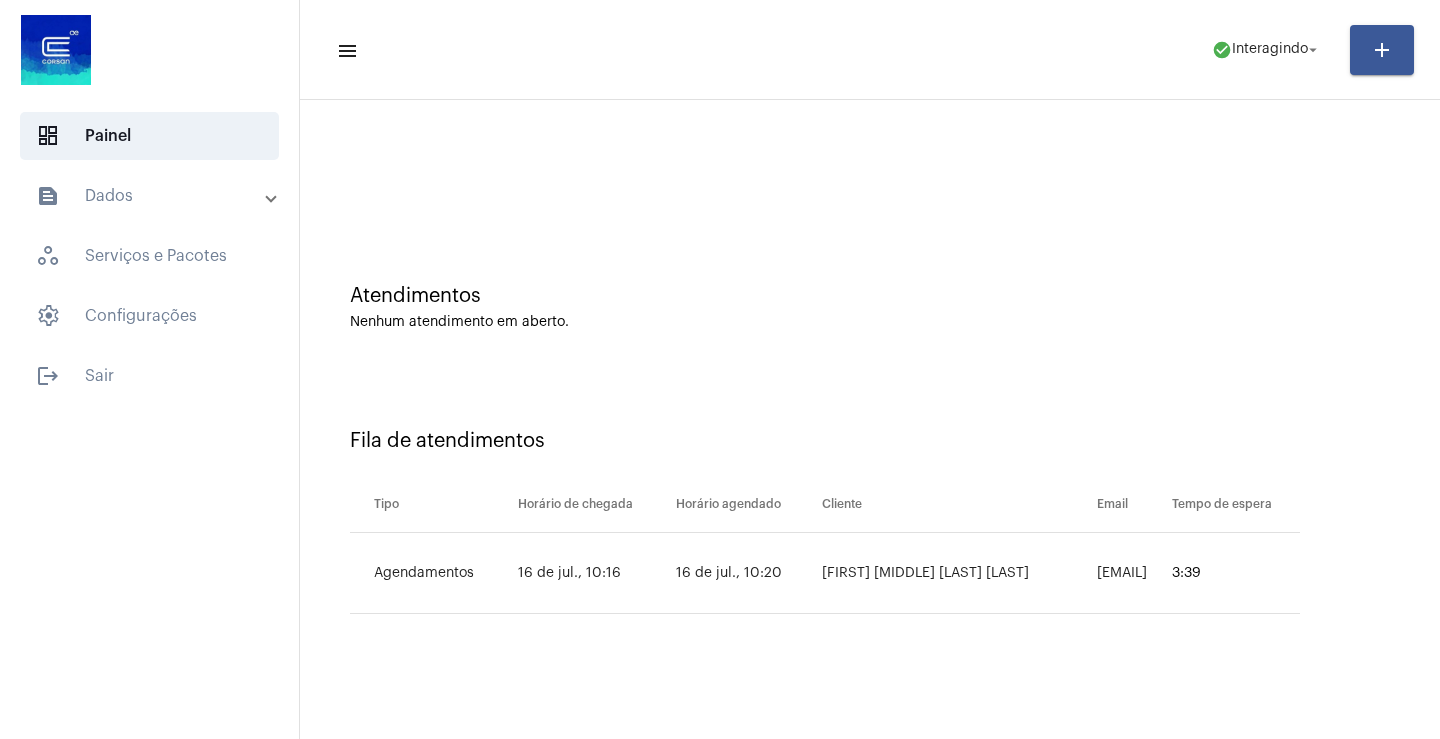 click on "3:39" 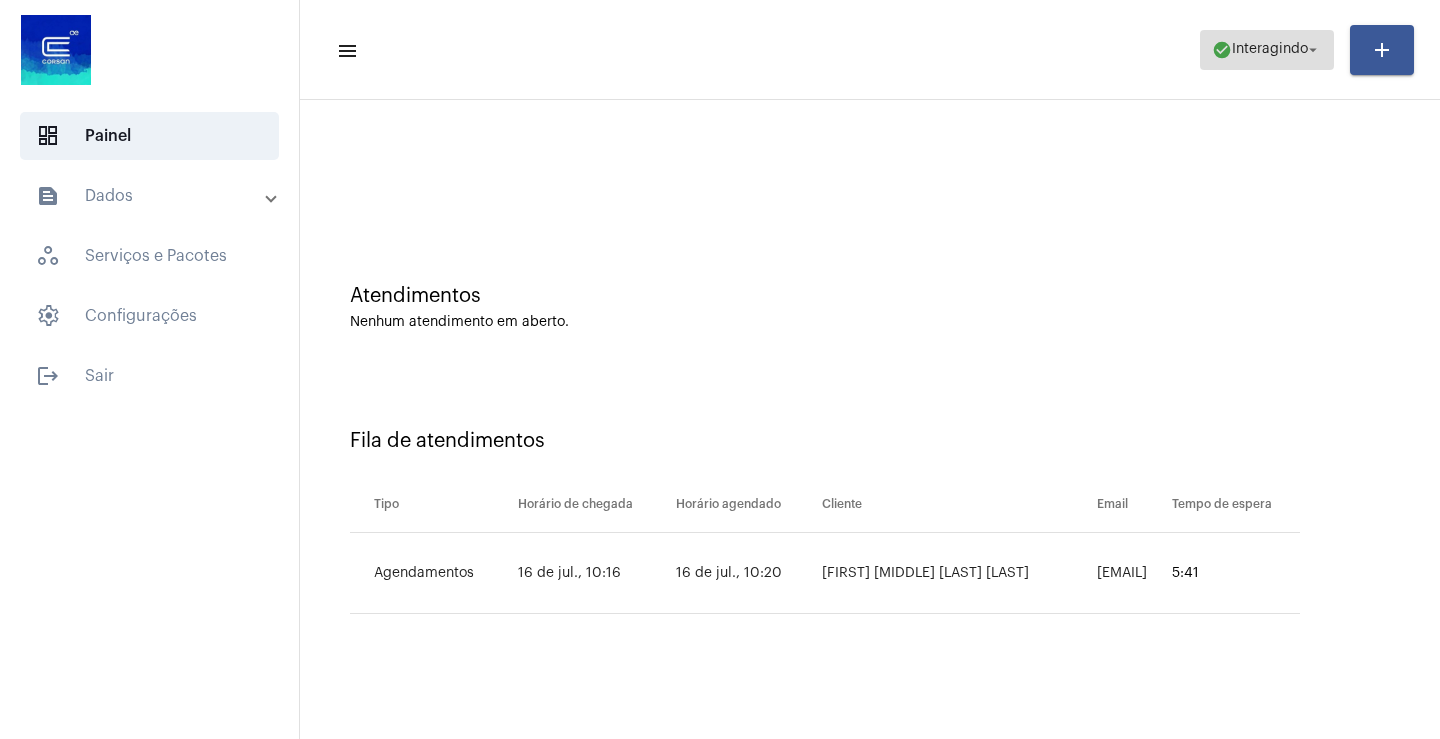 click on "Interagindo" 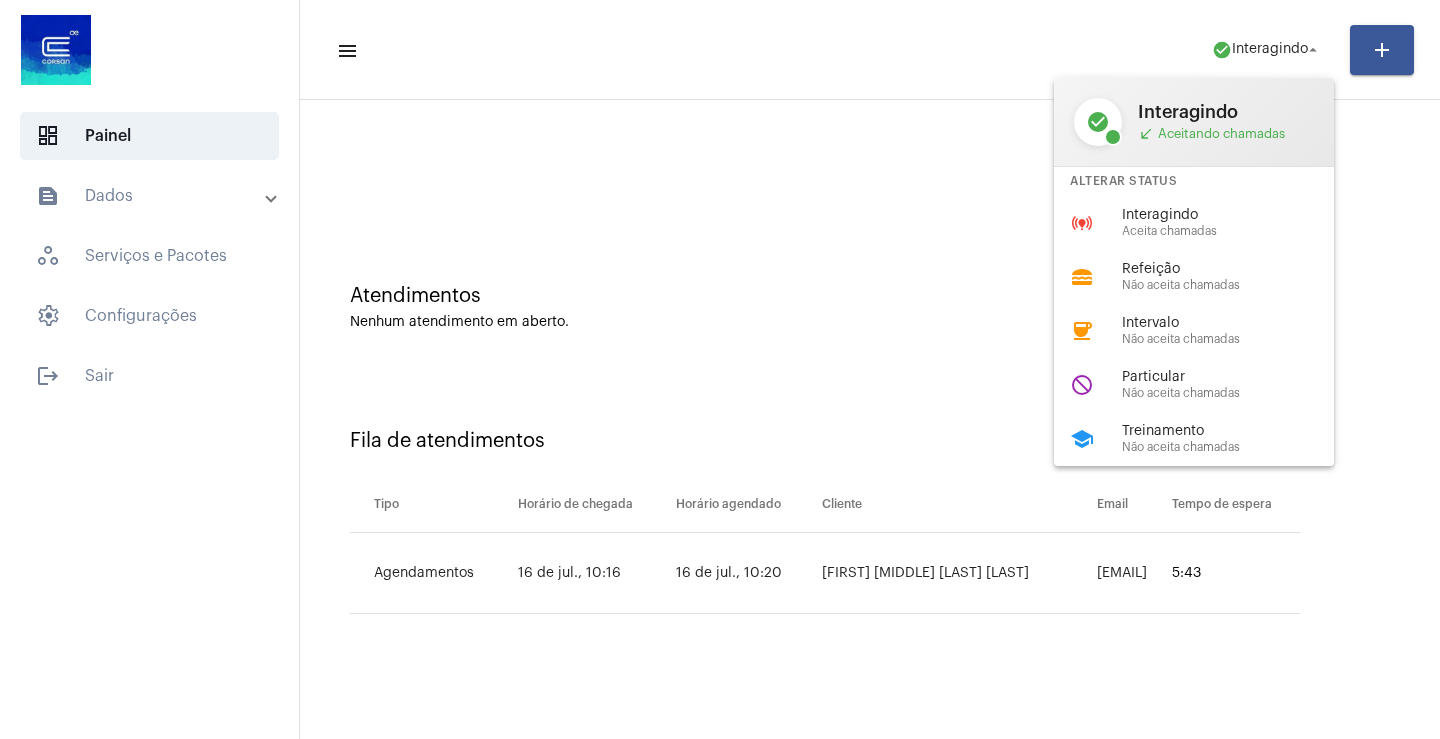 click on "check_circle  Interagindo call_received  Aceitando chamadas" at bounding box center [1194, 122] 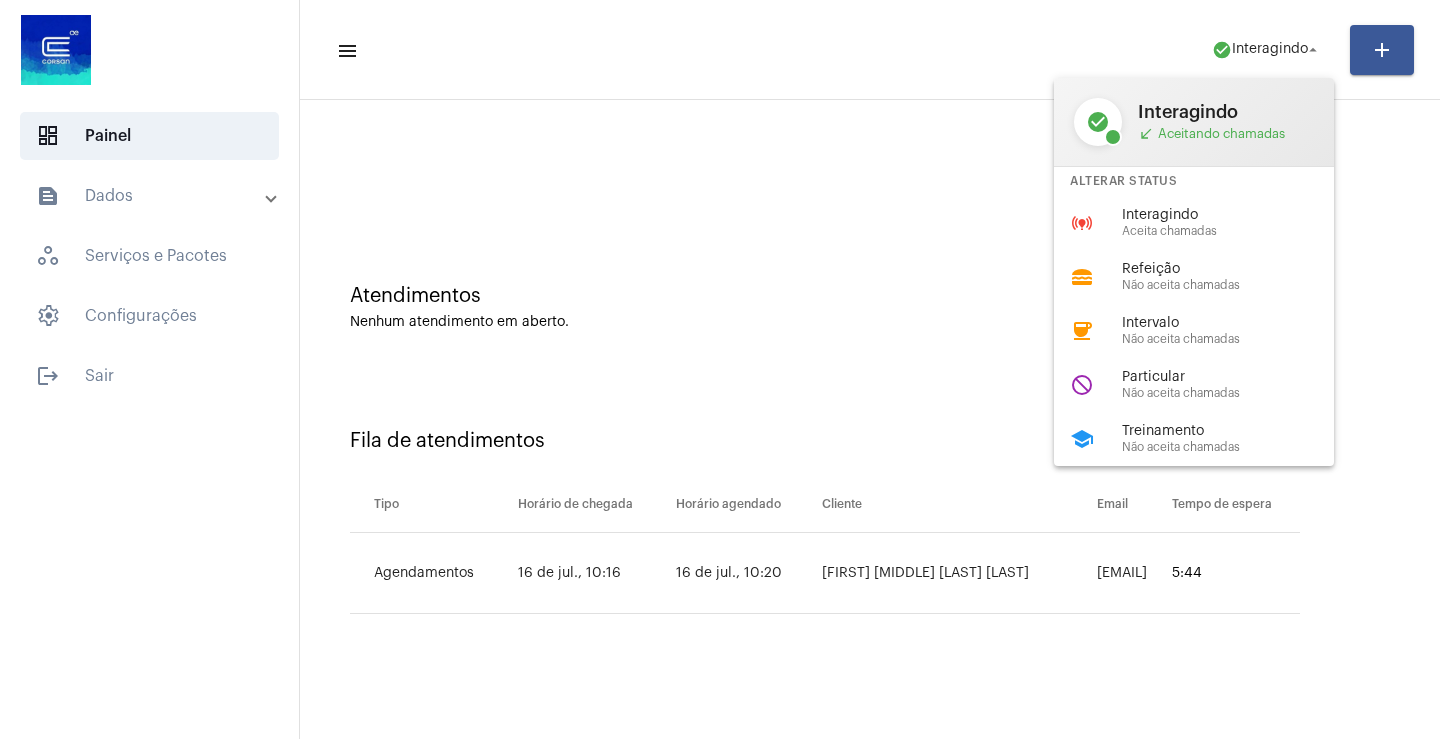 click at bounding box center [720, 369] 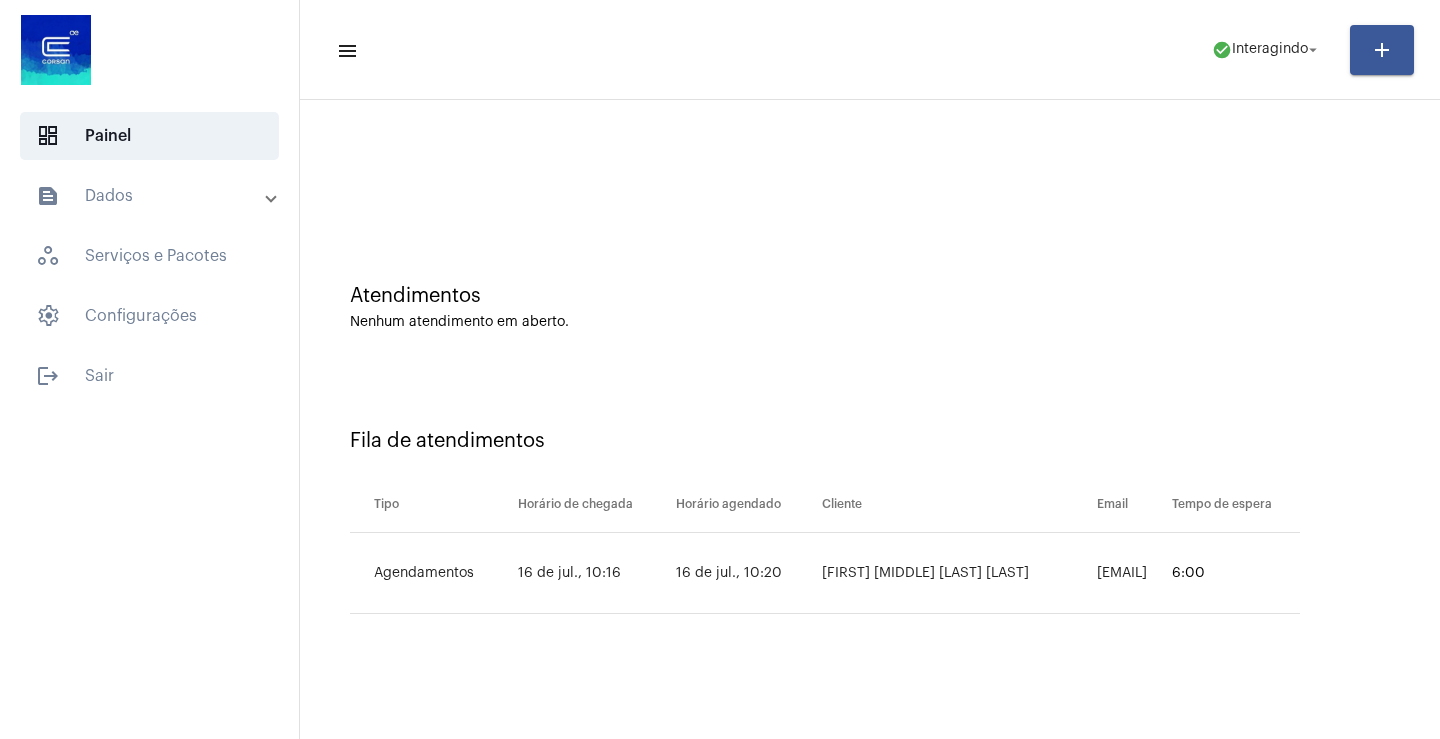 click on "add" 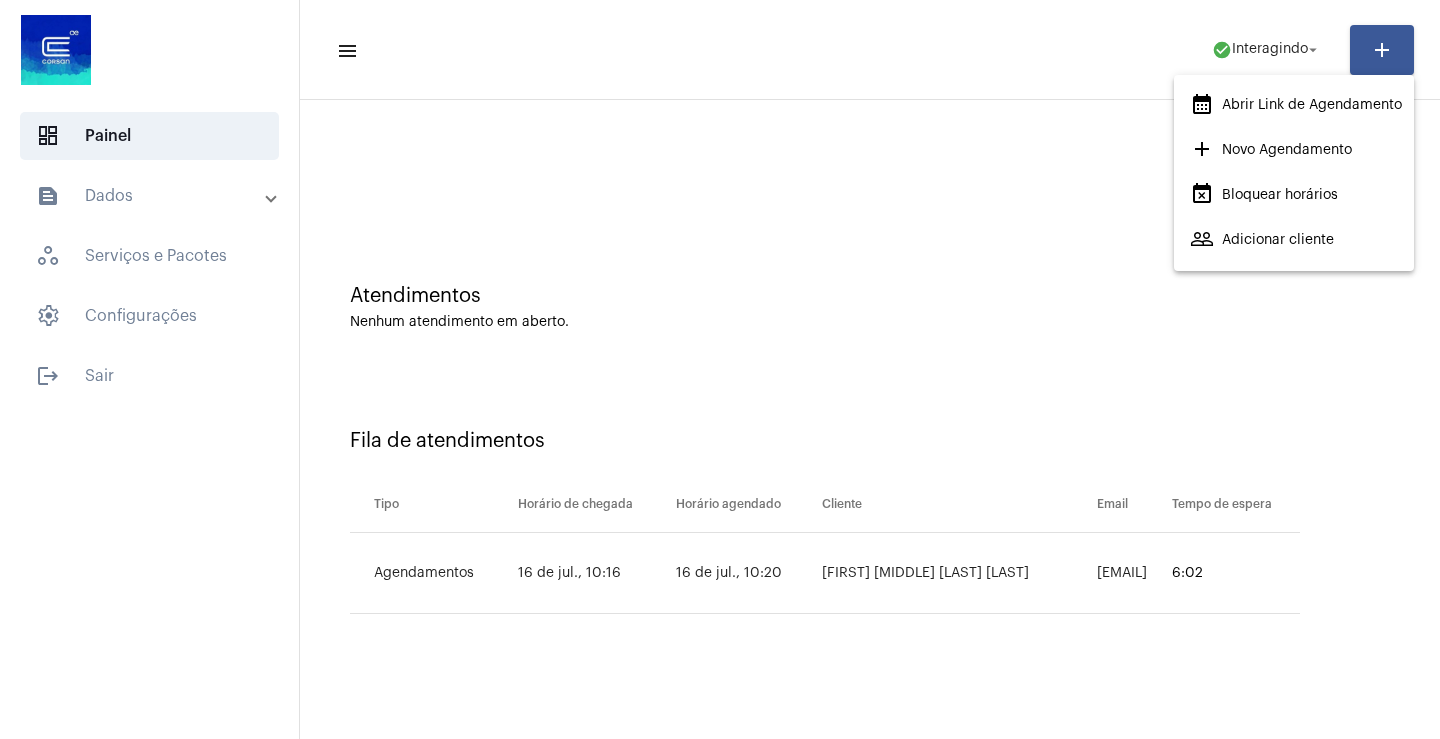 click at bounding box center [720, 369] 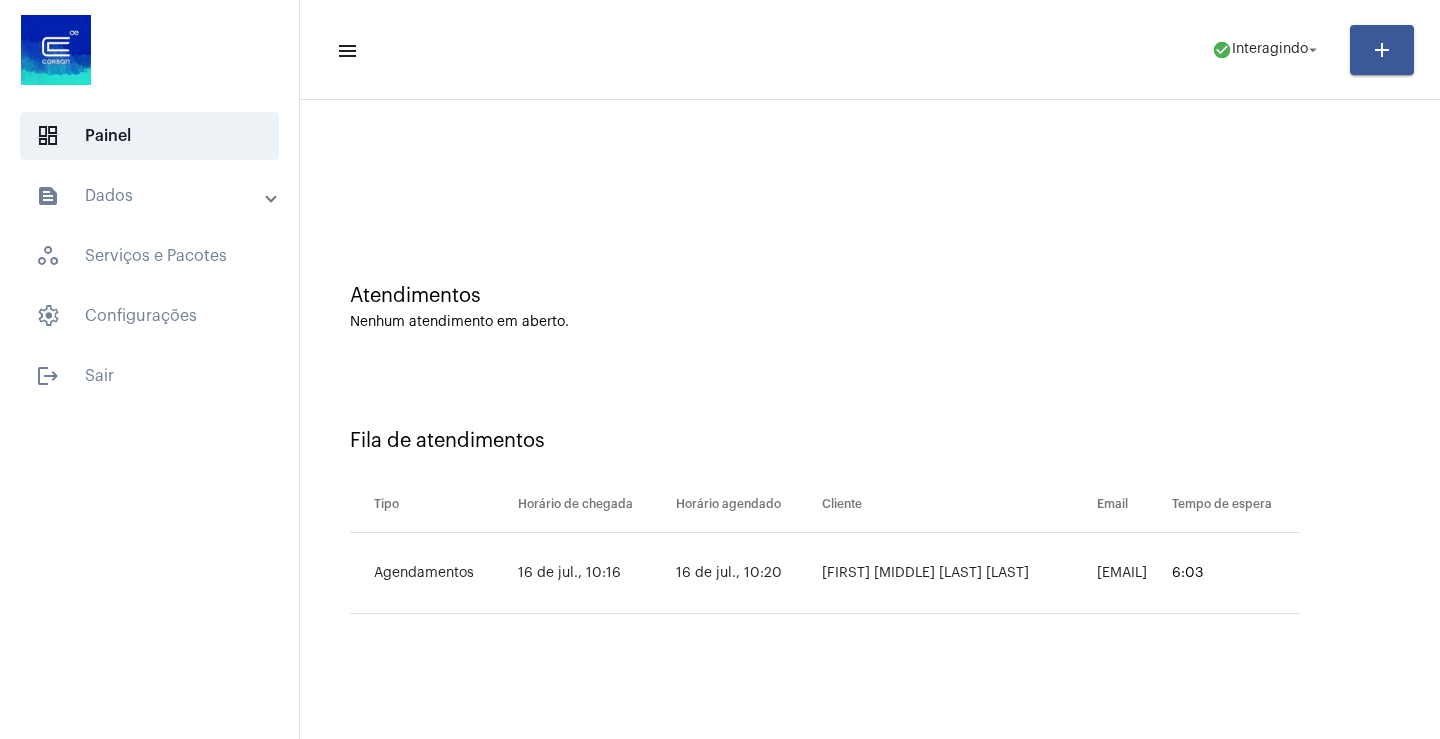 click 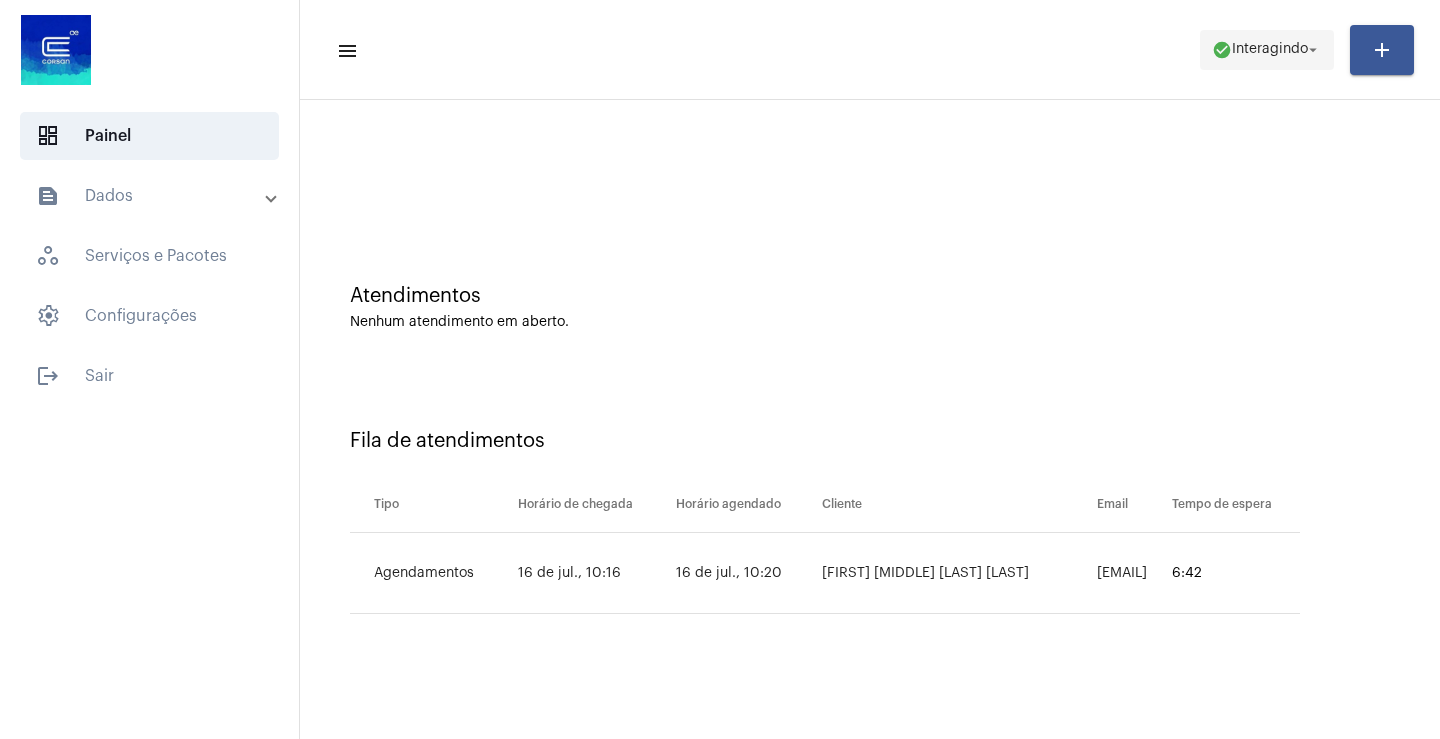 click on "check_circle  Interagindo arrow_drop_down" 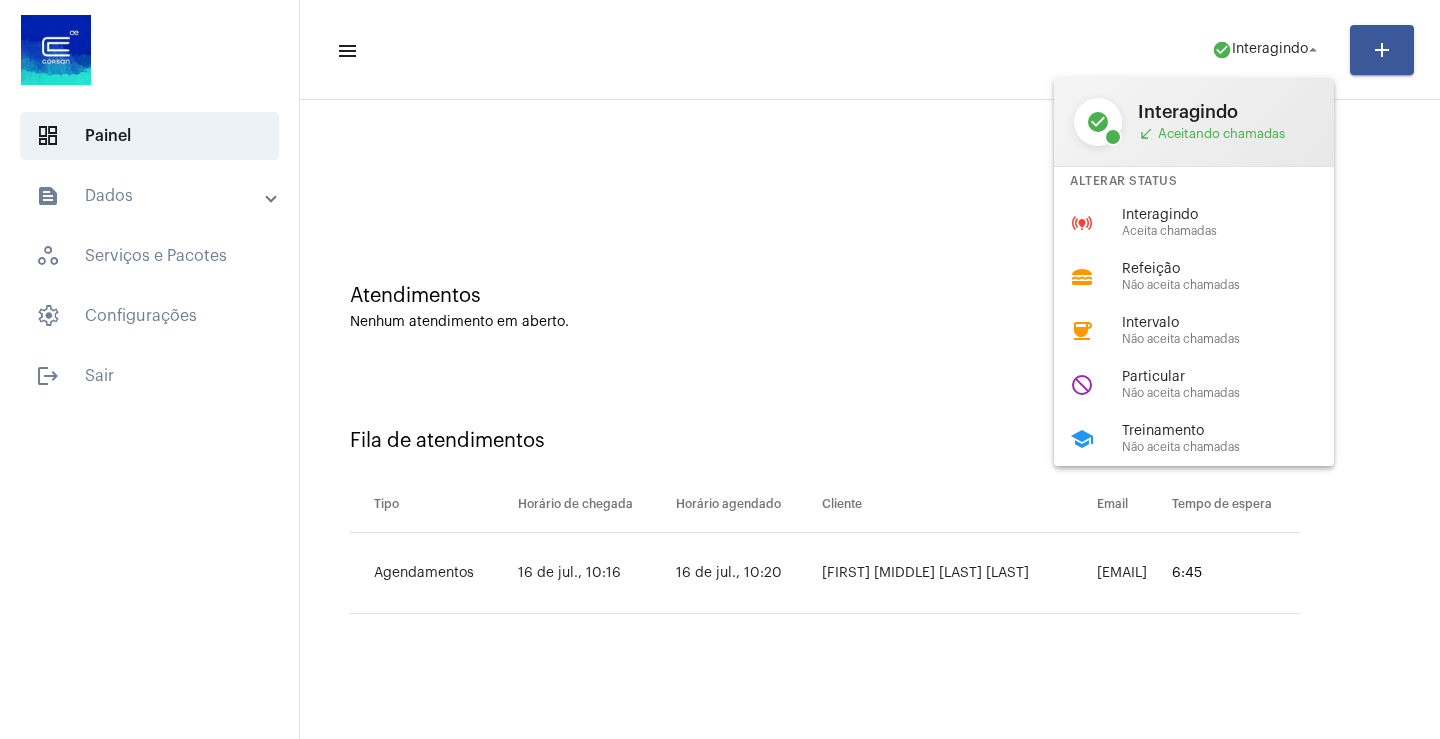 click on "call_received  Aceitando chamadas" at bounding box center [1226, 134] 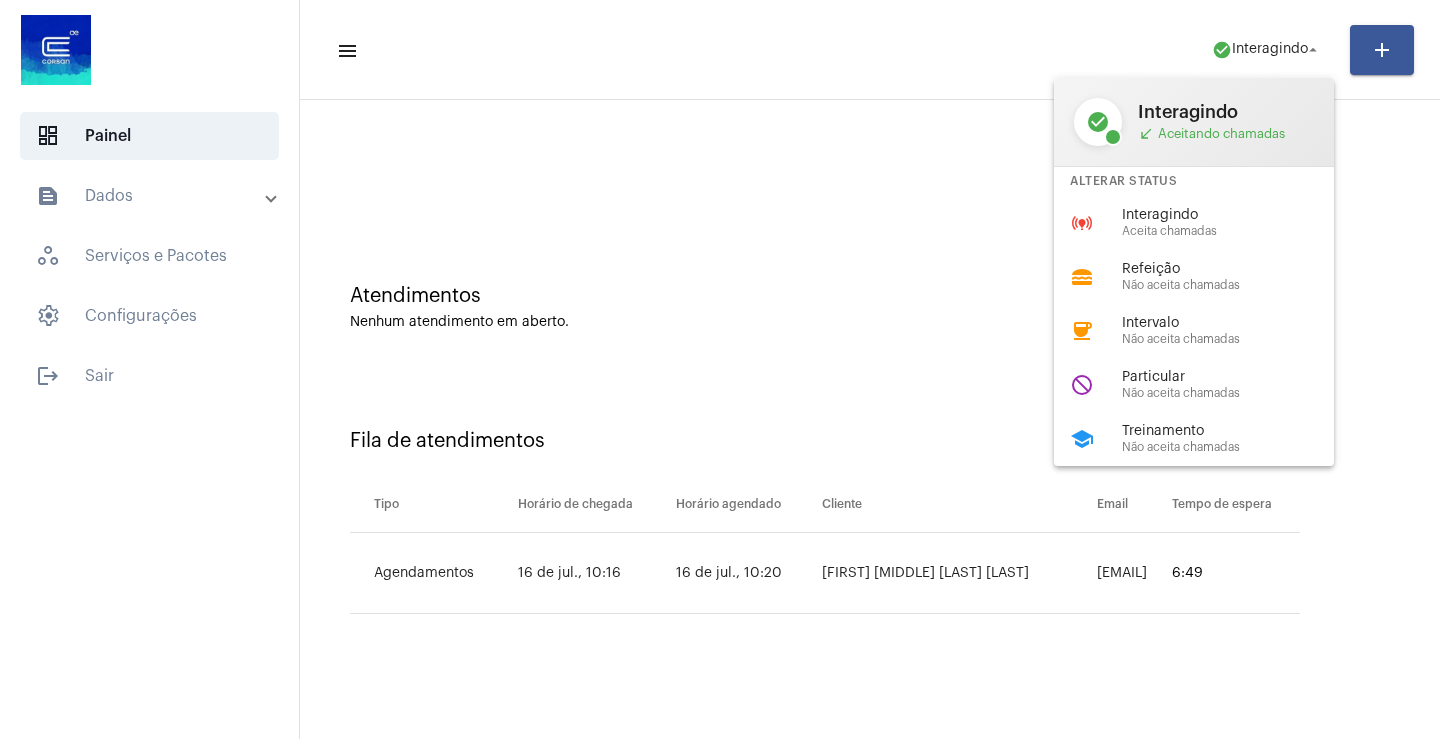 click at bounding box center (720, 369) 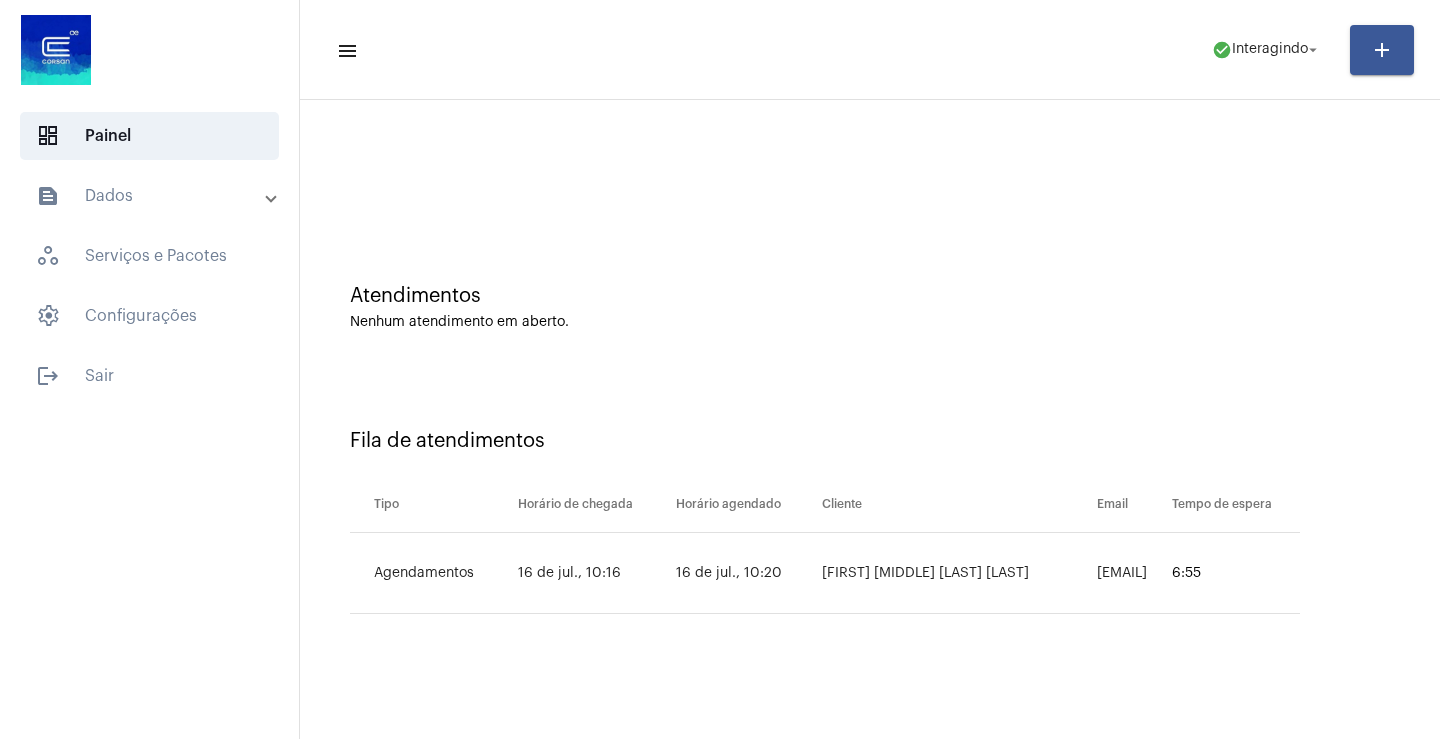 click on "menu  check_circle  Interagindo arrow_drop_down add" 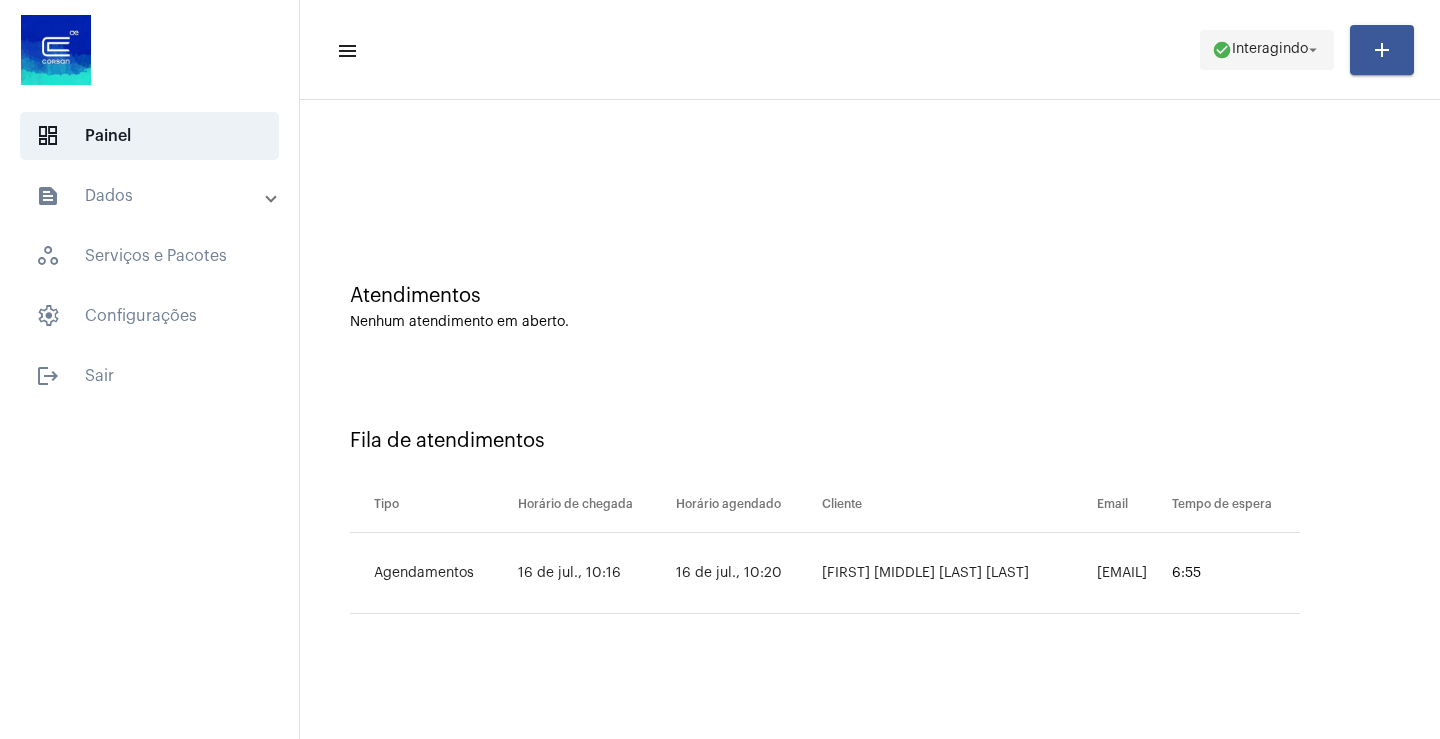 click on "check_circle  Interagindo arrow_drop_down" 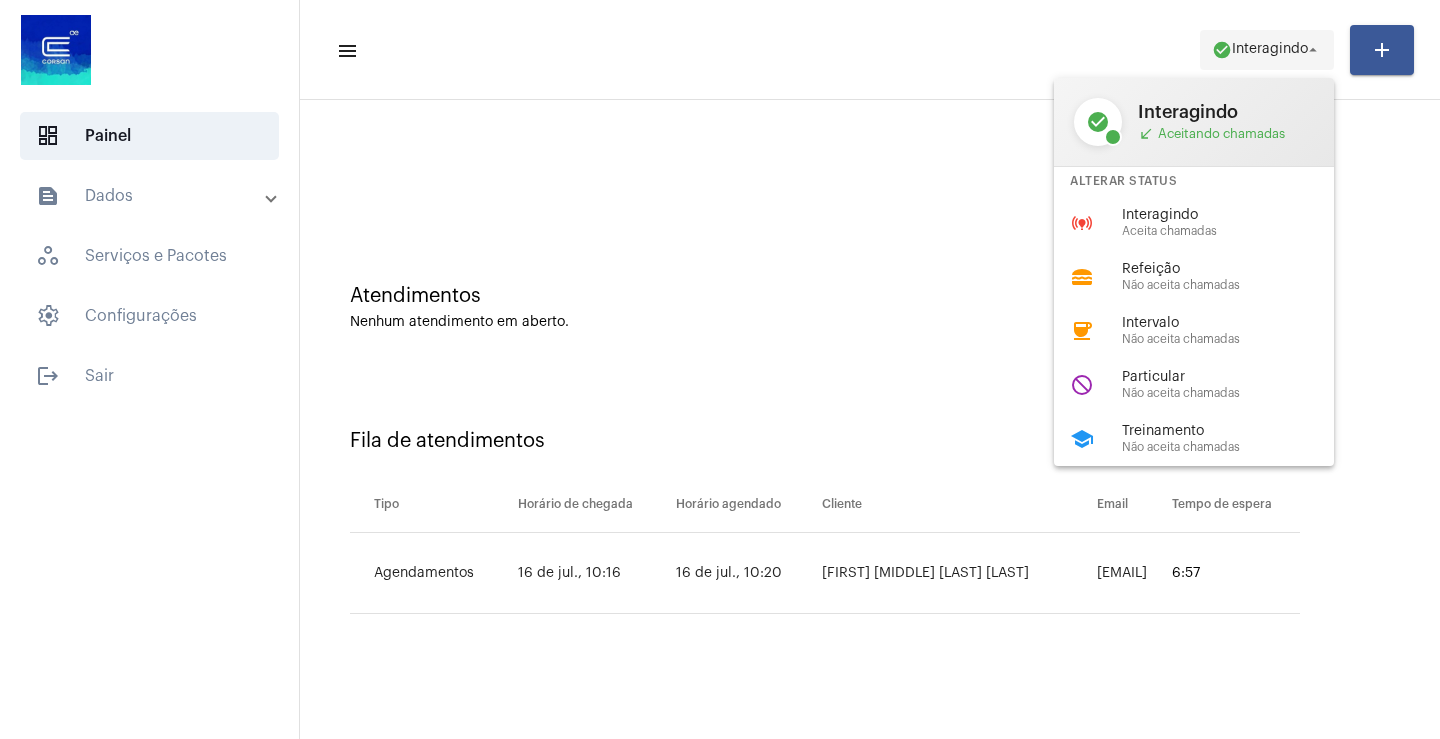 click at bounding box center (720, 369) 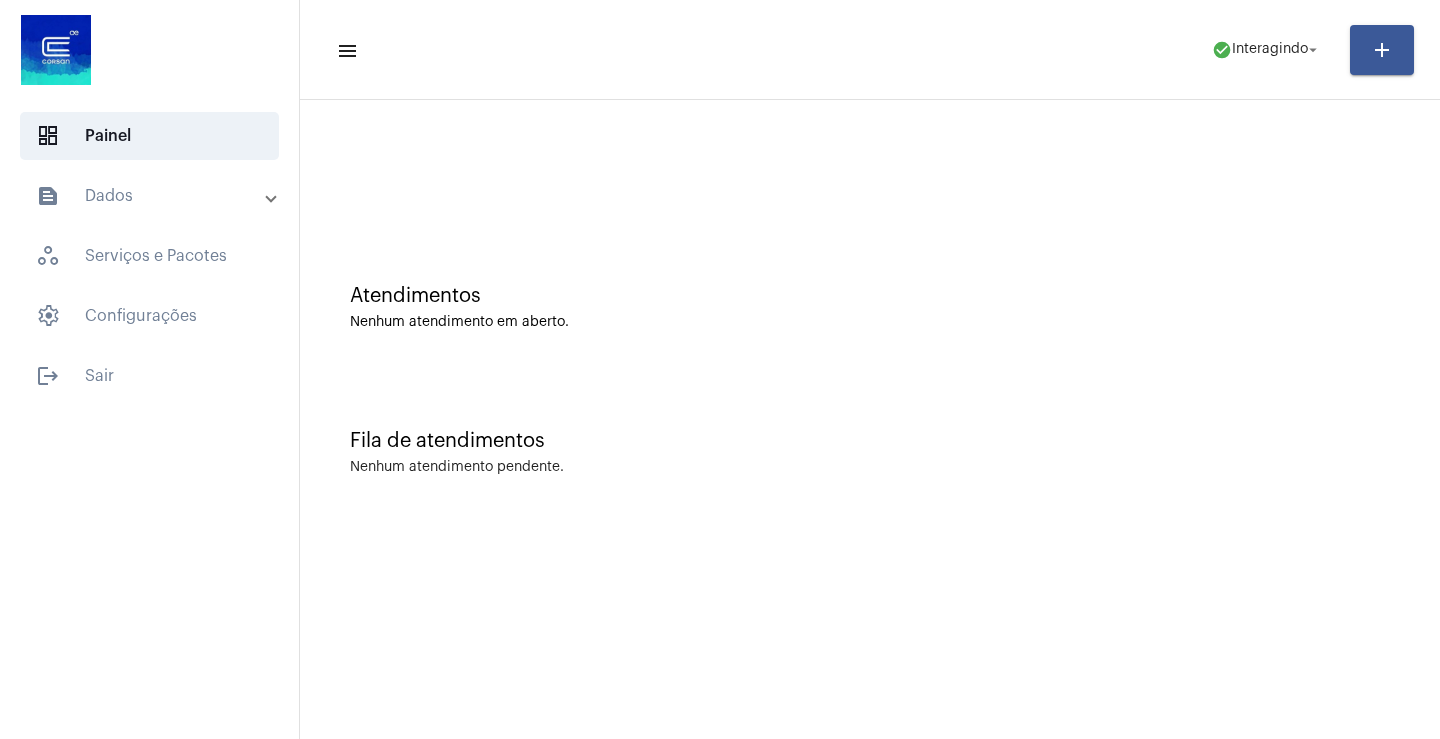 click on "menu  check_circle  Interagindo arrow_drop_down add" 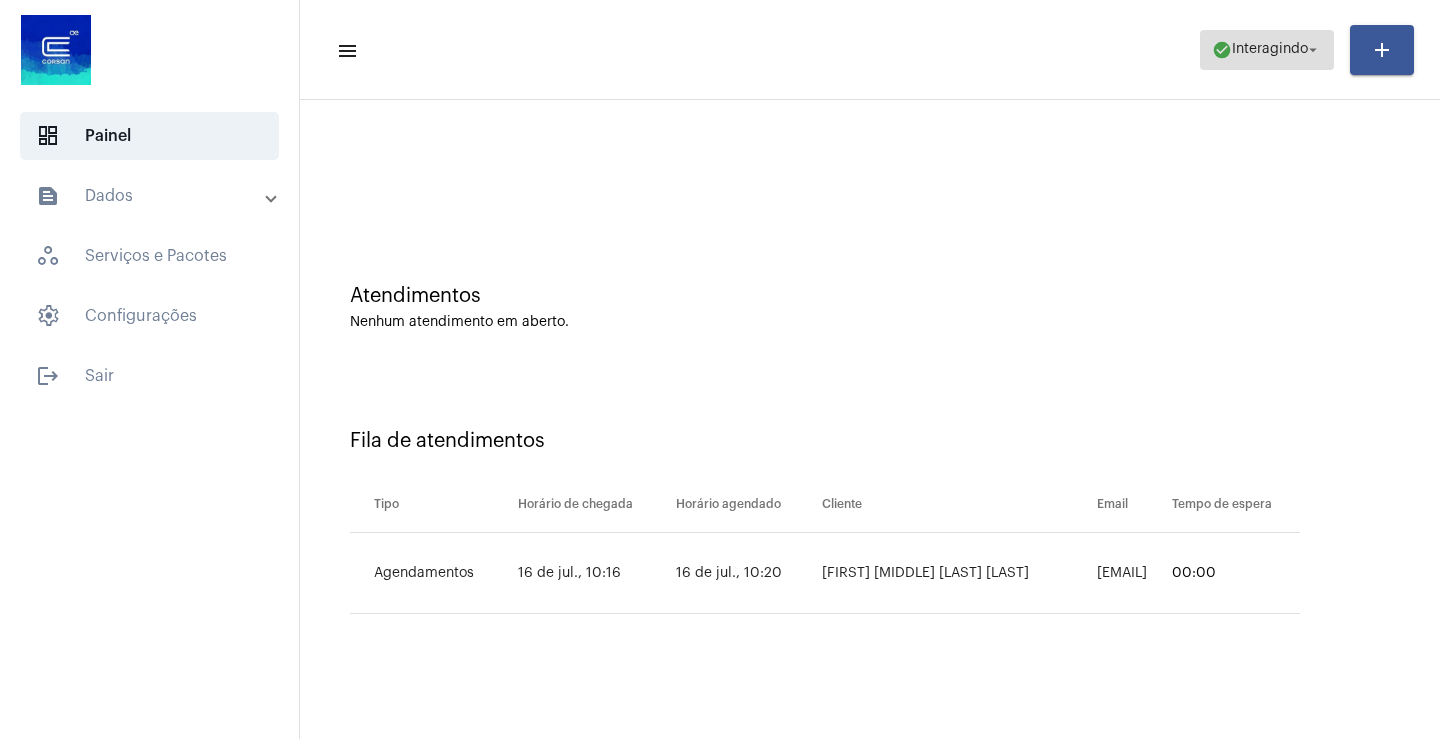 click on "check_circle" 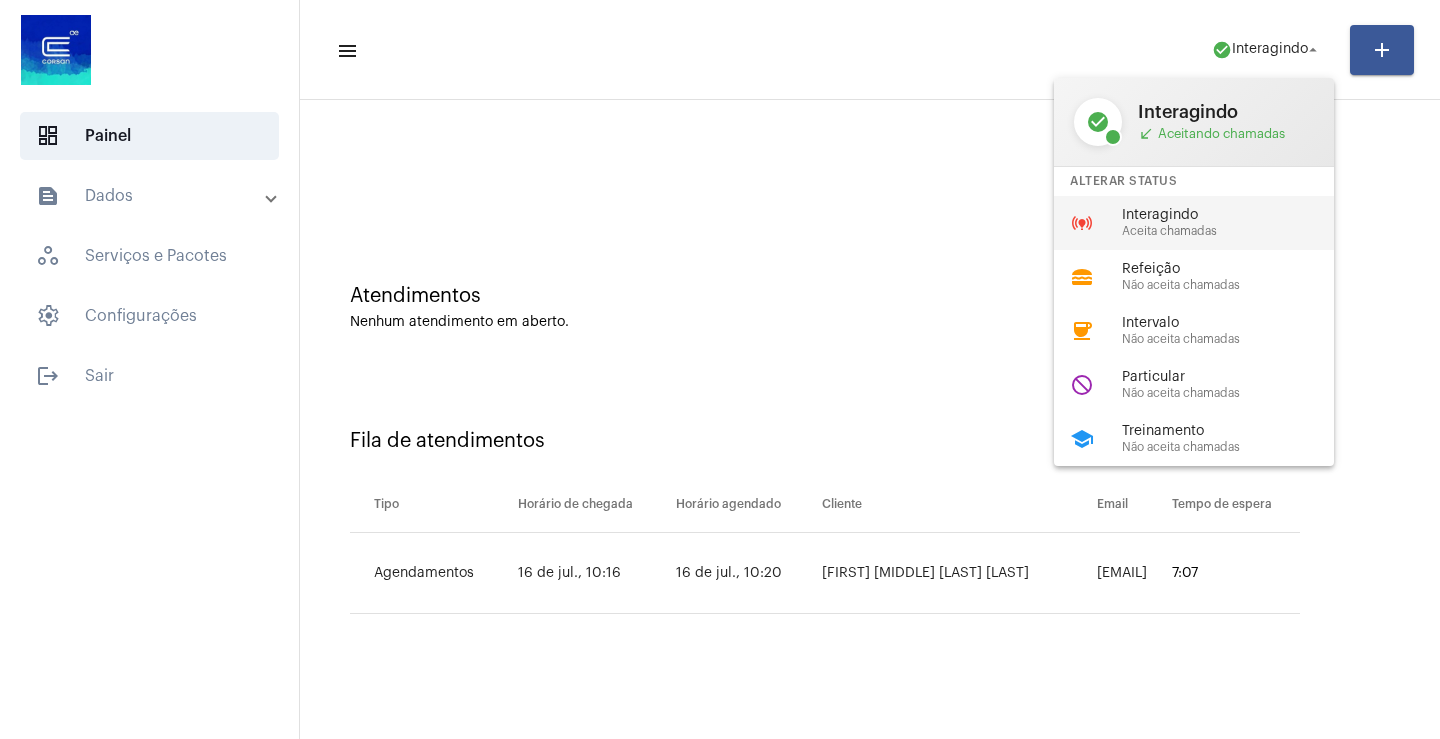click on "Interagindo" at bounding box center [1236, 215] 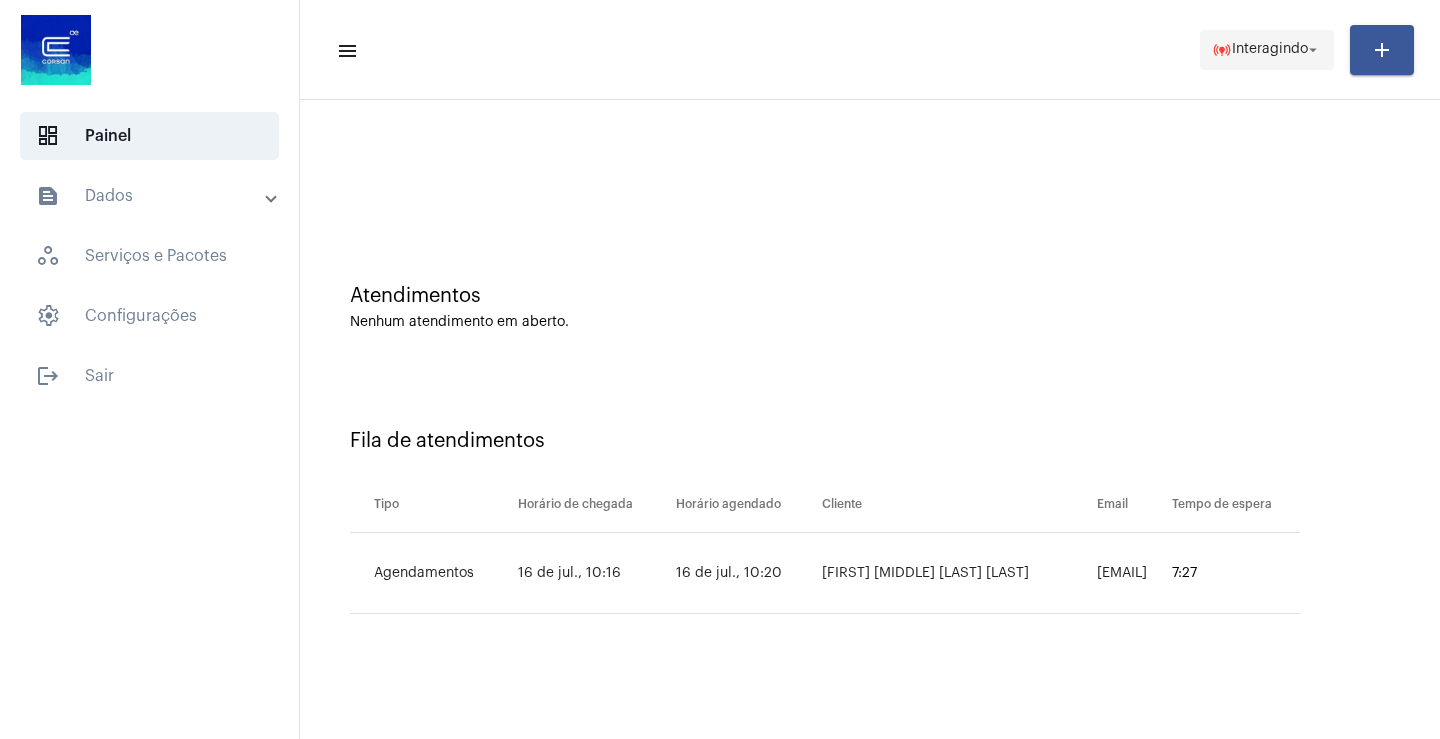 click on "online_prediction  Interagindo arrow_drop_down" 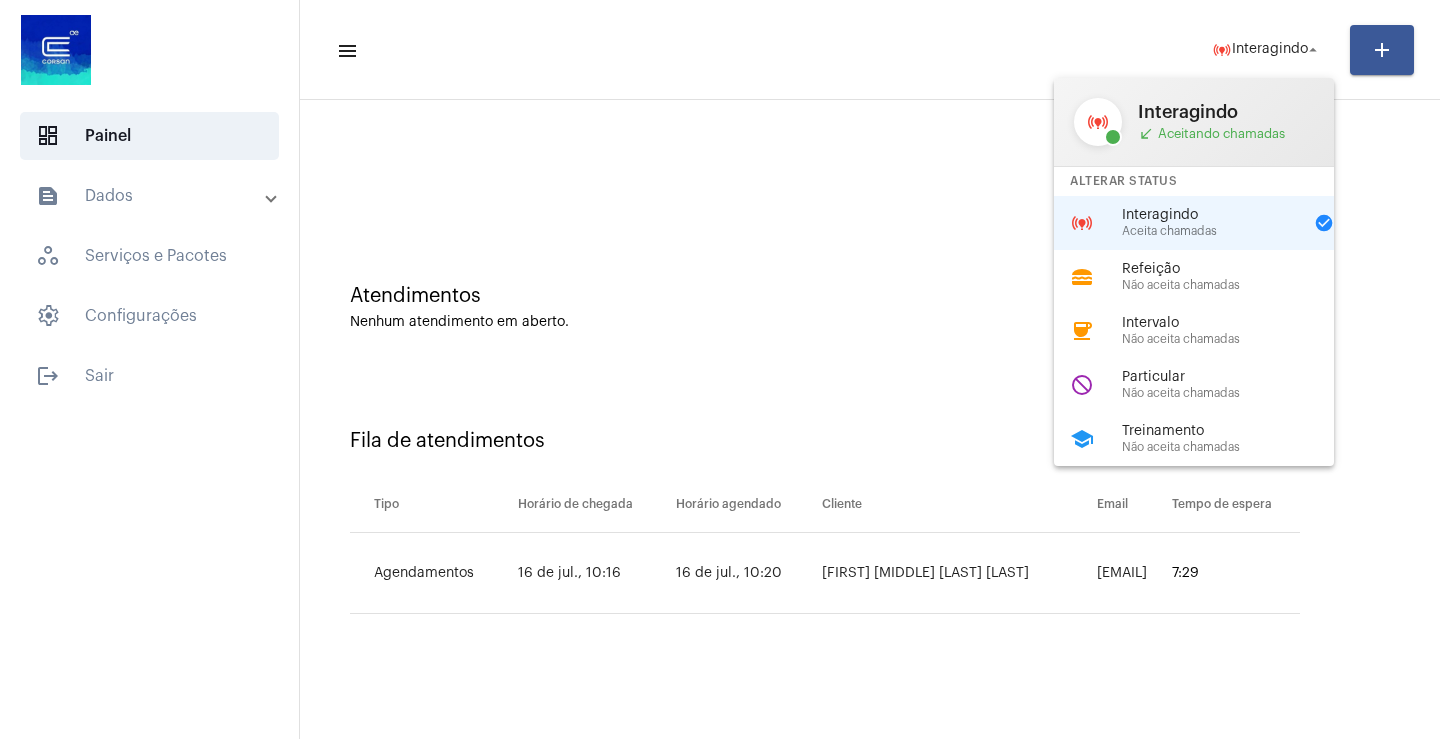click on "call_received  Aceitando chamadas" at bounding box center (1226, 134) 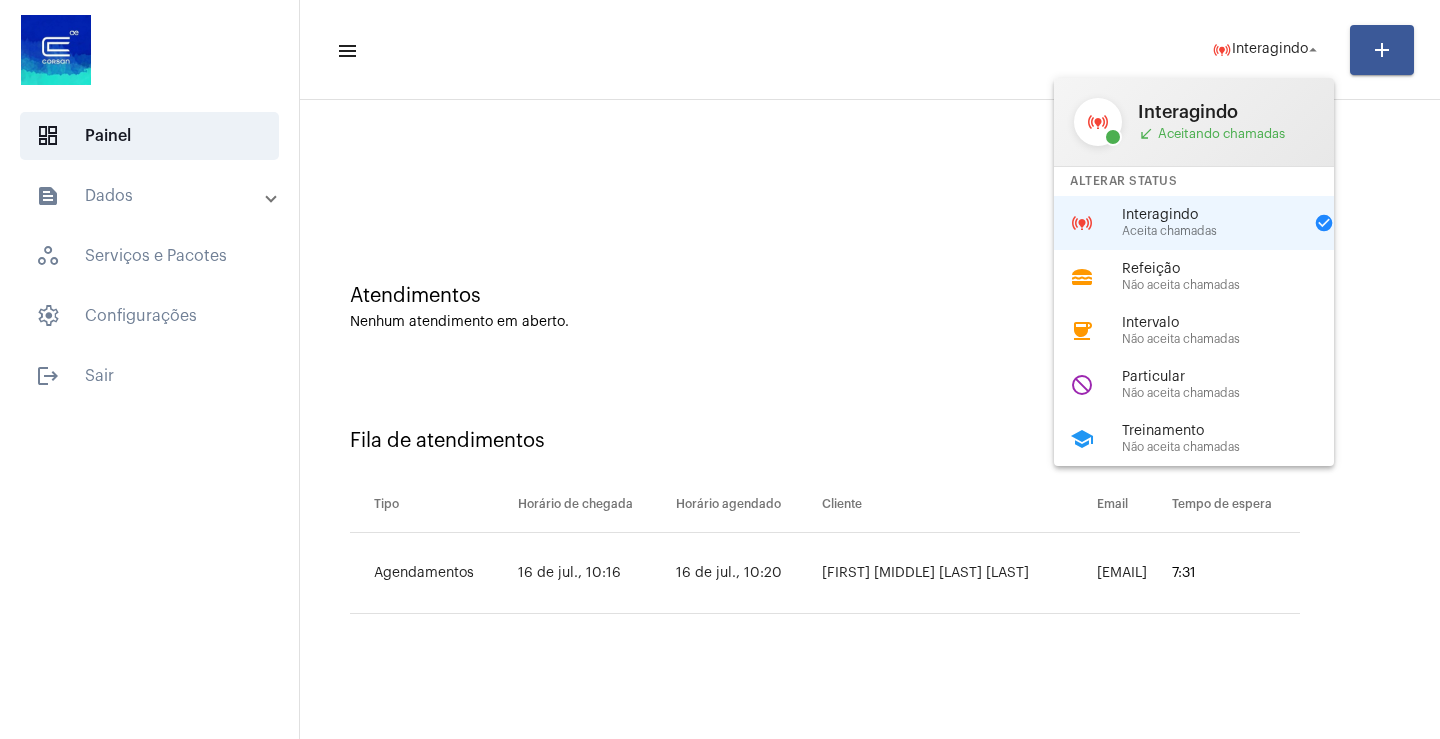 click at bounding box center (720, 369) 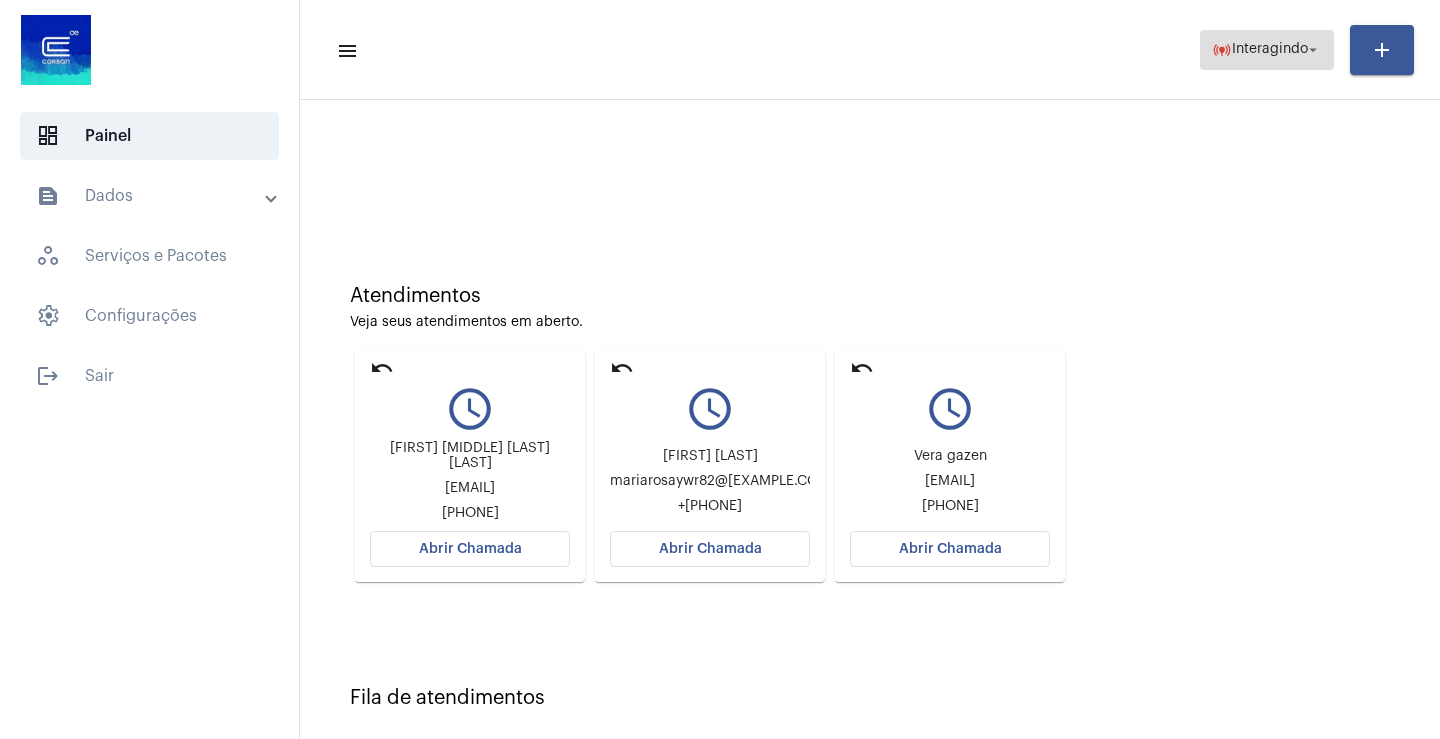 click on "online_prediction  Interagindo arrow_drop_down" 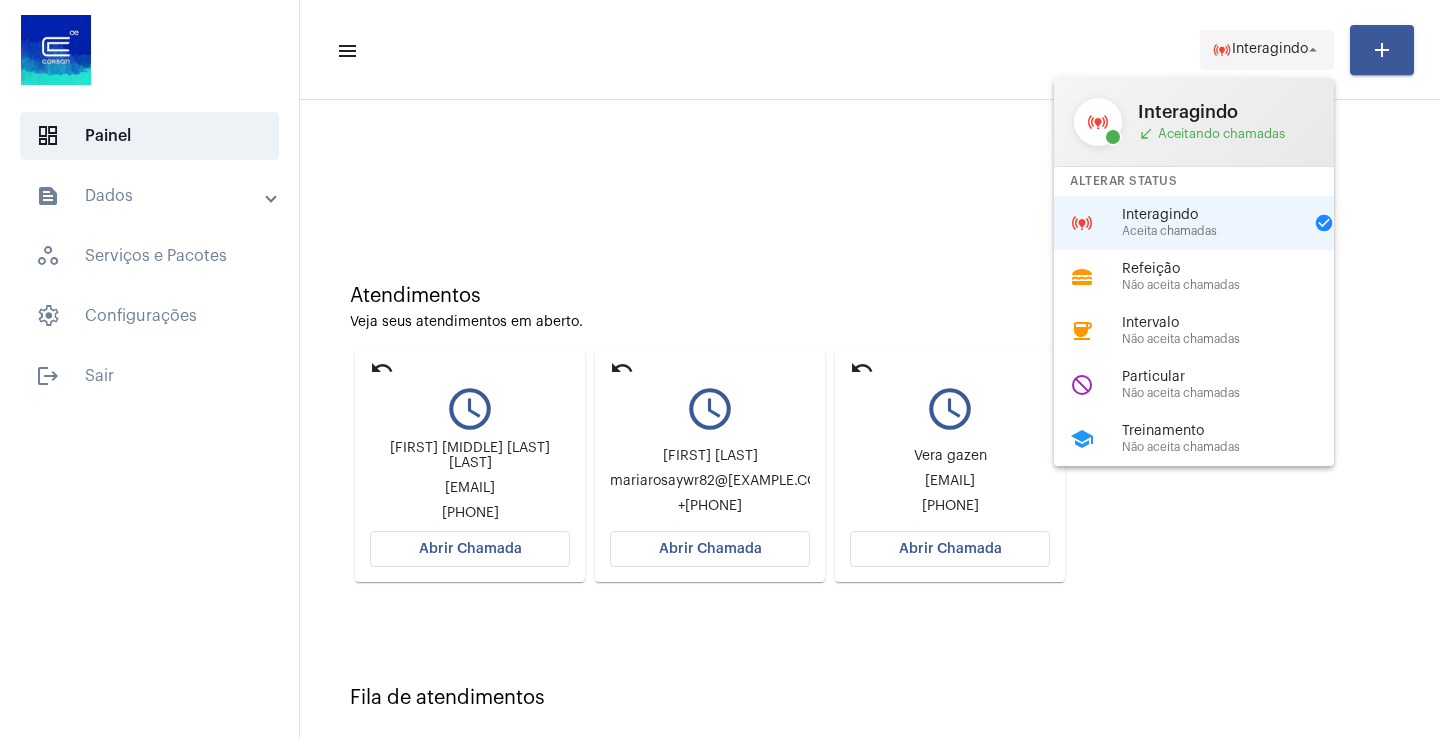 click at bounding box center [720, 369] 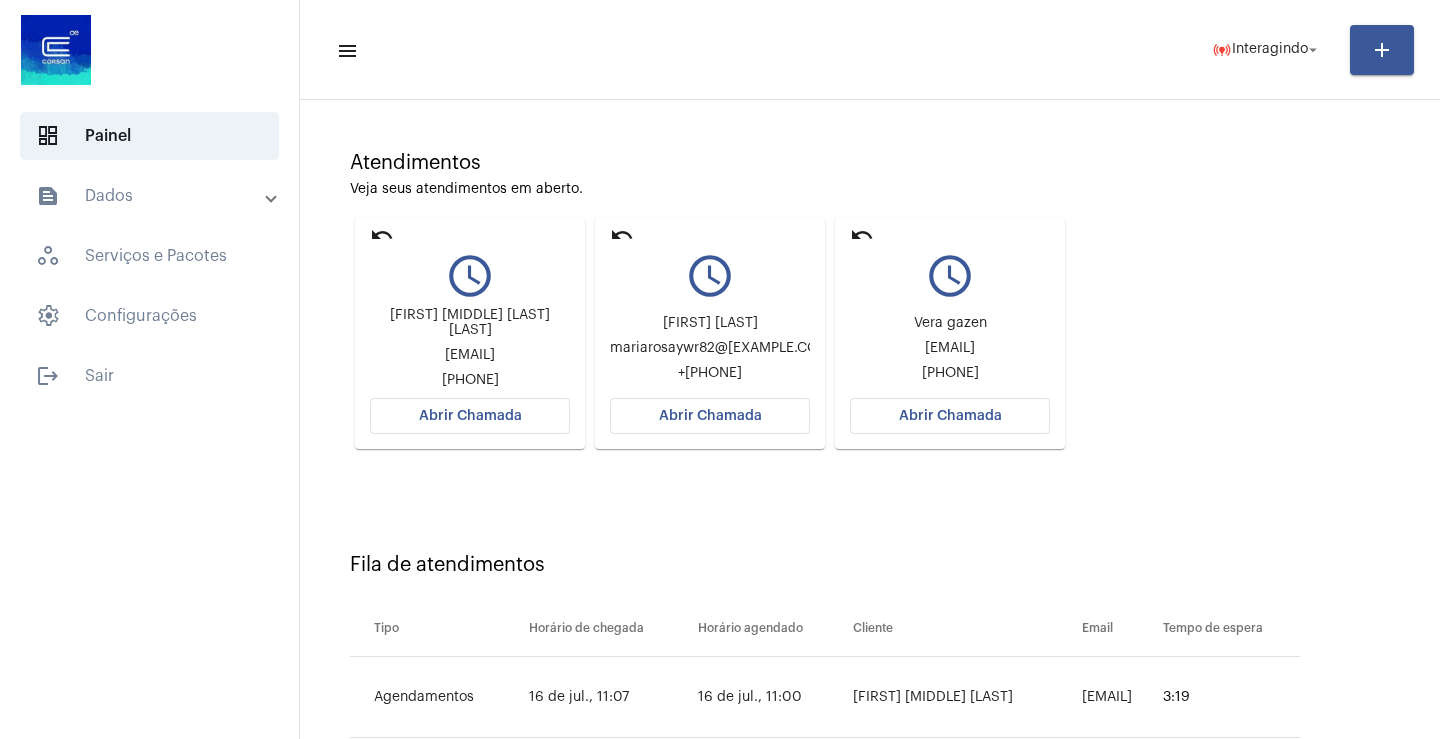 scroll, scrollTop: 86, scrollLeft: 0, axis: vertical 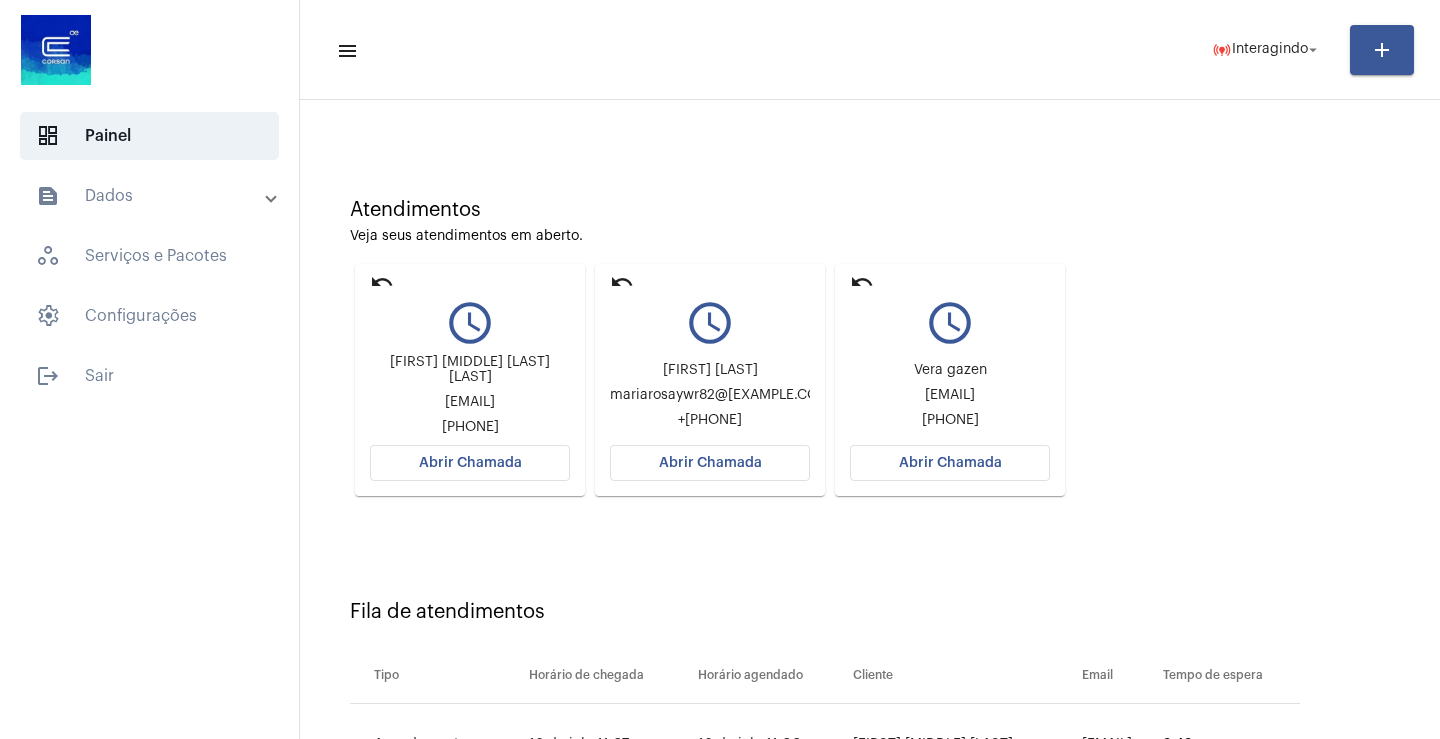 click on "undo" 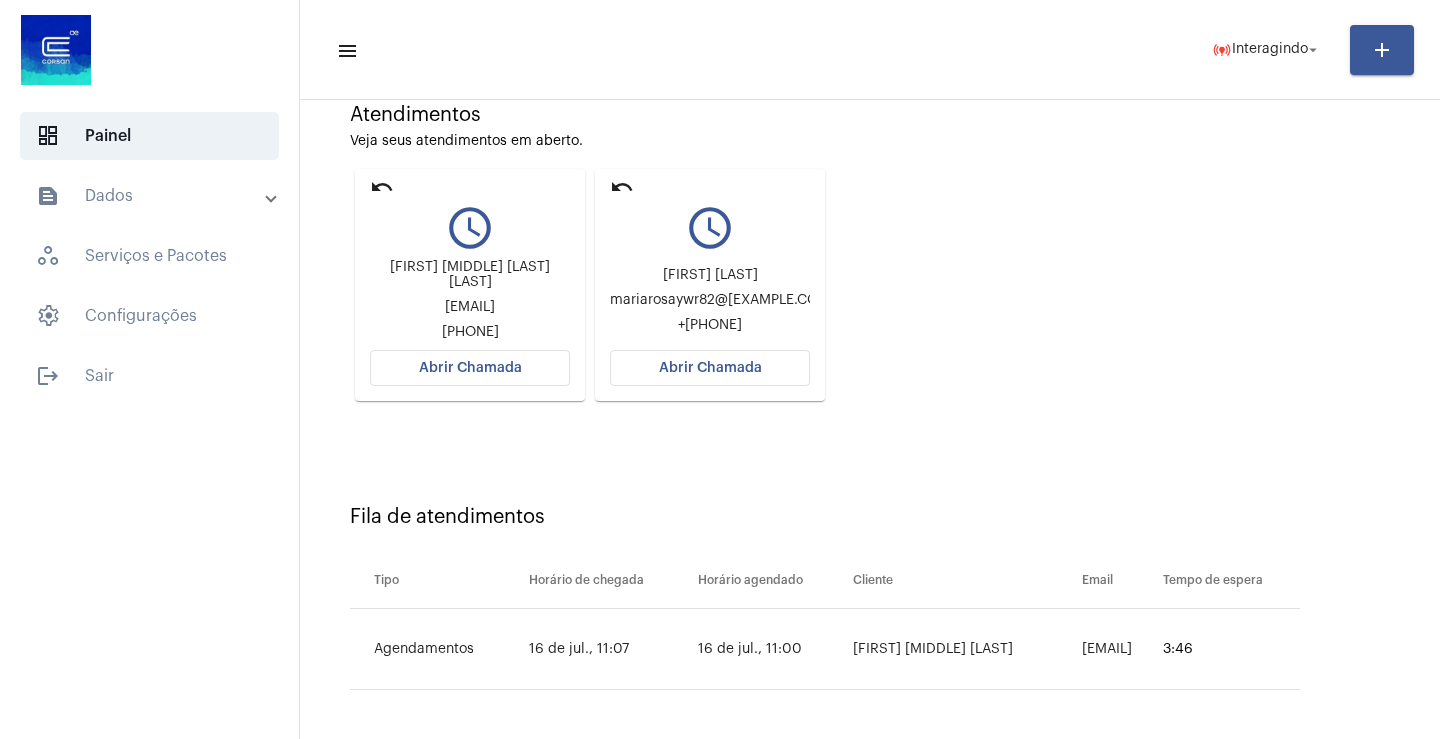 scroll, scrollTop: 186, scrollLeft: 0, axis: vertical 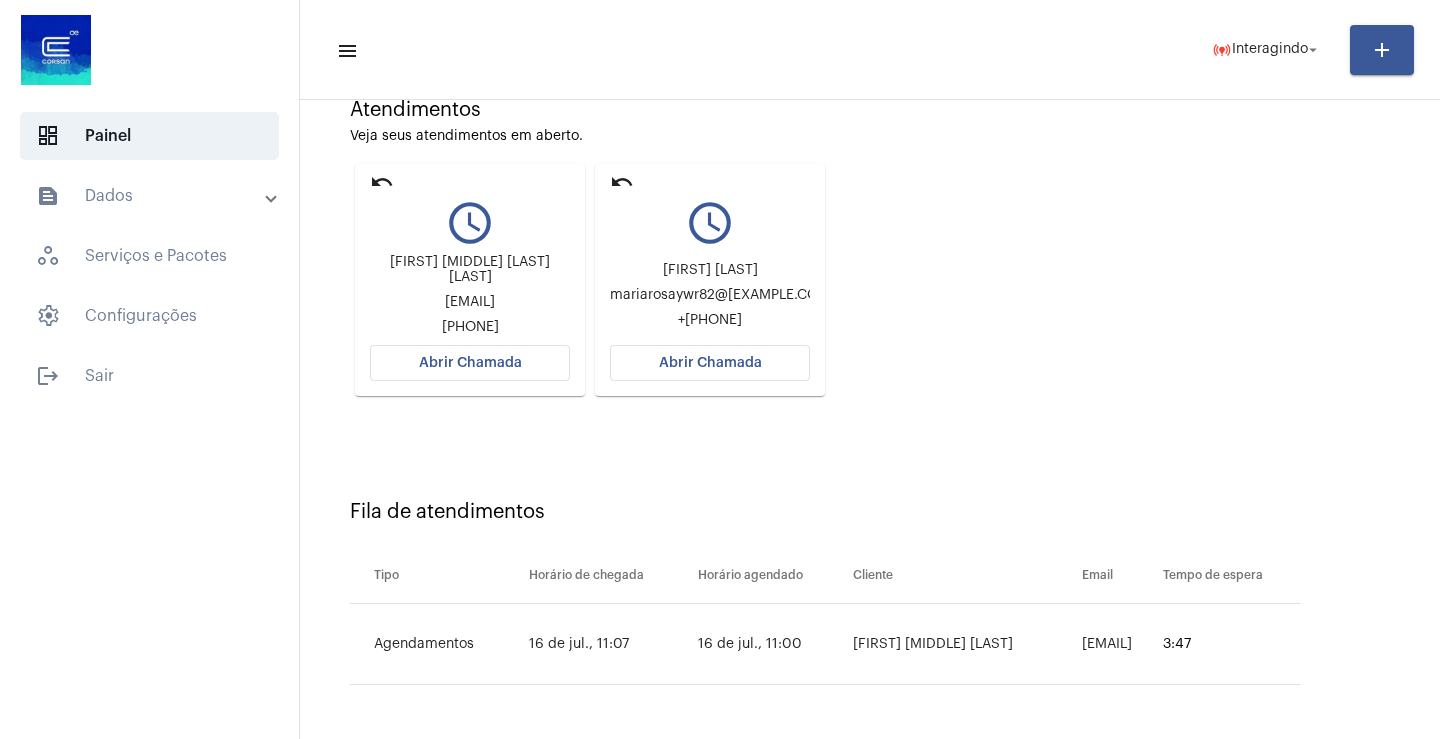 click on "undo query_builder [FIRST] [LAST]  [EMAIL] [PHONE] Abrir Chamada" 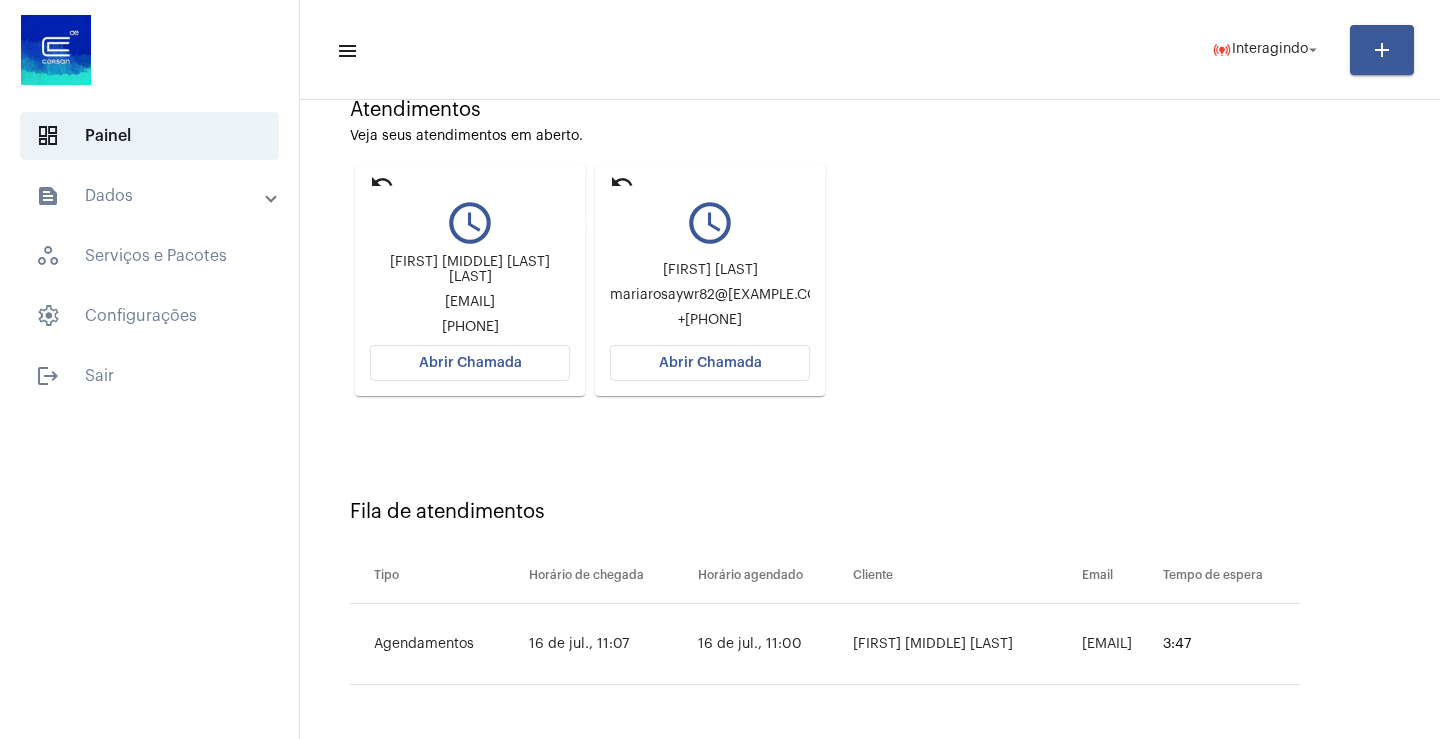 click on "undo" 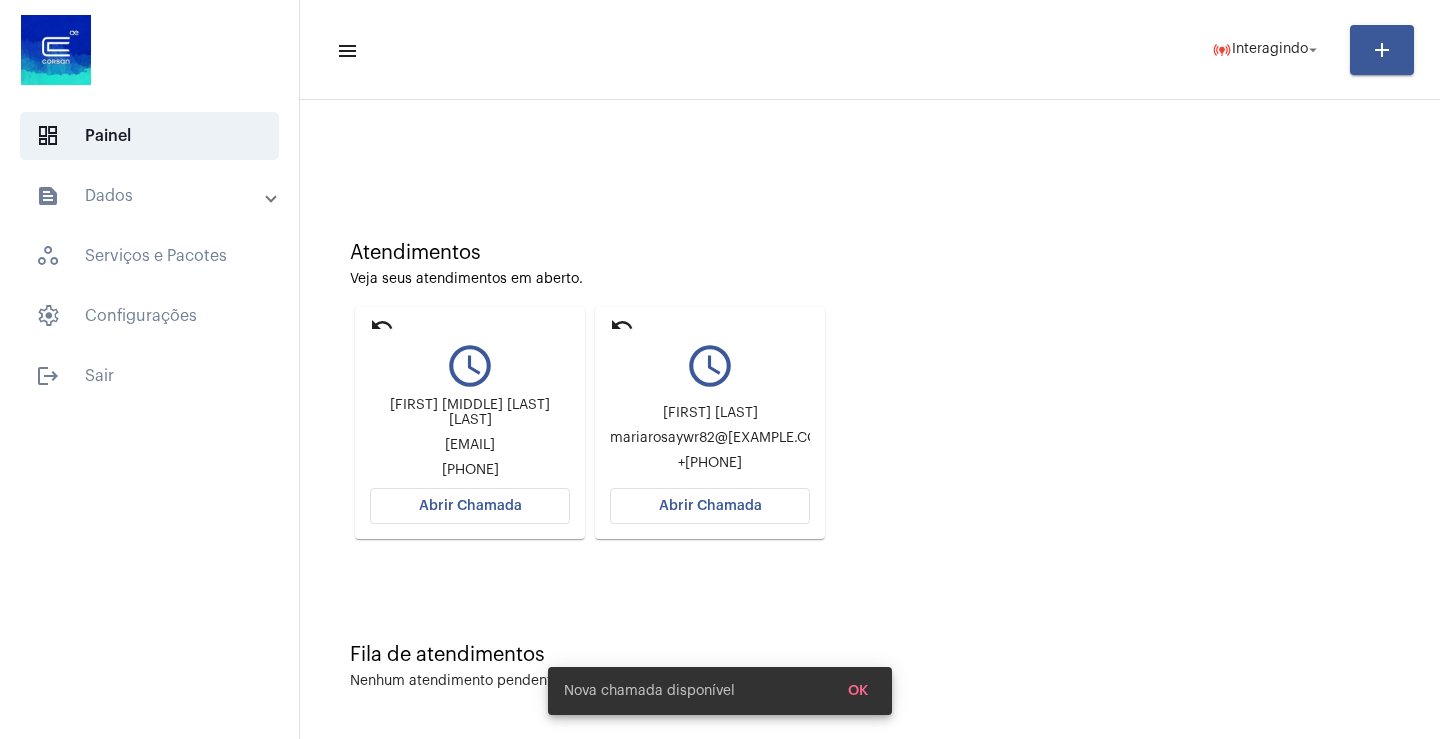 scroll, scrollTop: 0, scrollLeft: 0, axis: both 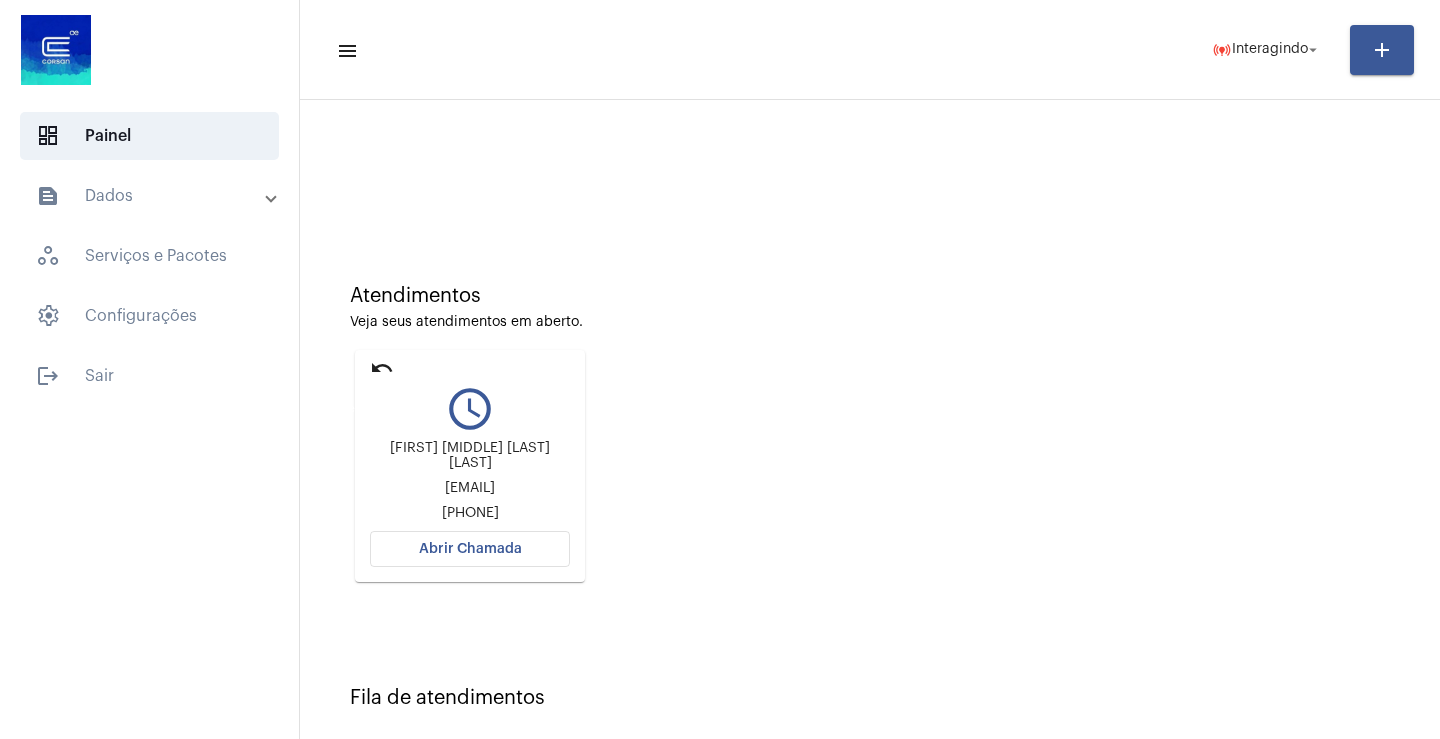 click on "undo" 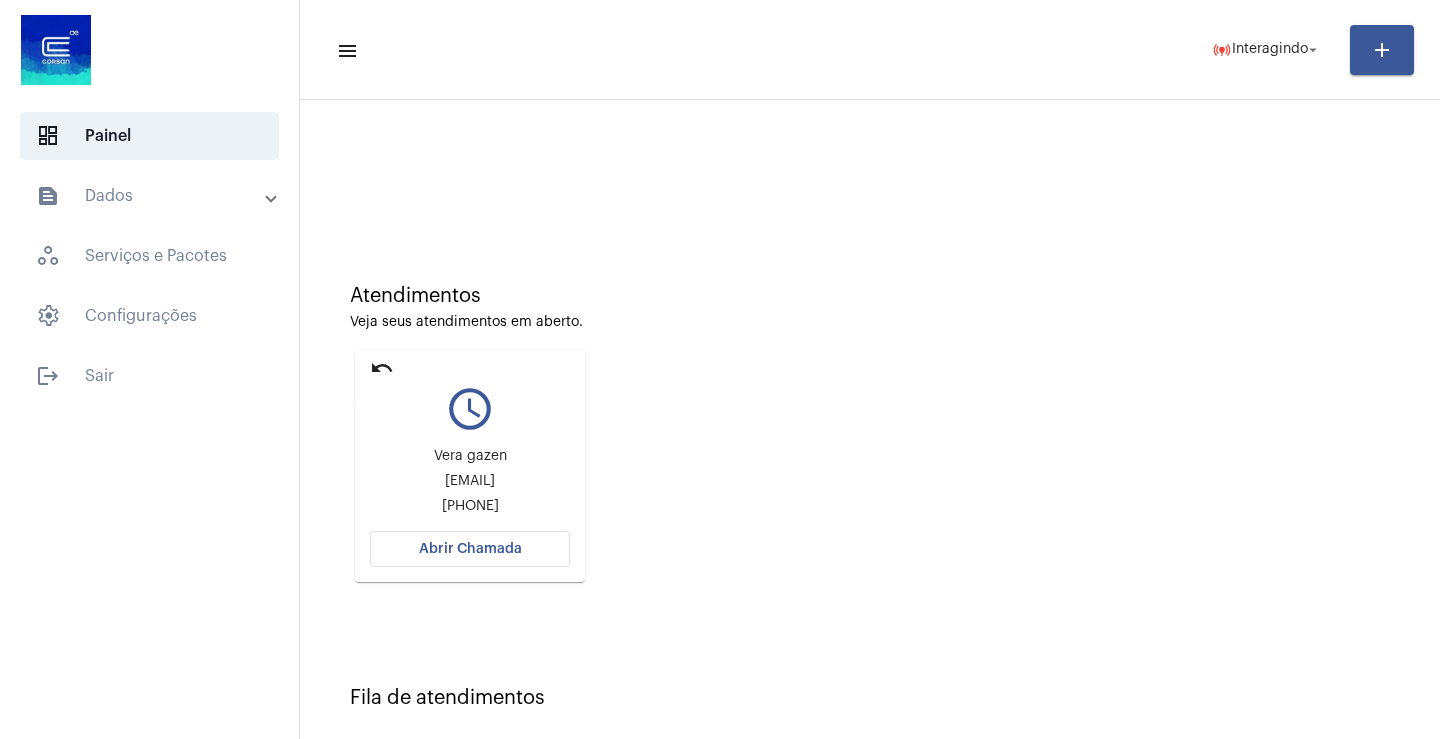 click on "undo" 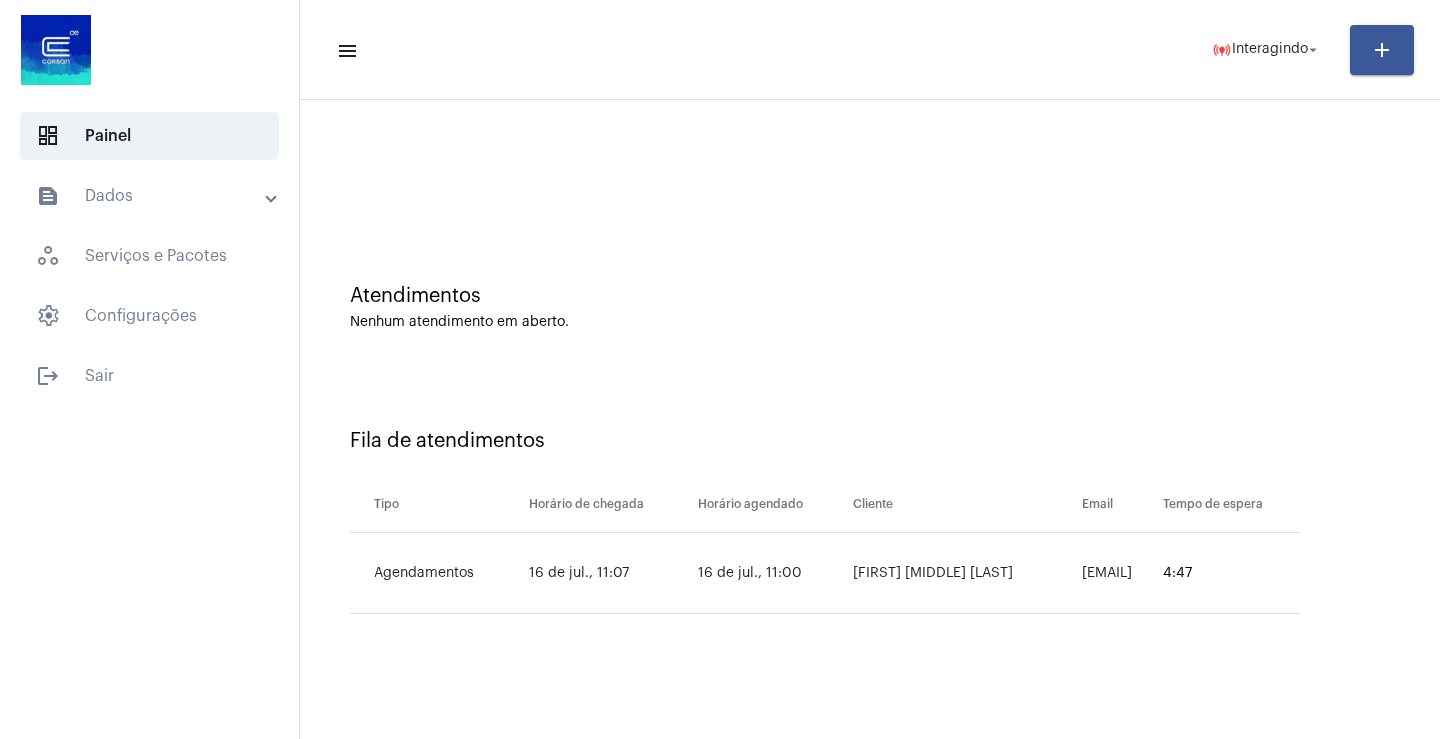 click on "Fila de atendimentos" 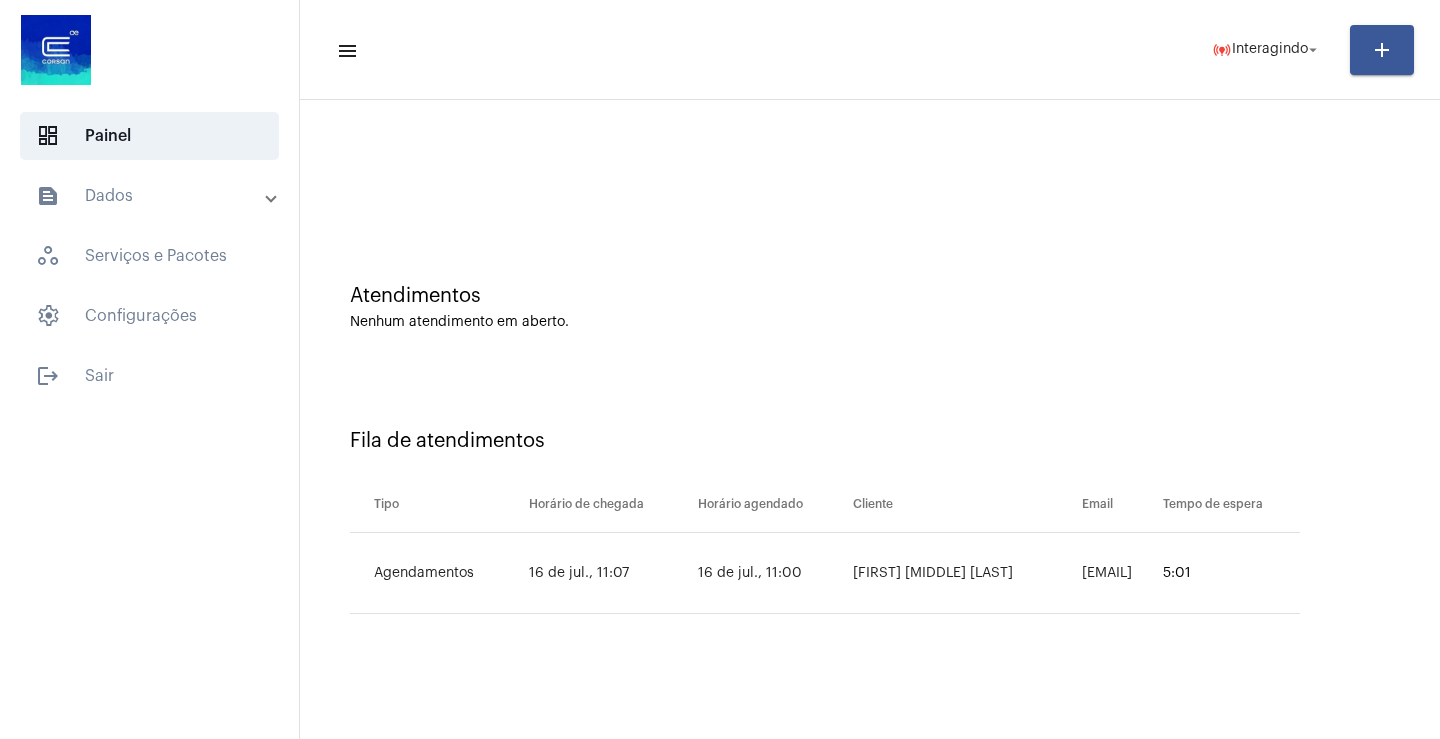click on "5:01" 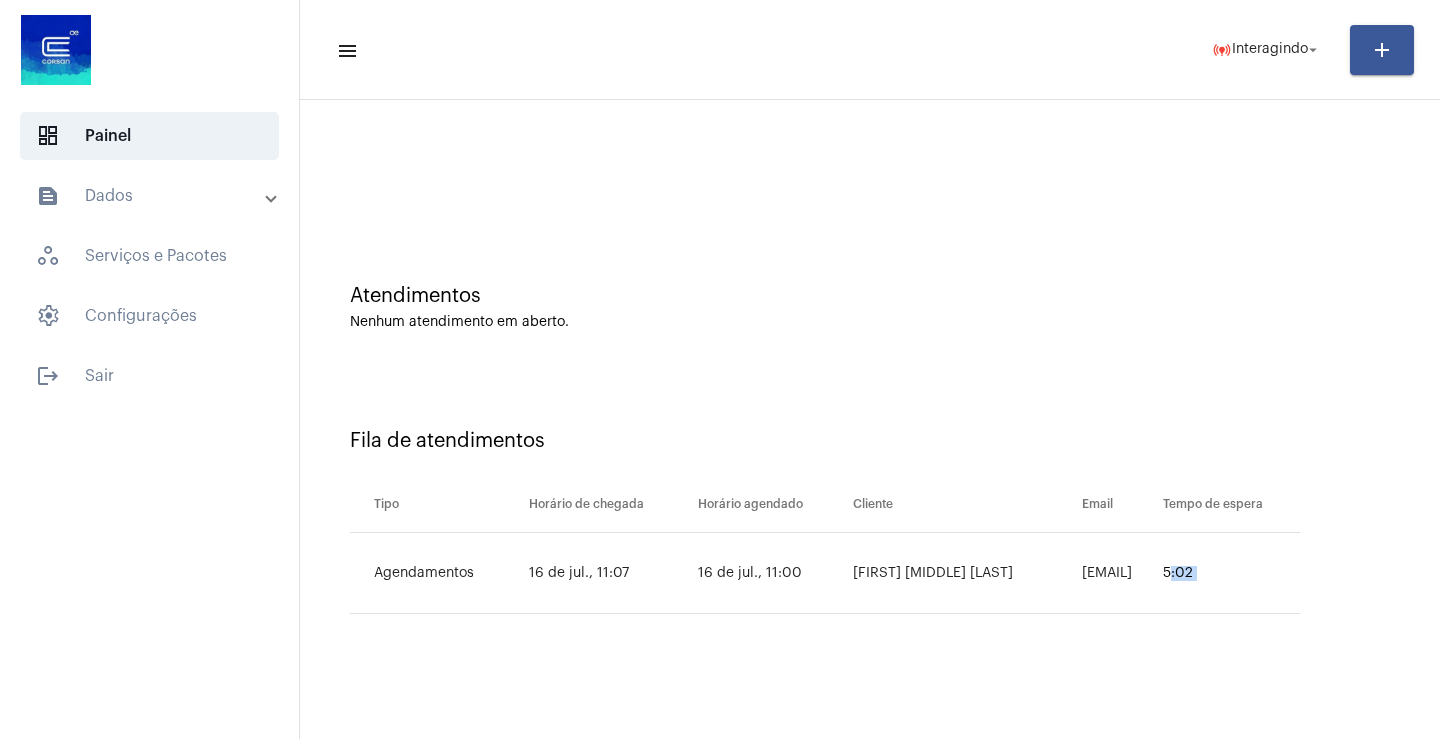 click on "5:02" 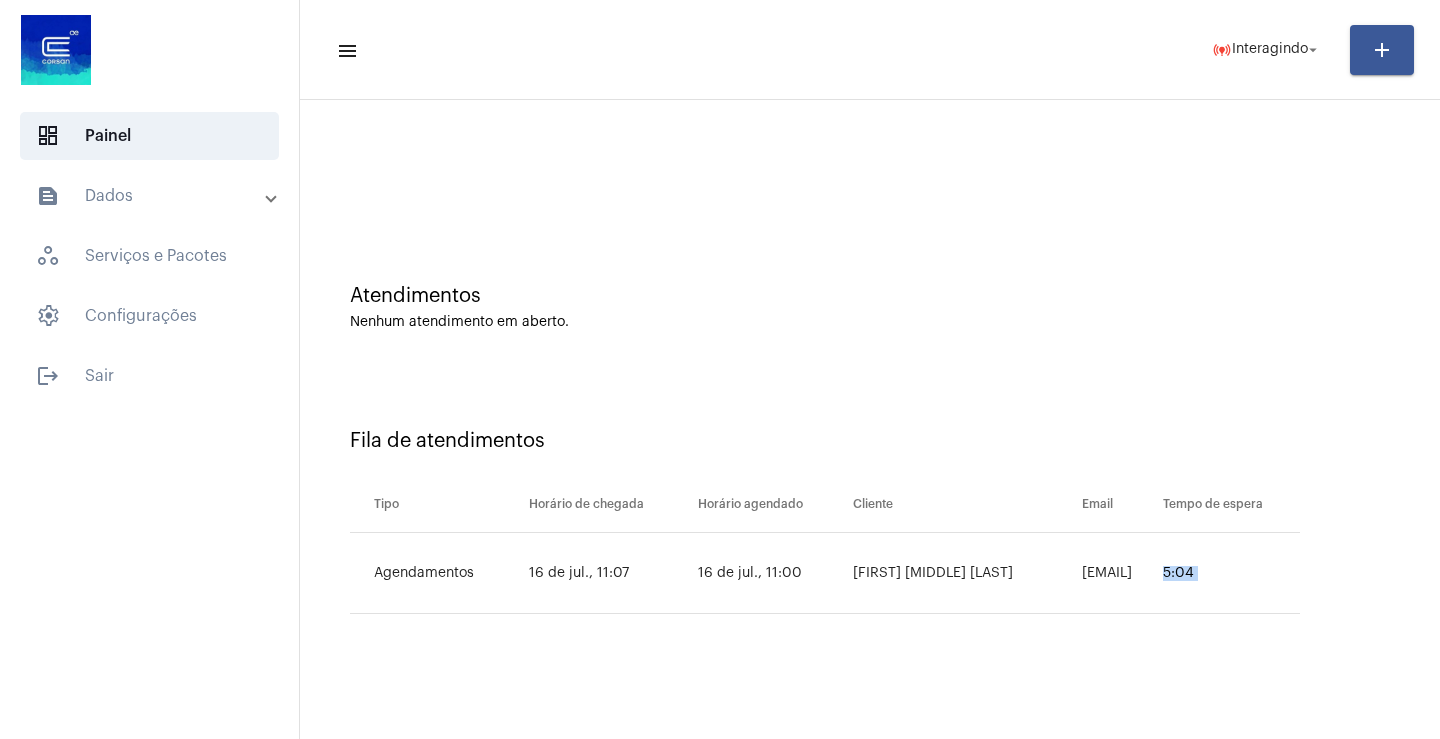 click on "5:04" 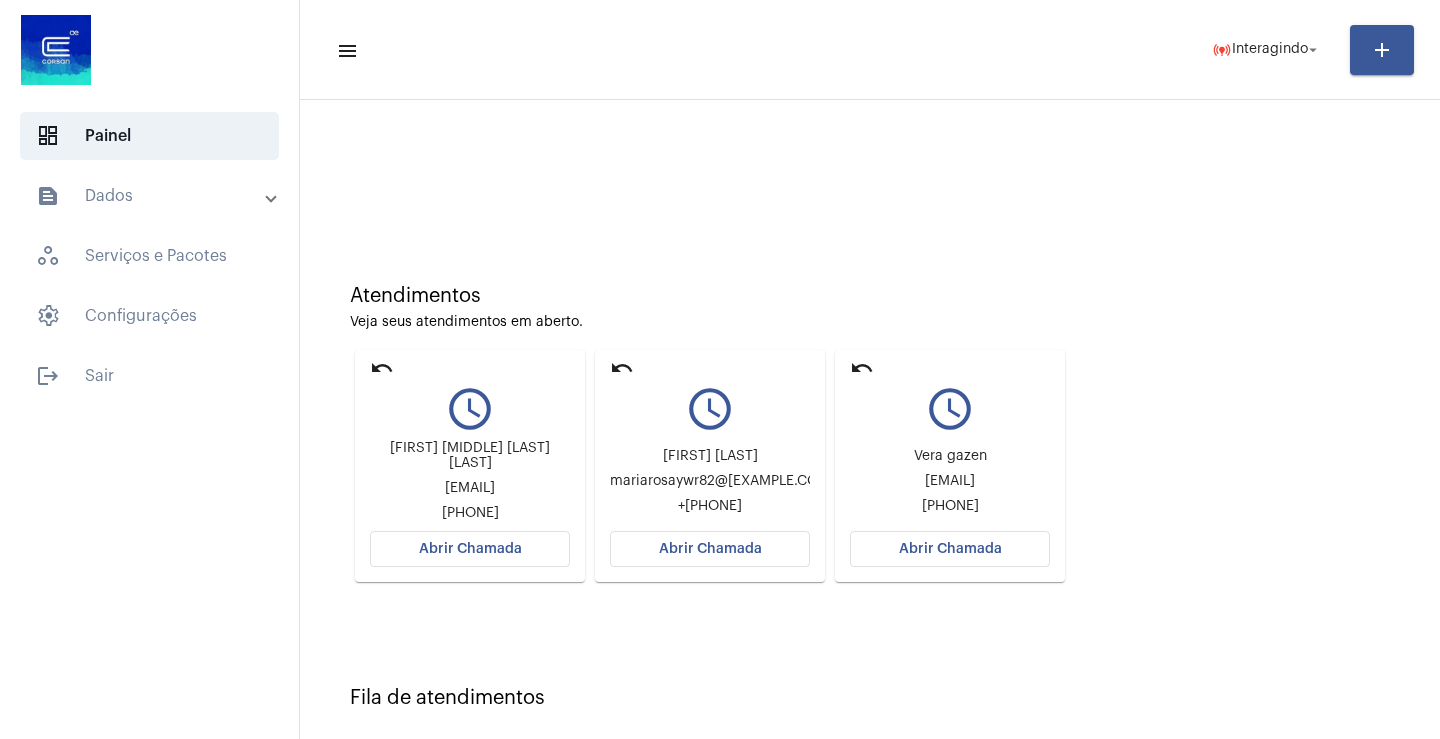 scroll, scrollTop: 186, scrollLeft: 0, axis: vertical 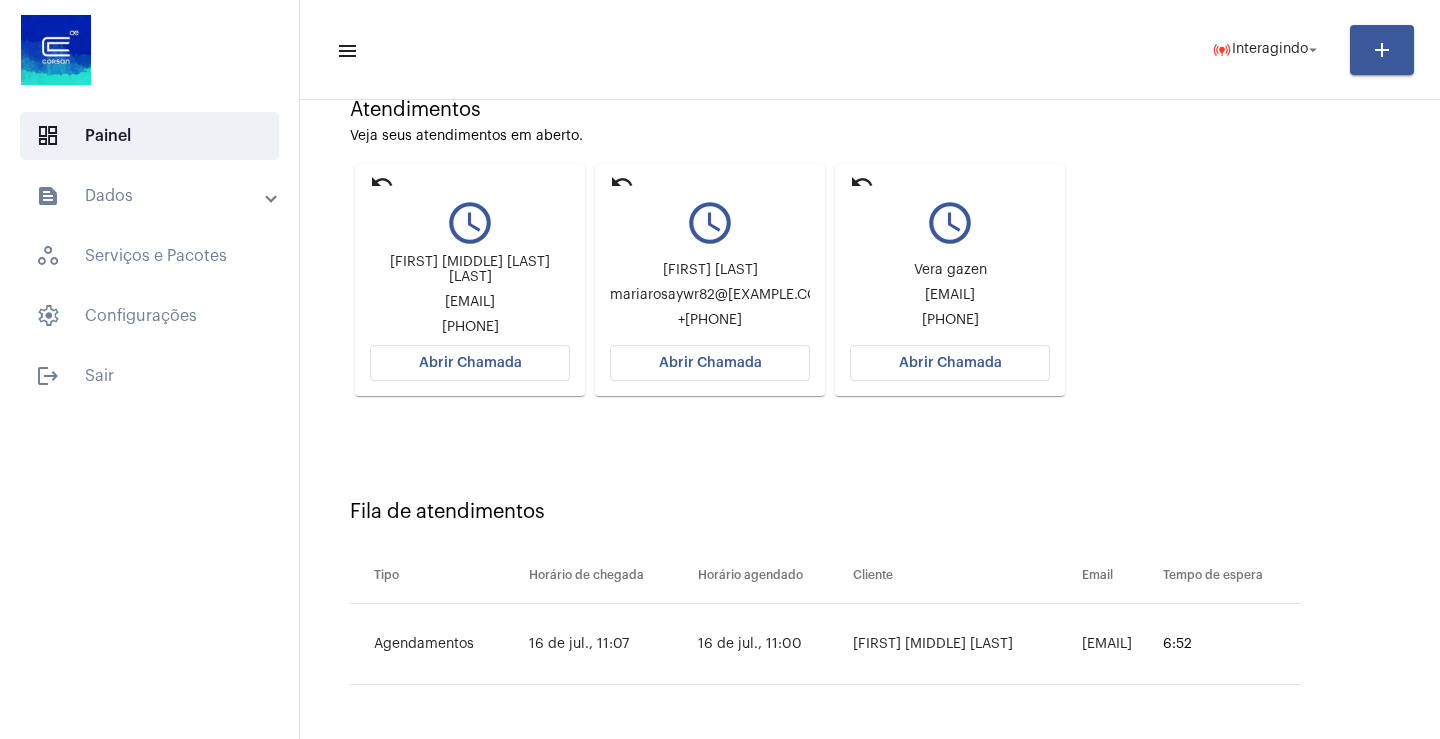 click on "Fila de atendimentos  Tipo   Horário de chegada   Horário agendado   Cliente   Email   Tempo de espera   Agendamentos   16 de [MONTH], [TIME]   16 de [MONTH], [TIME]   Sirlei da Costa Laureano    Sirlei.laureano1@[EXAMPLE.COM]   6:52" 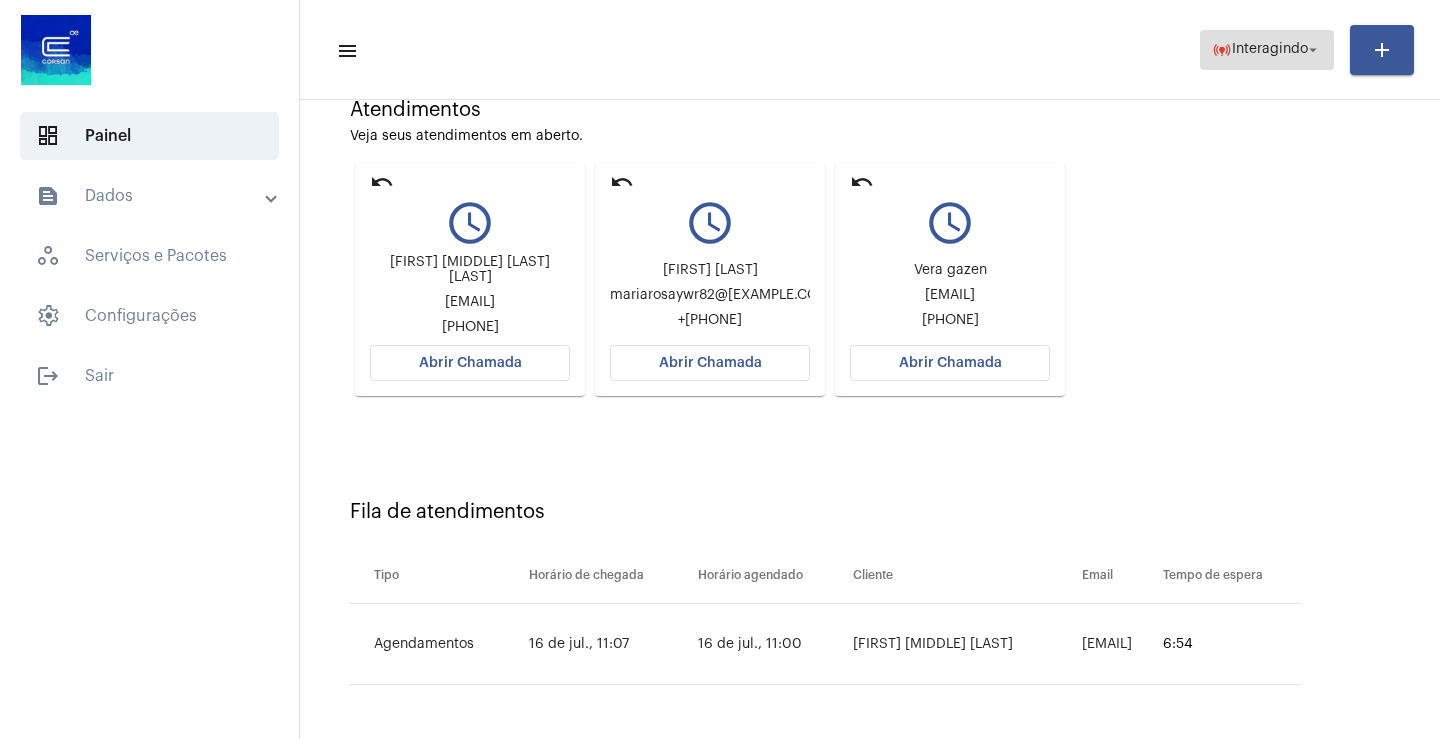 click on "online_prediction  Interagindo arrow_drop_down" 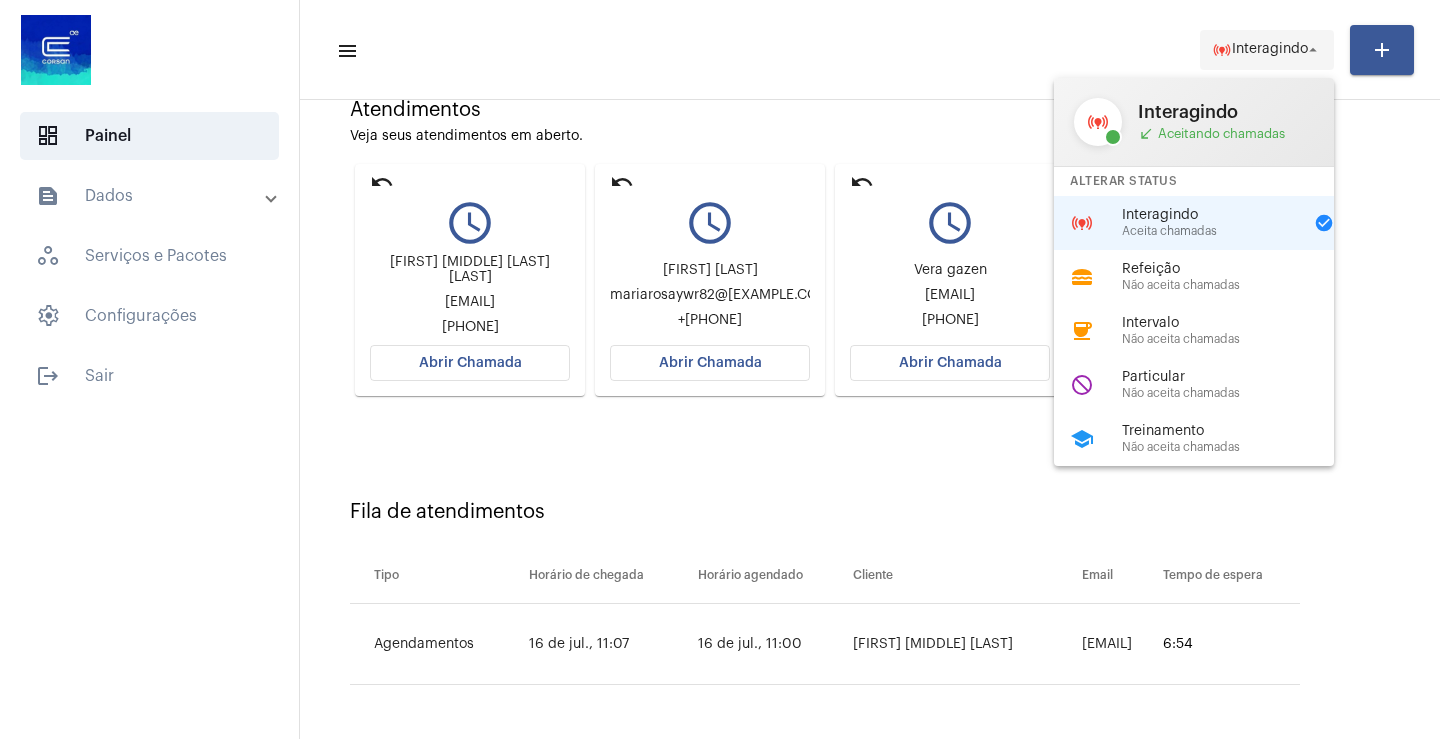 click at bounding box center (720, 369) 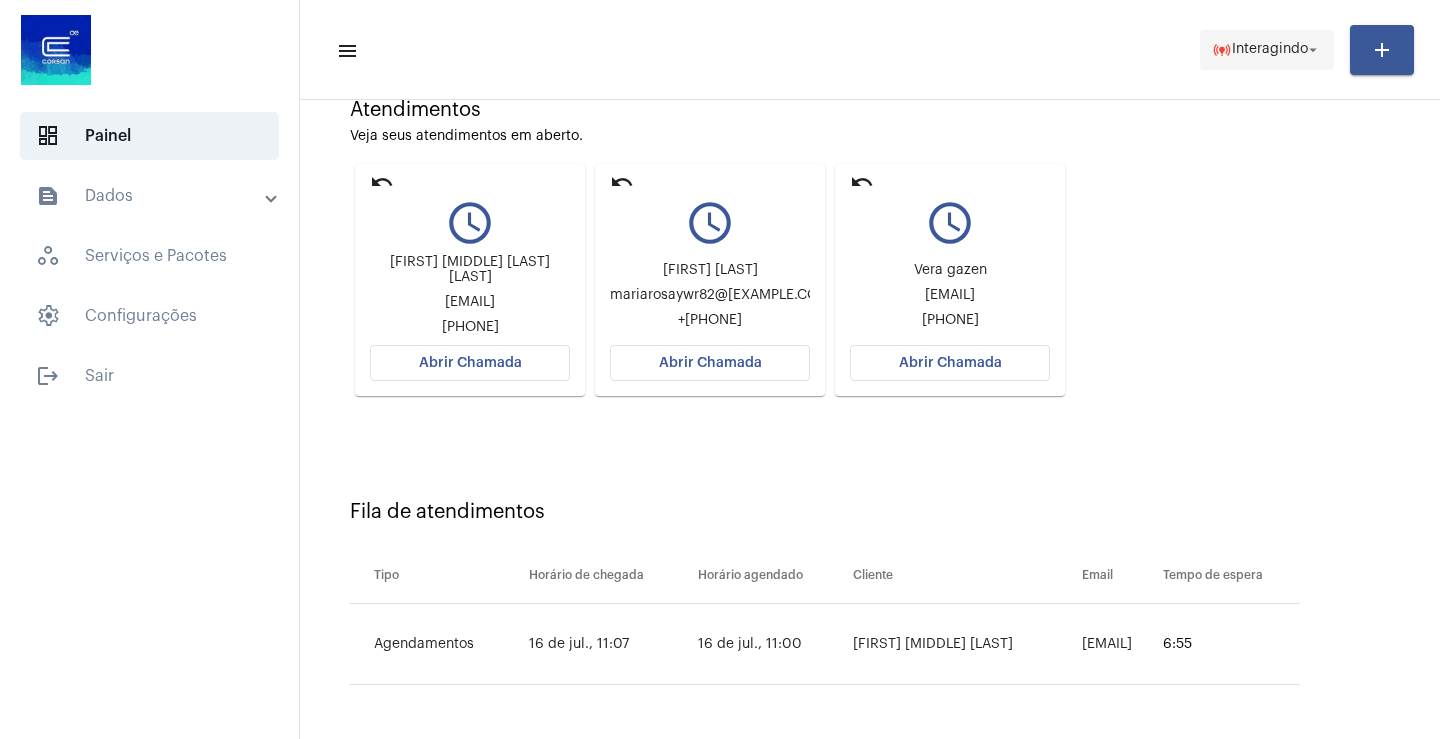 click on "online_prediction  Interagindo arrow_drop_down" 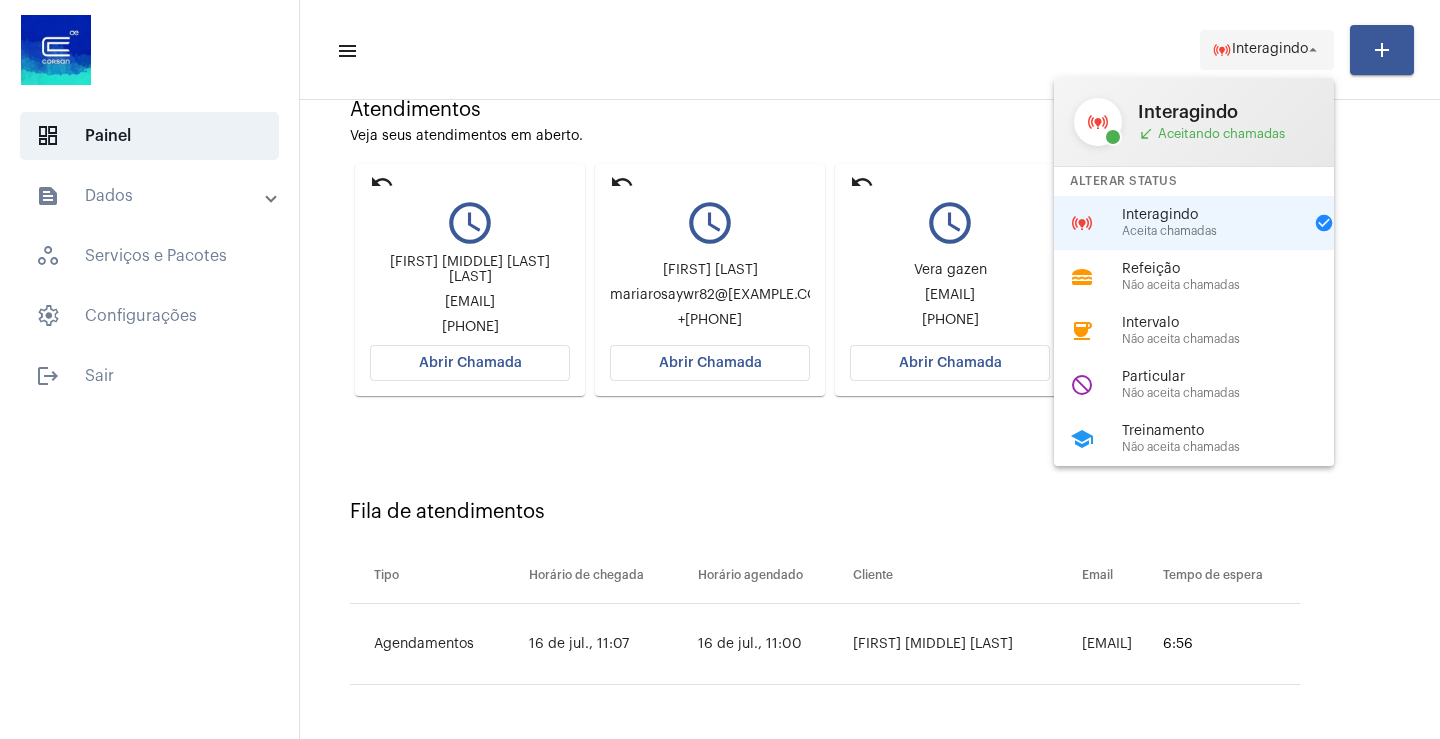 click at bounding box center (720, 369) 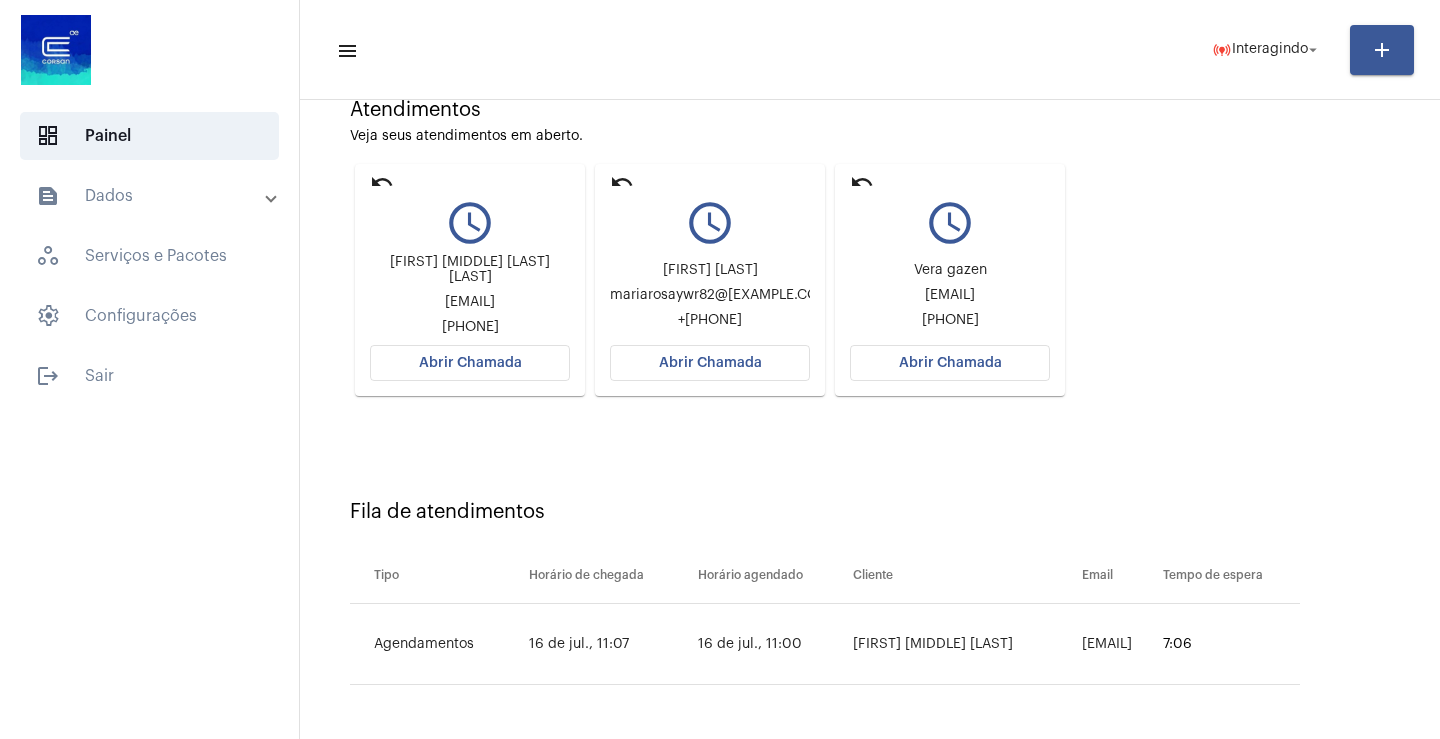 type 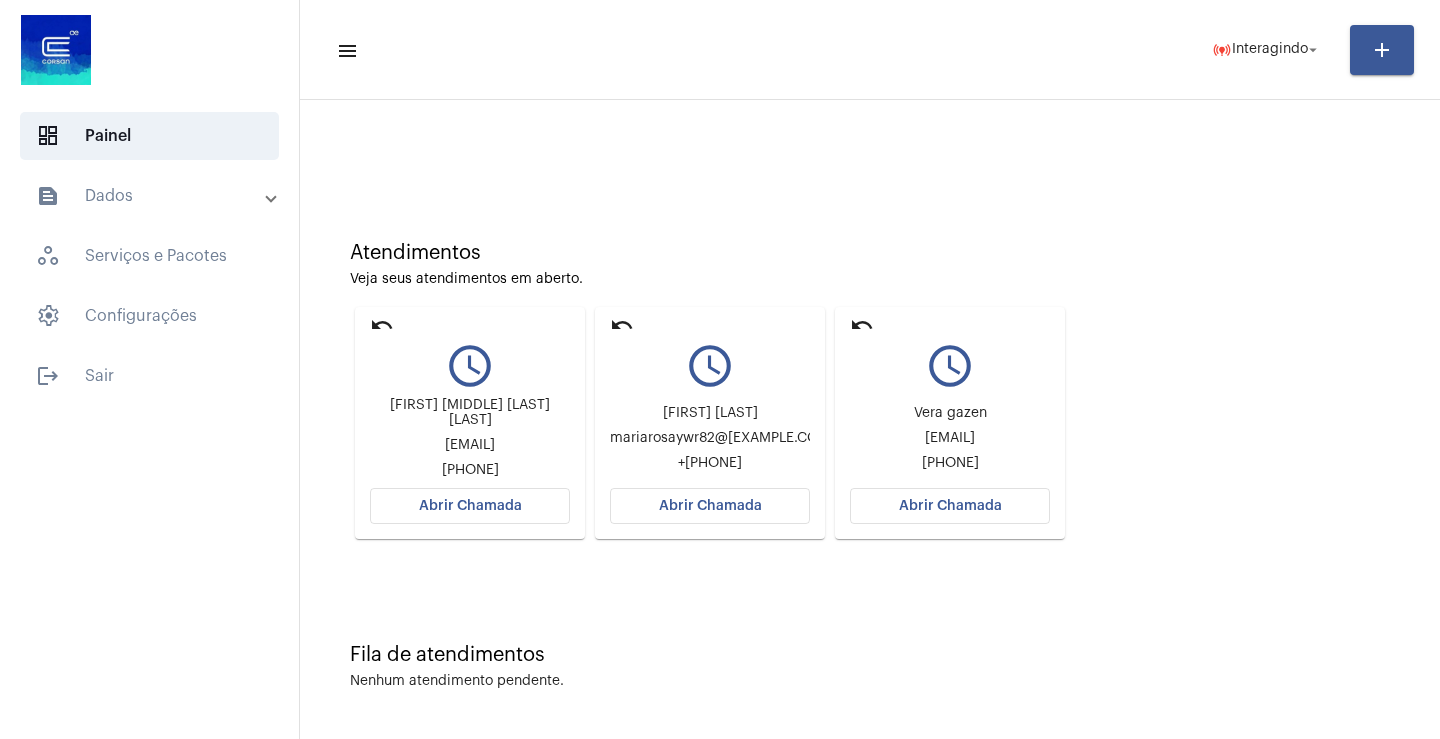scroll, scrollTop: 43, scrollLeft: 0, axis: vertical 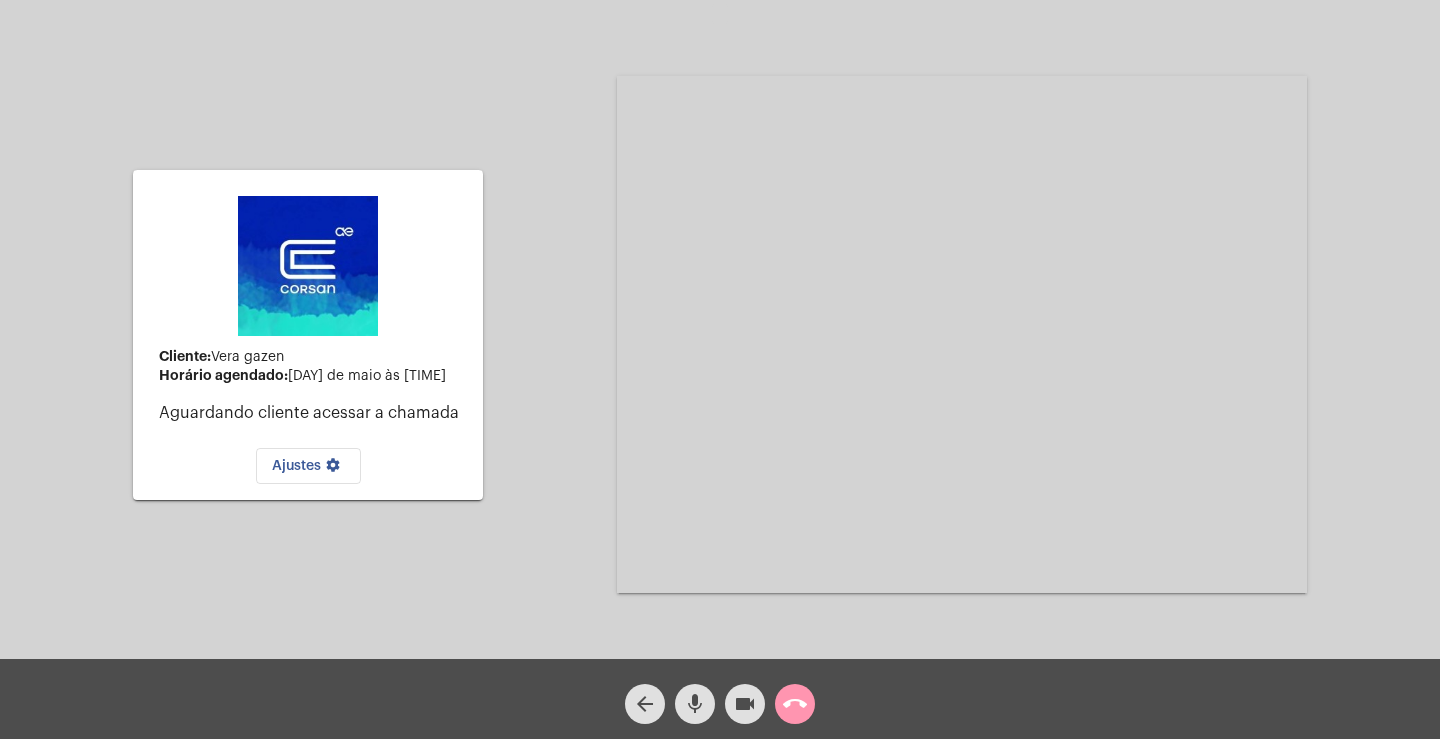 click on "call_end" 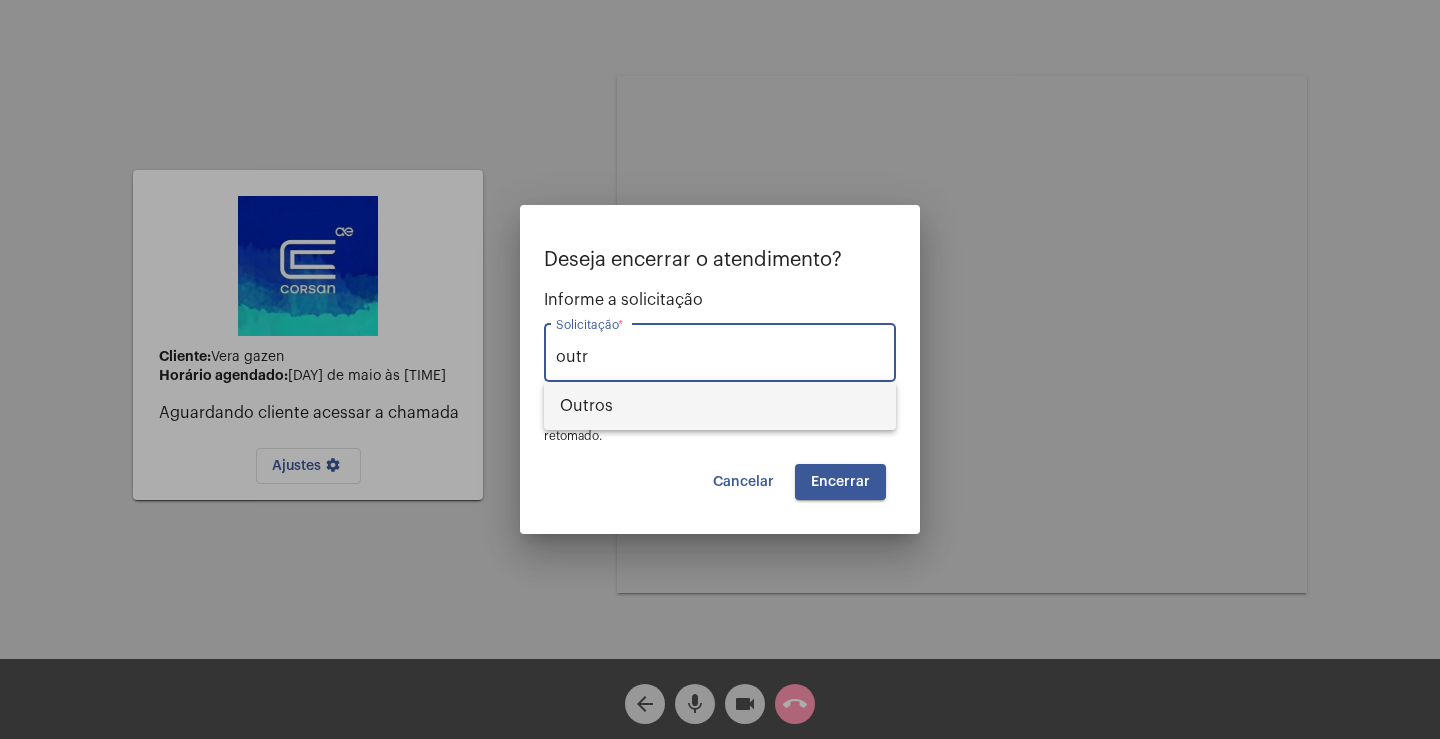 click on "Outros" at bounding box center [720, 406] 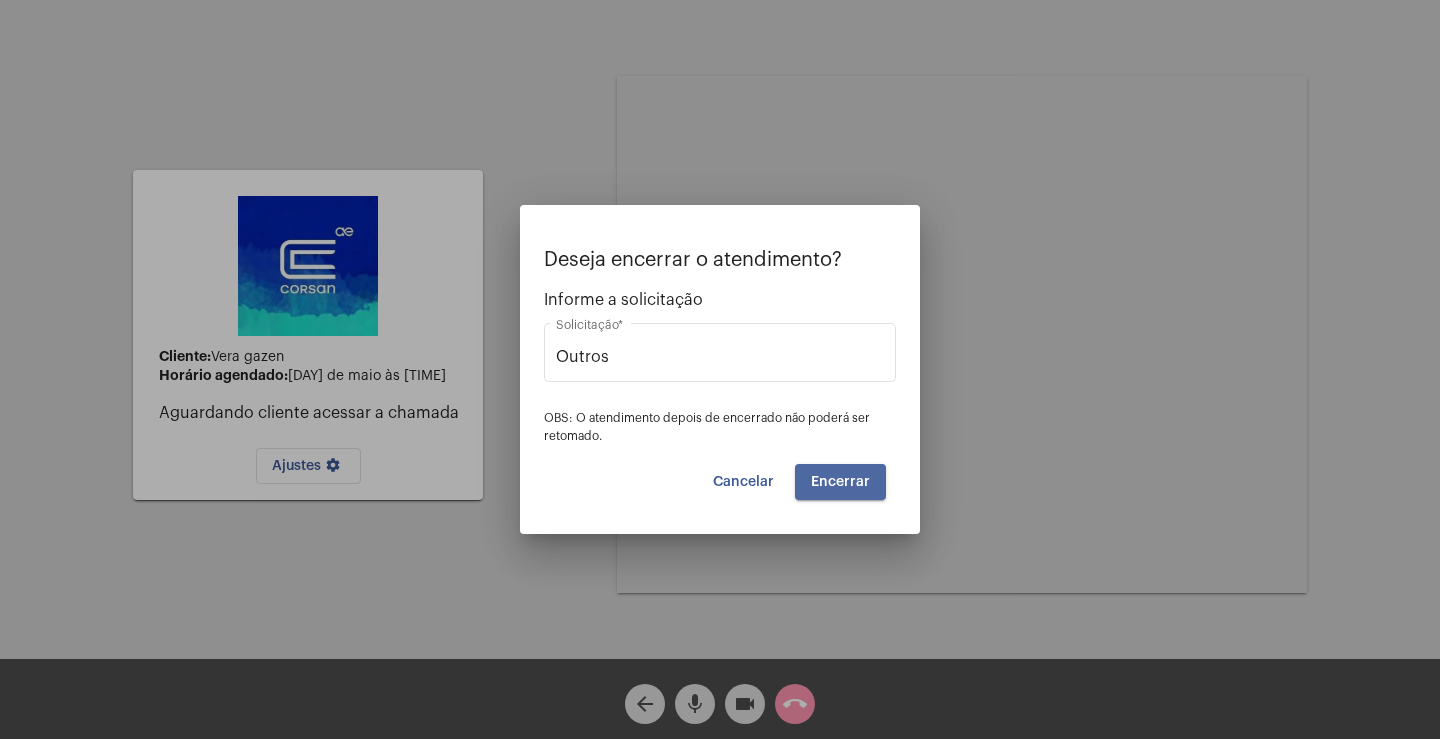 click on "Encerrar" at bounding box center (840, 482) 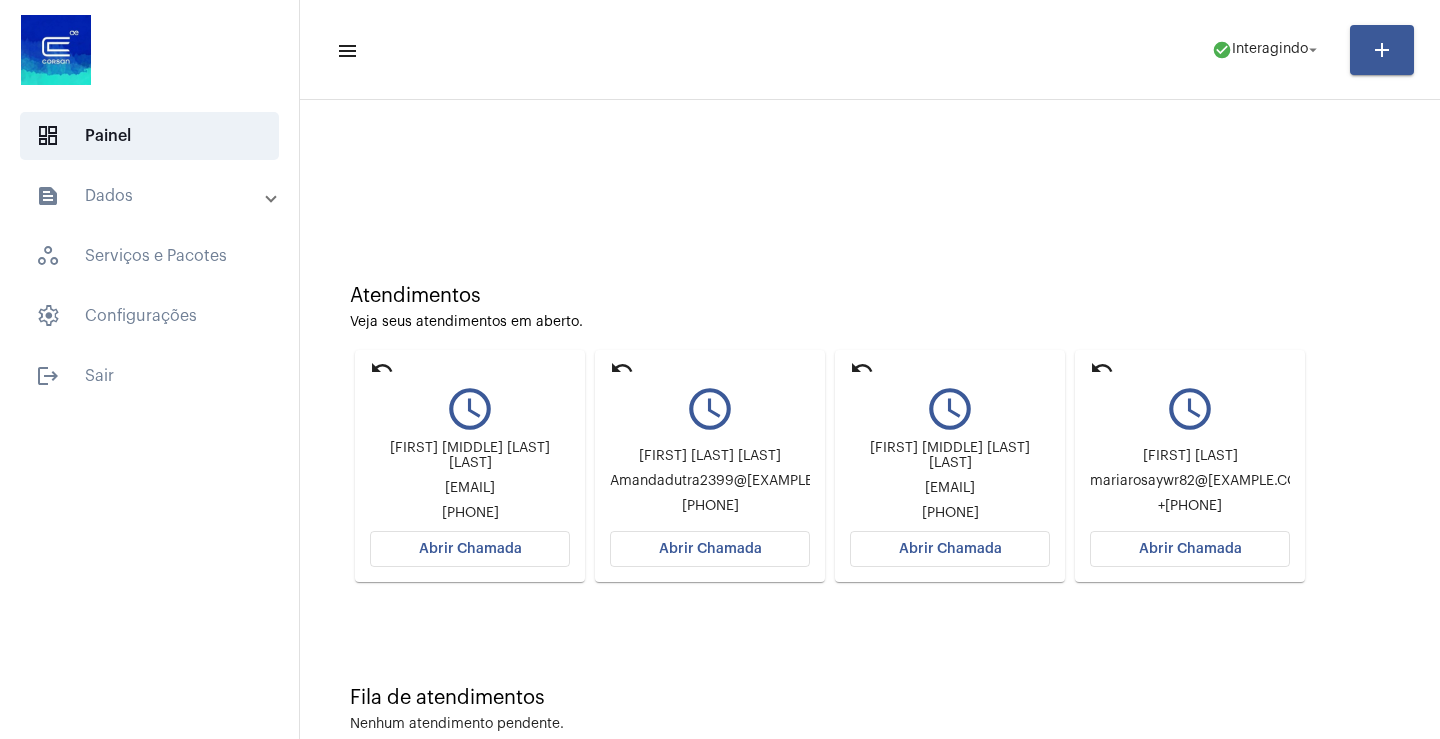 click on "Abrir Chamada" 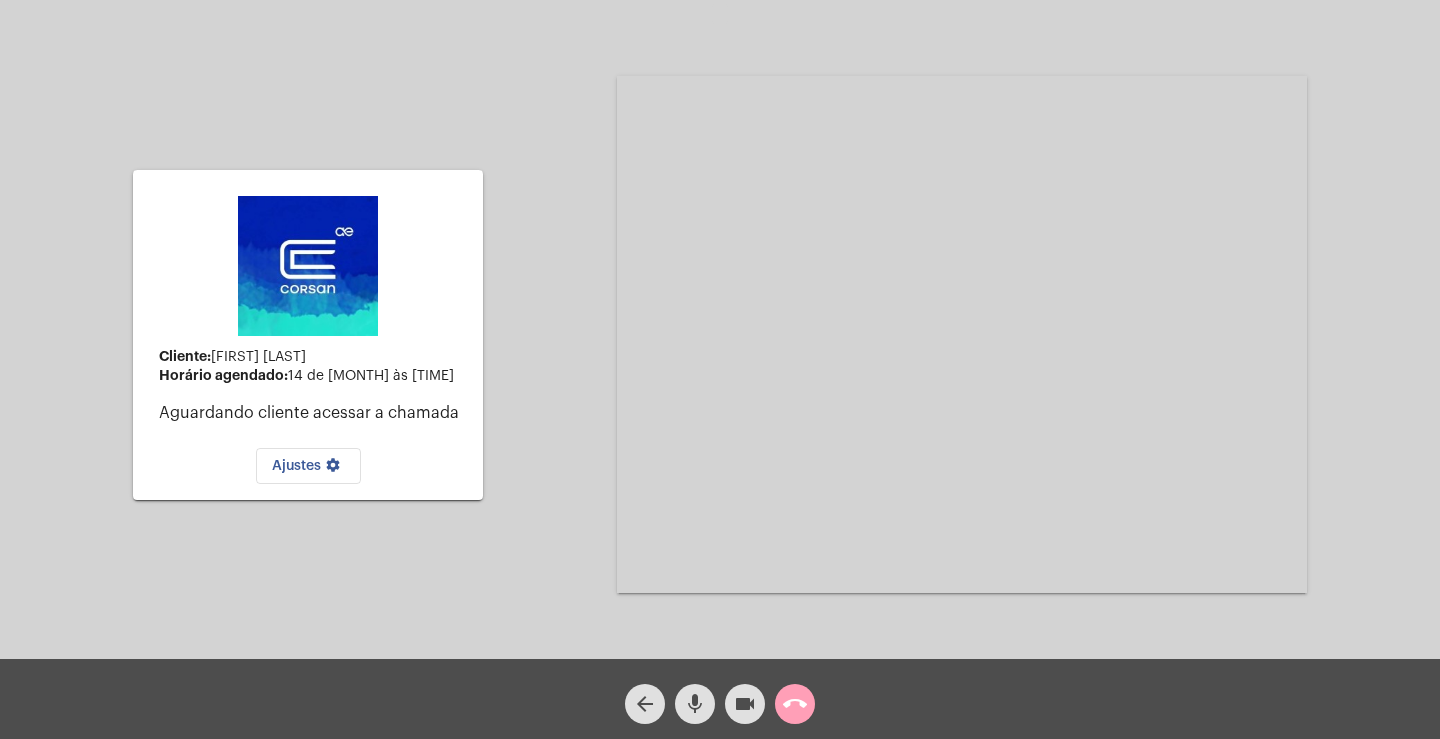 click on "call_end" 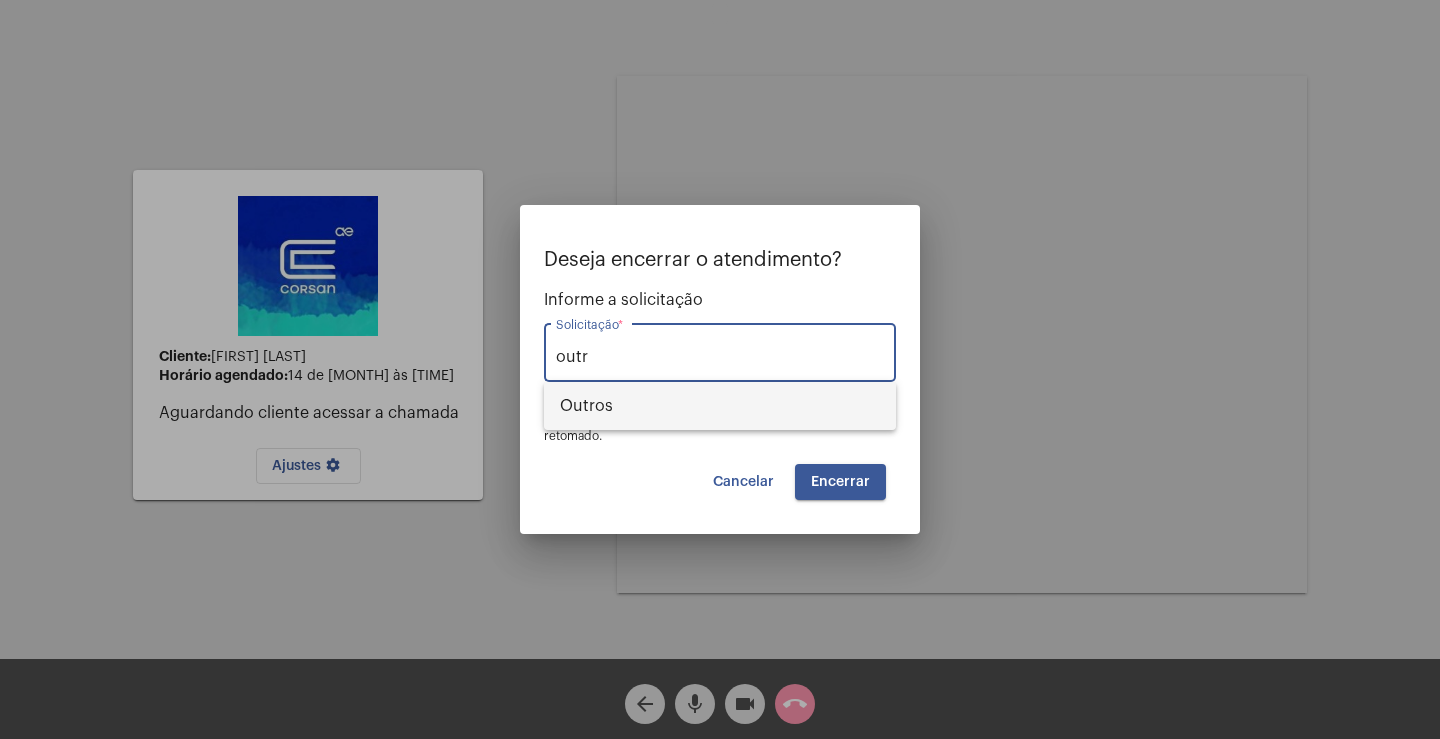 click on "Outros" at bounding box center [720, 406] 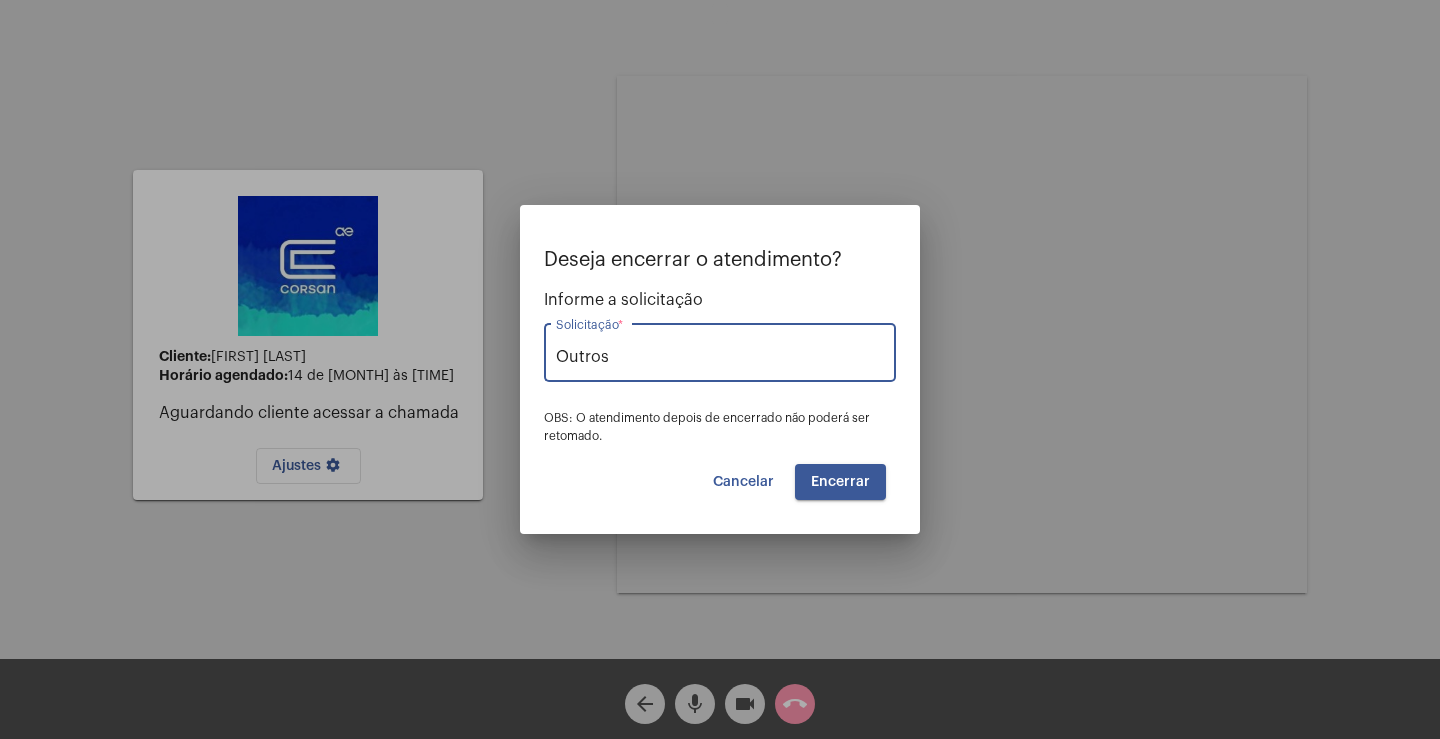 click on "Encerrar" at bounding box center [840, 482] 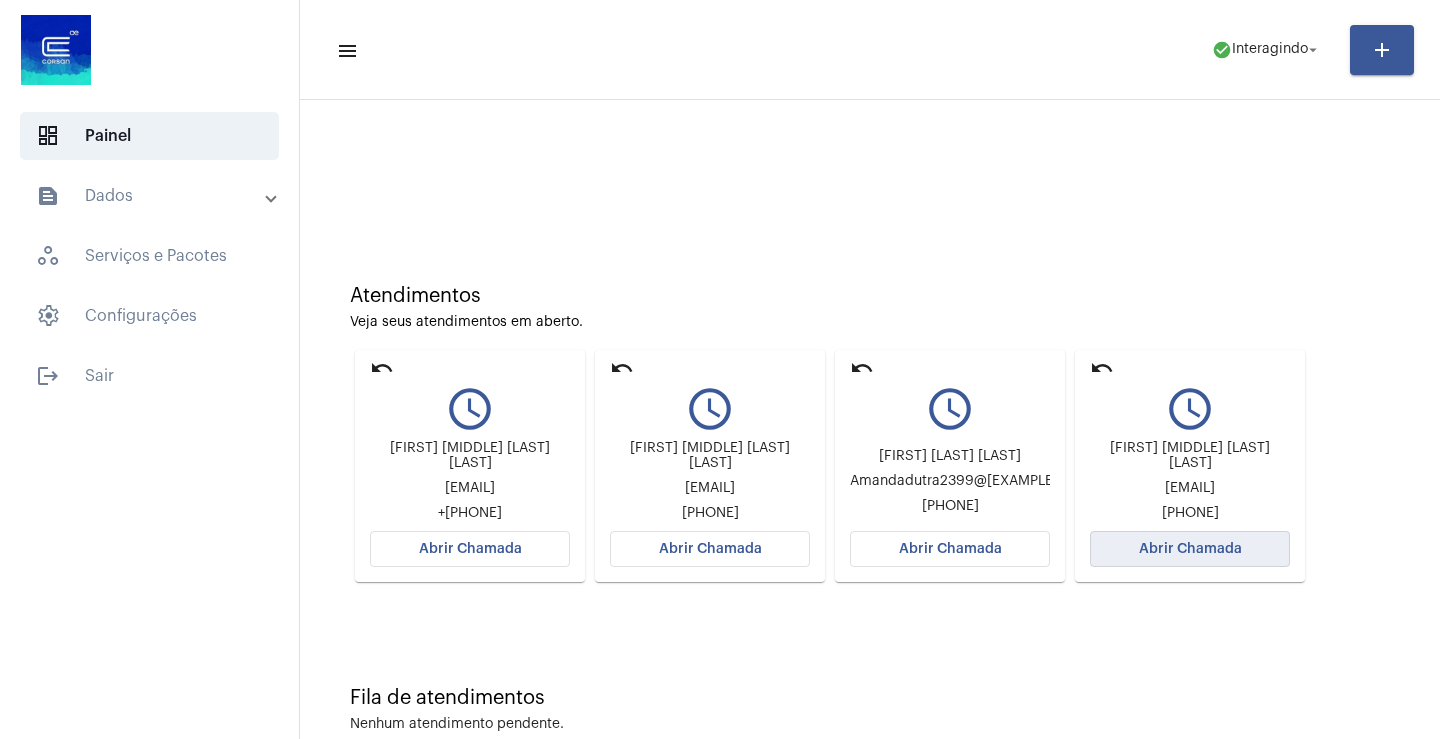 click on "Abrir Chamada" 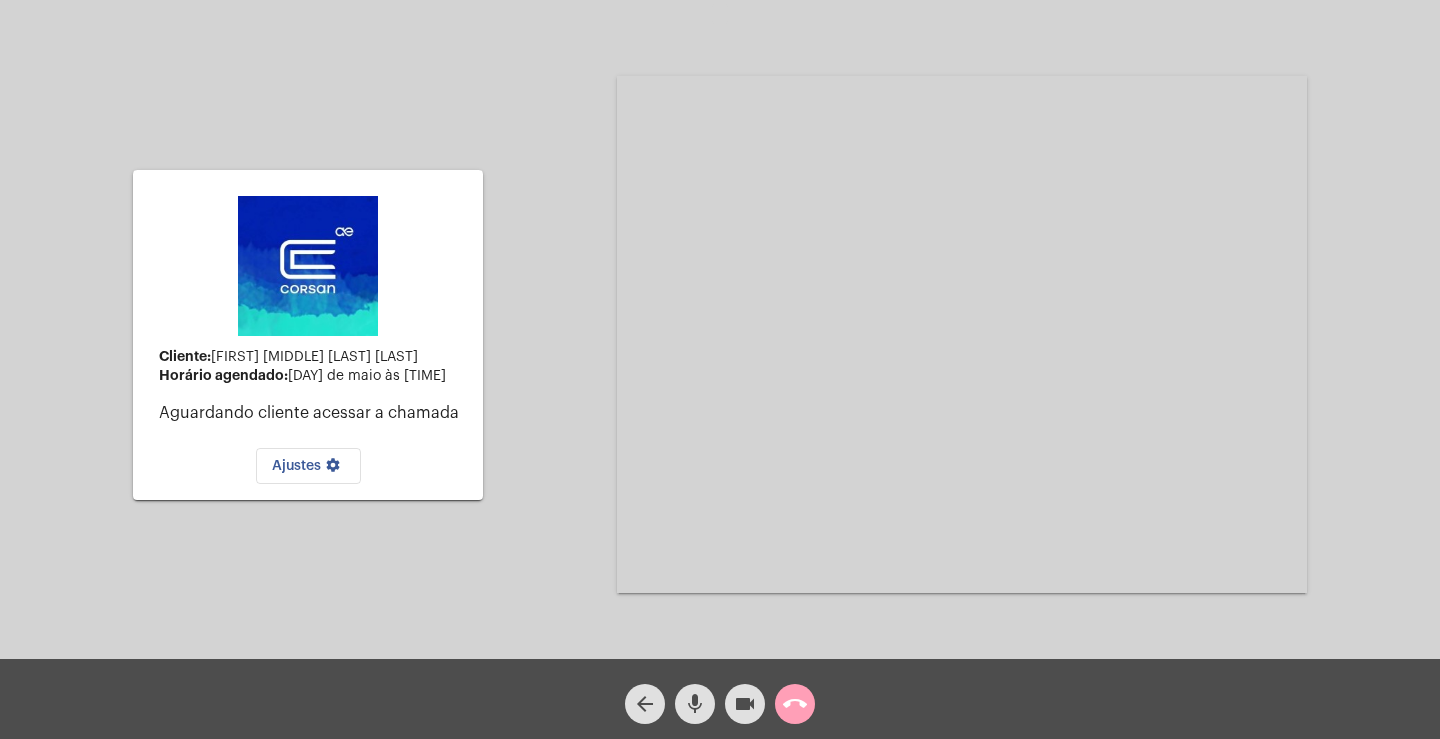 click on "call_end" 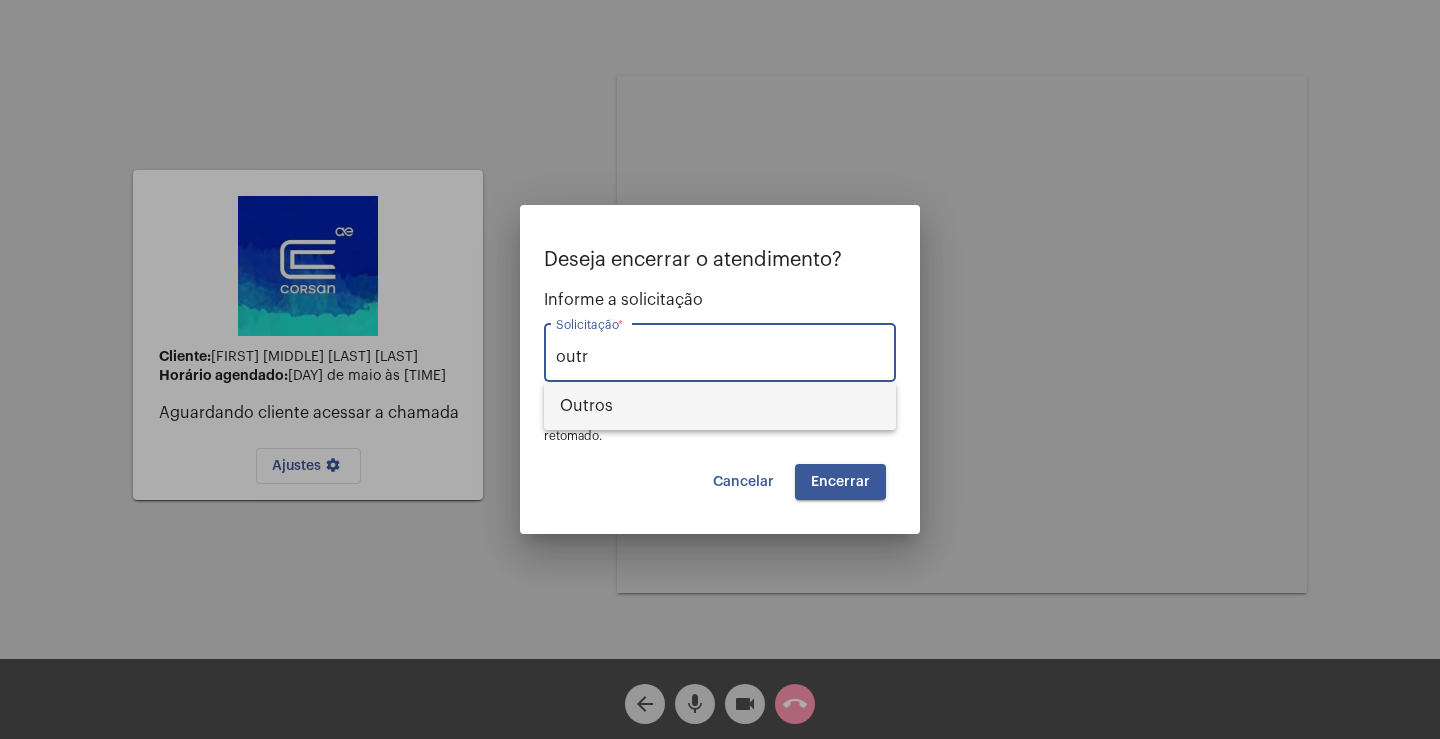 click on "Outros" at bounding box center (720, 406) 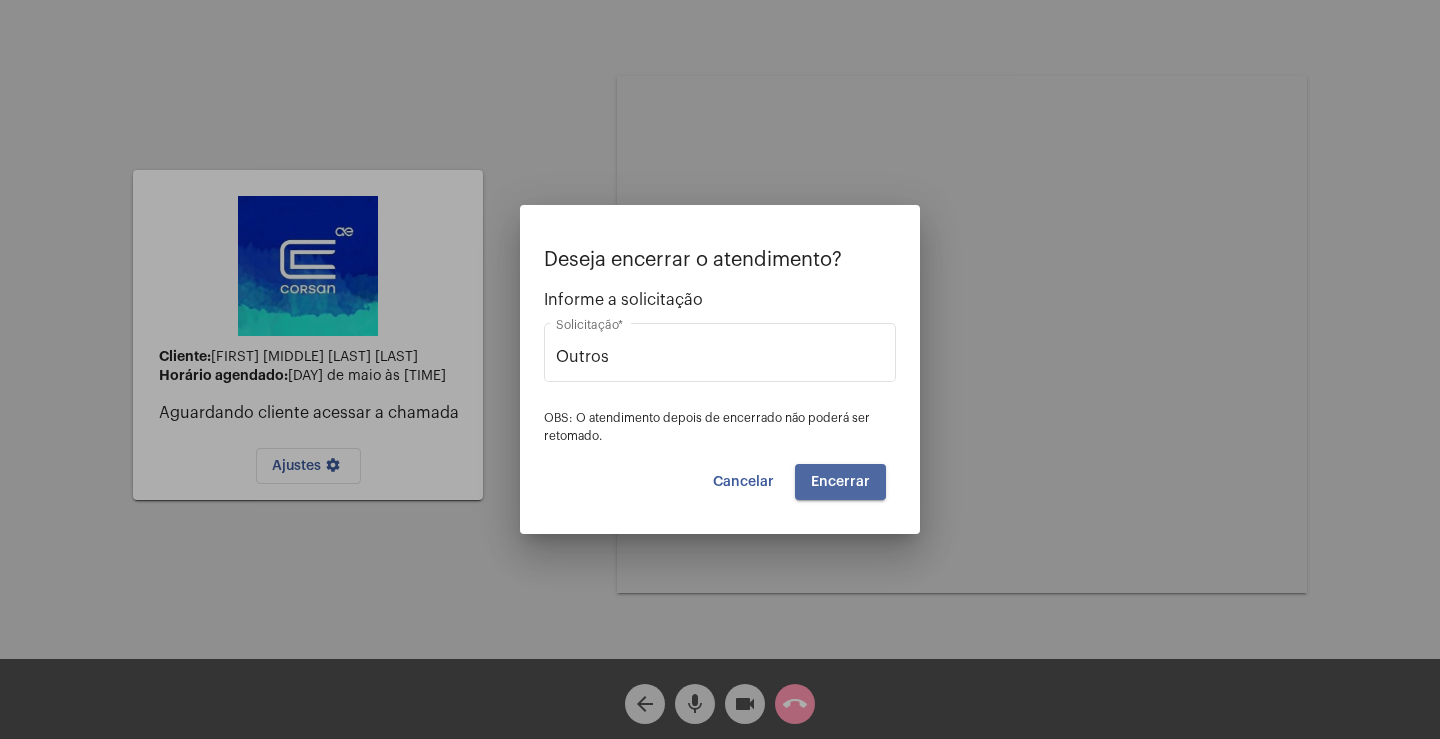 click on "Encerrar" at bounding box center [840, 482] 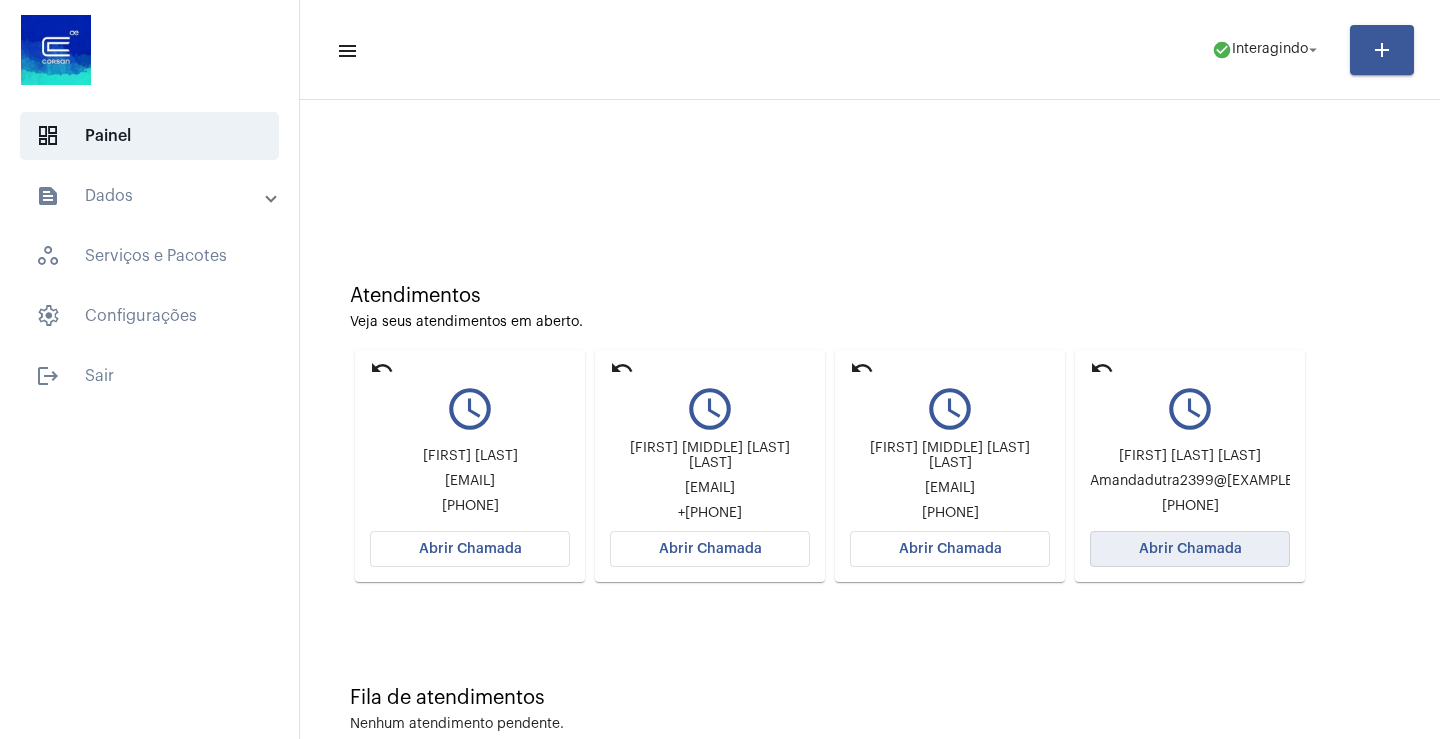 click on "Abrir Chamada" 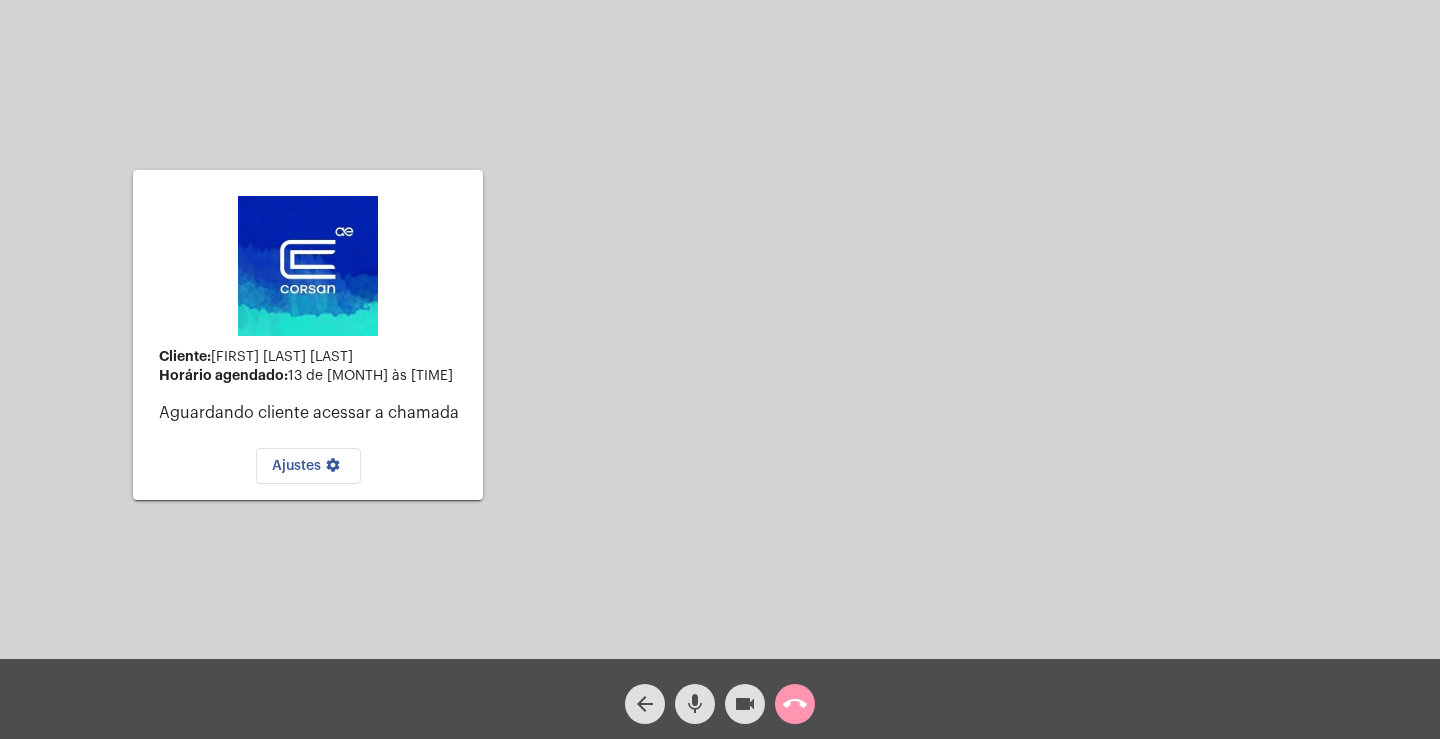 click on "videocam" 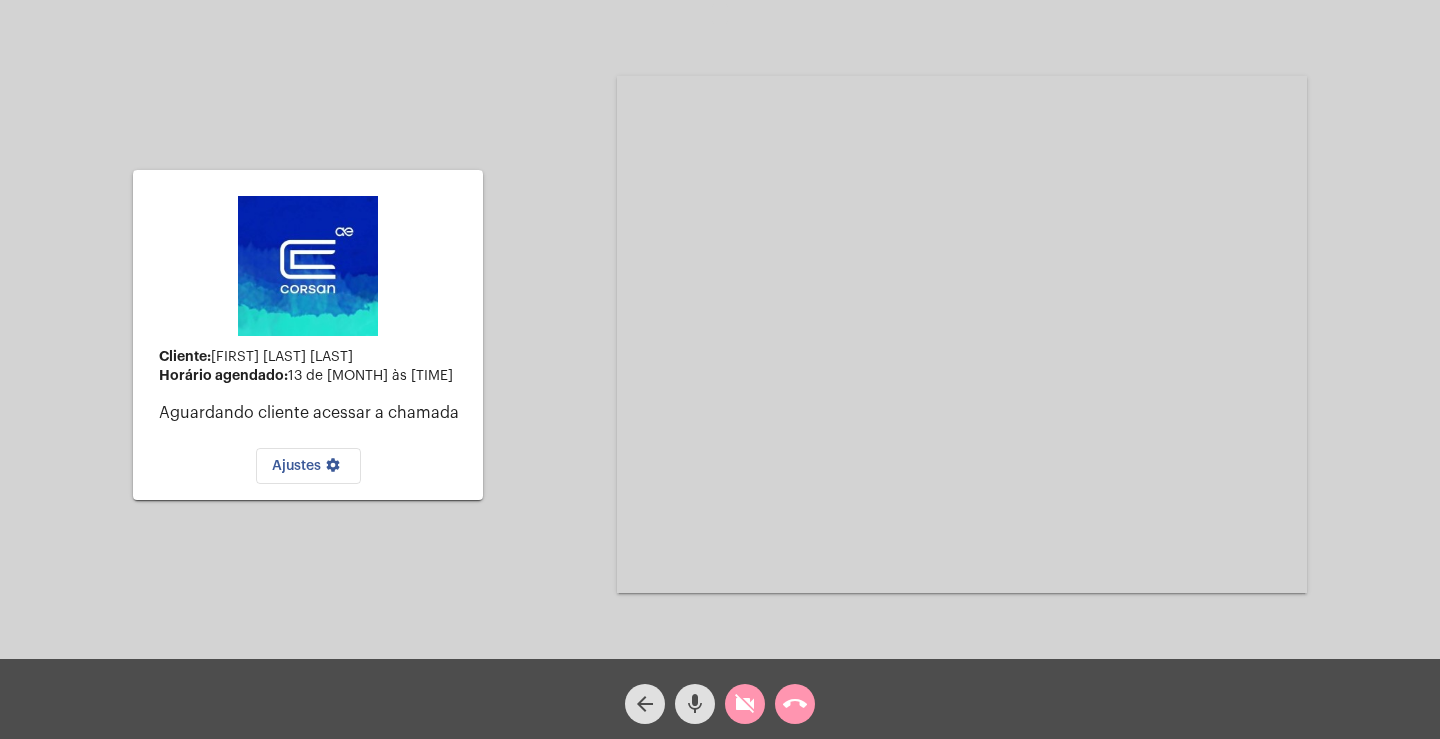 click on "call_end" 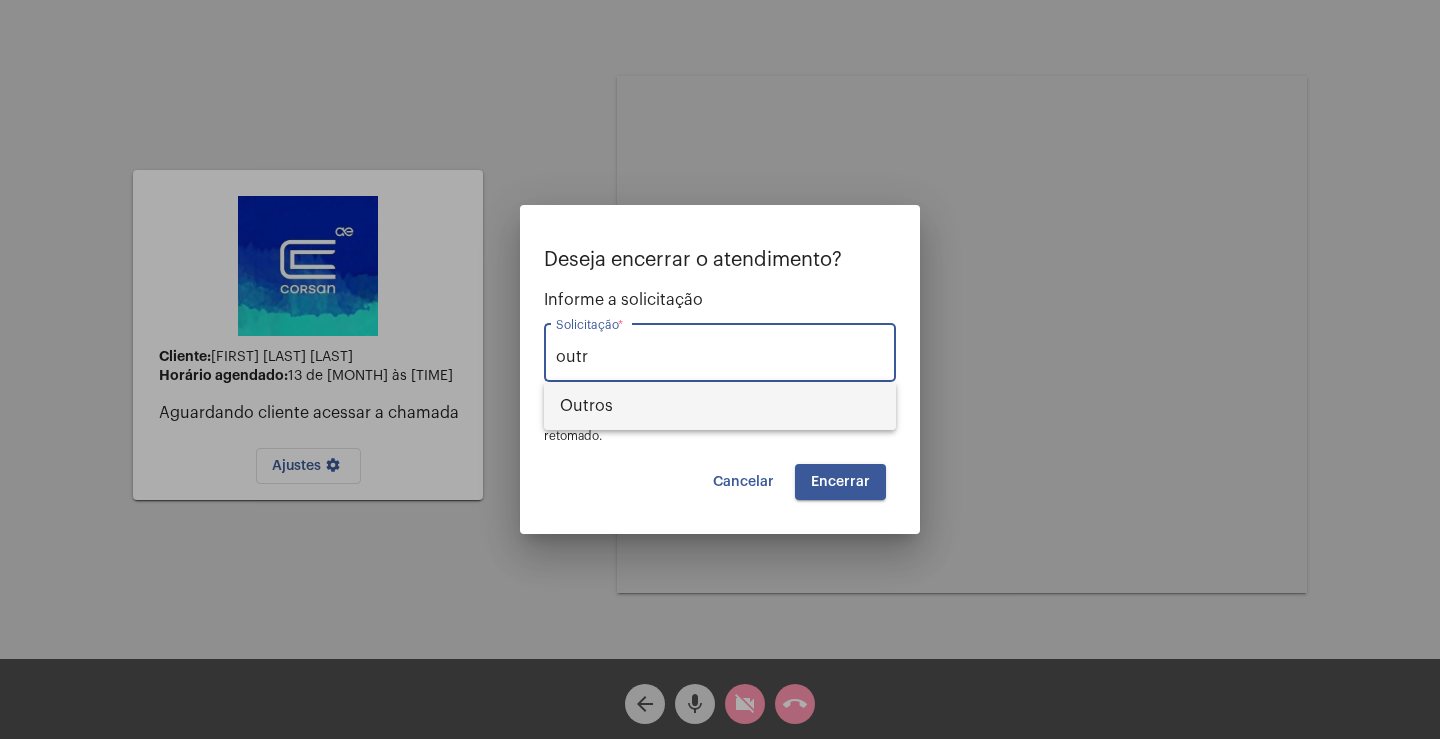 click on "Outros" at bounding box center [720, 406] 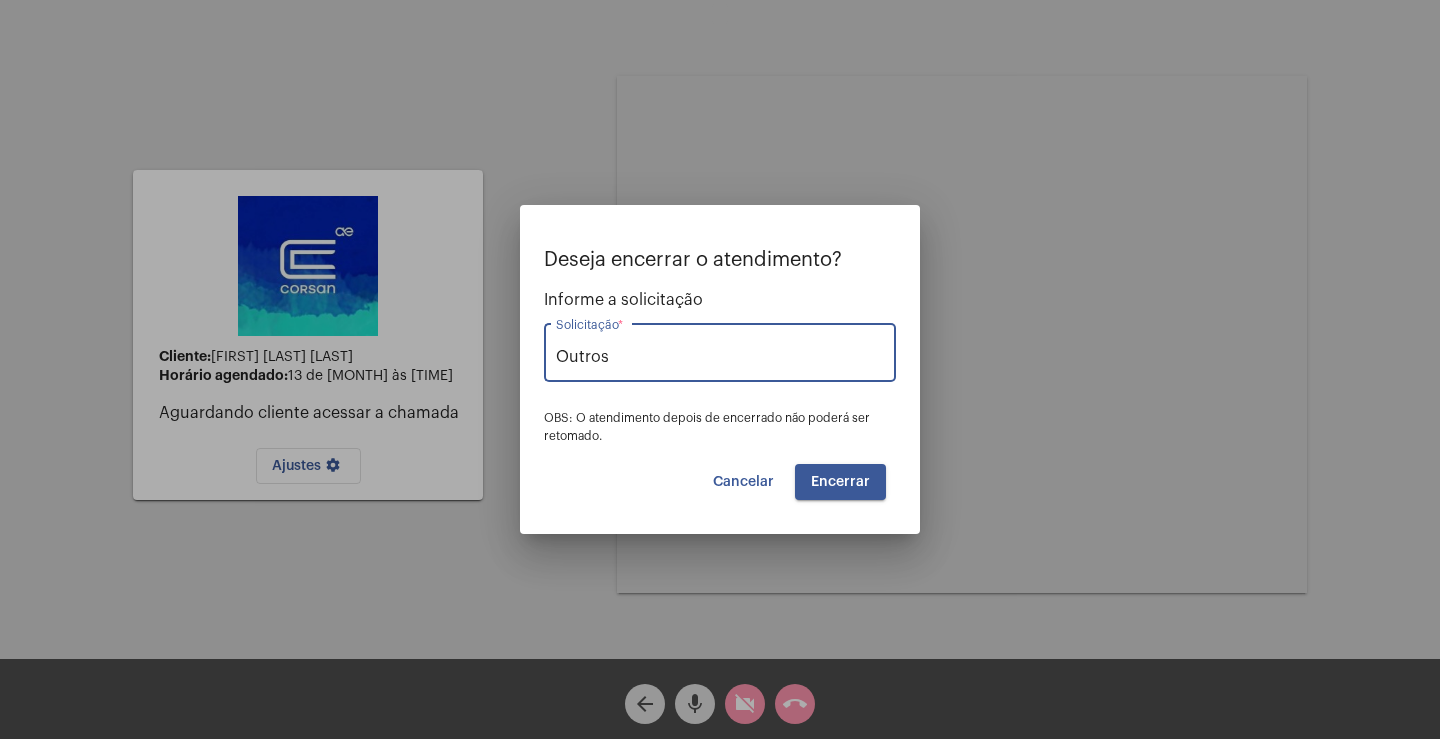 click on "Encerrar" at bounding box center (840, 482) 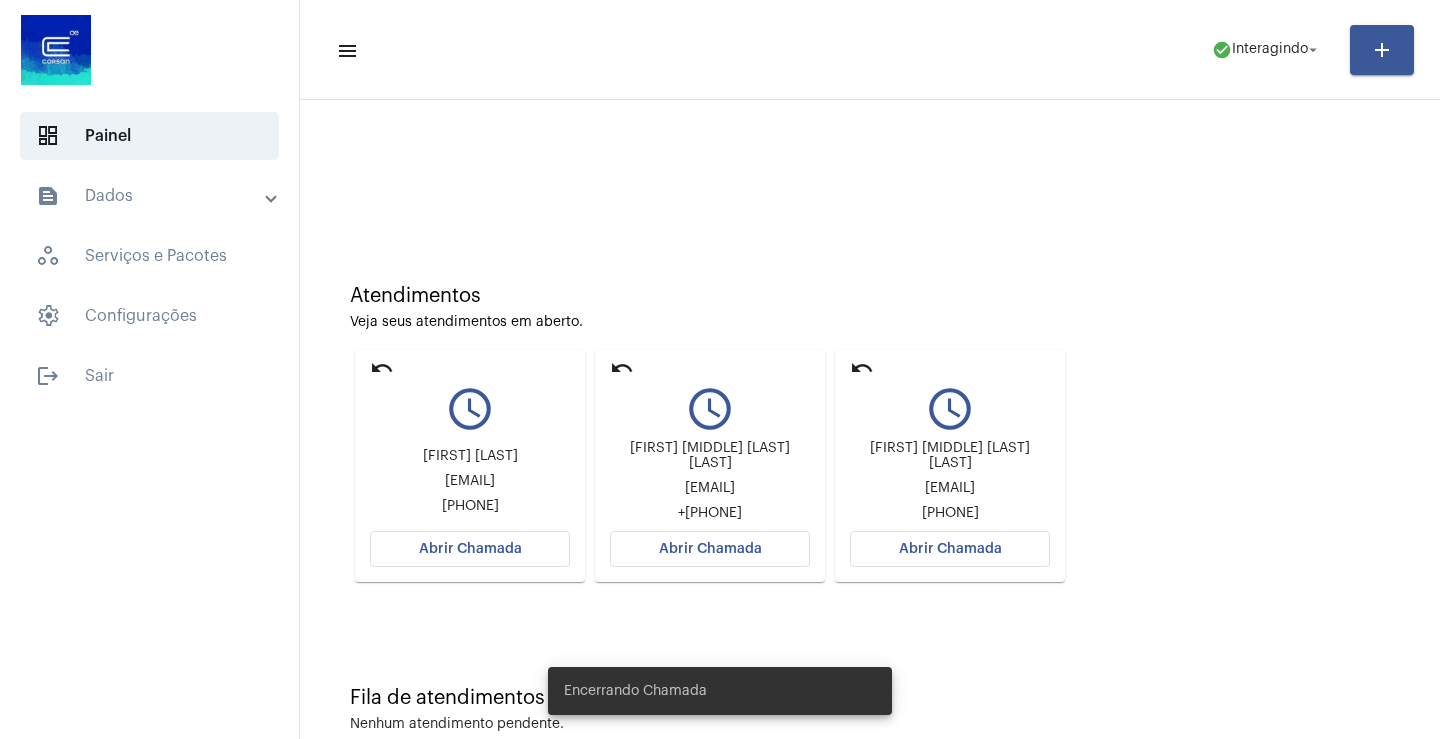 click on "Abrir Chamada" 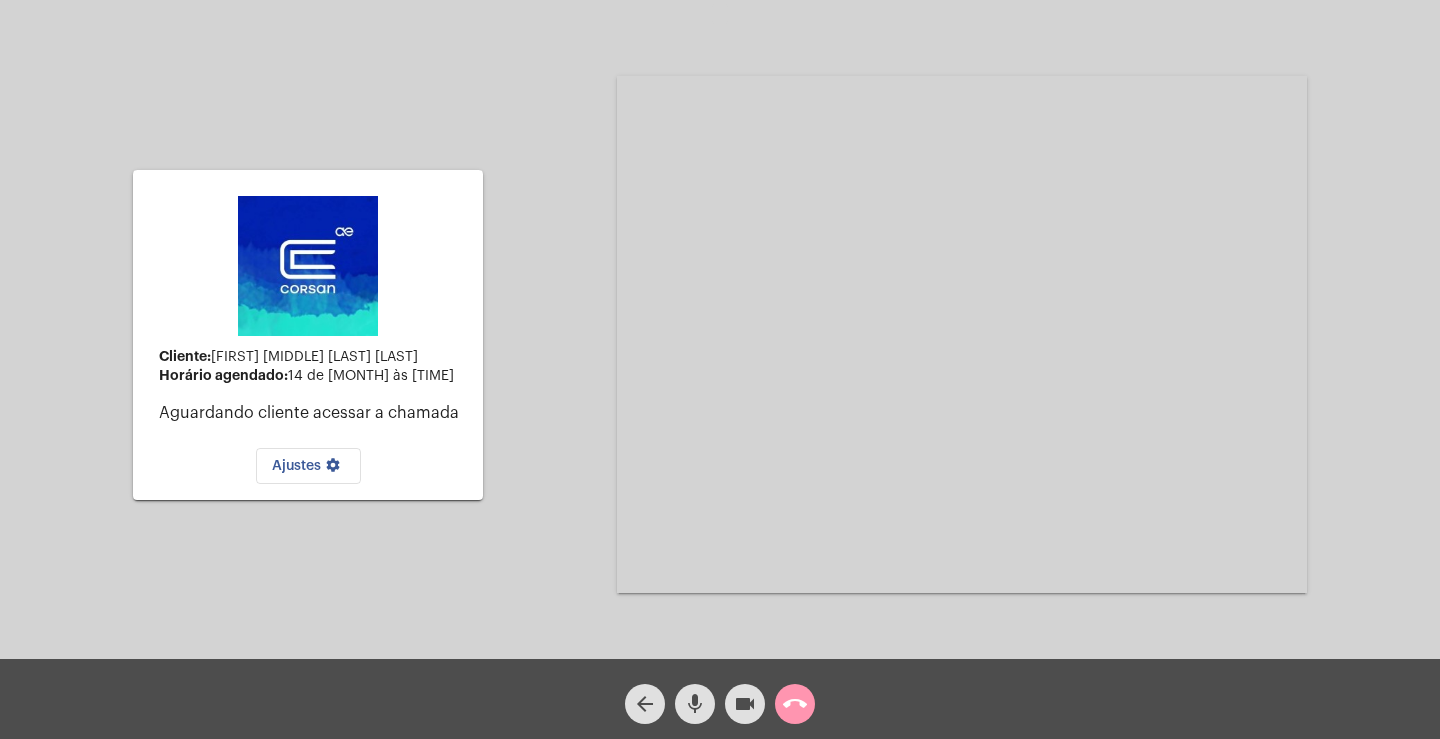 click on "arrow_back mic videocam call_end" 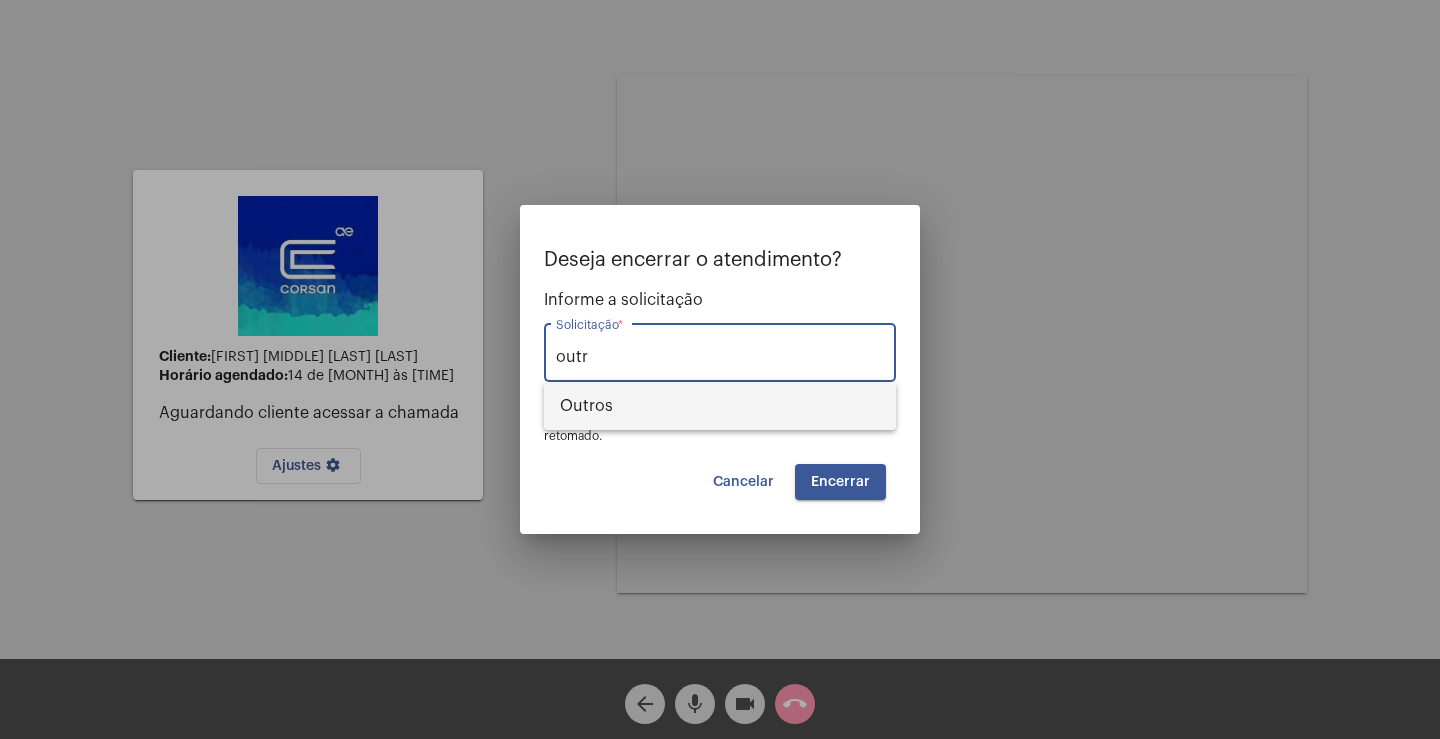 click on "Outros" at bounding box center [720, 406] 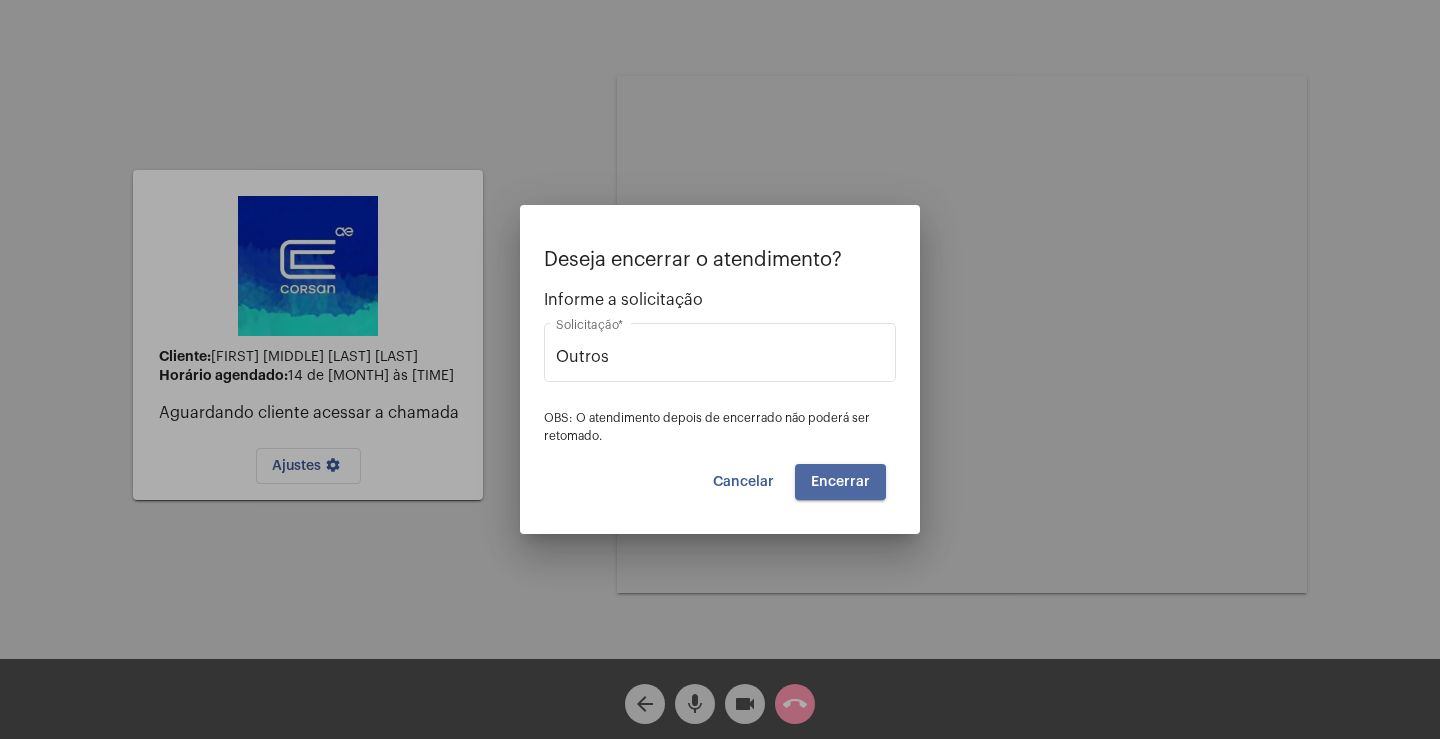 click on "Encerrar" at bounding box center [840, 482] 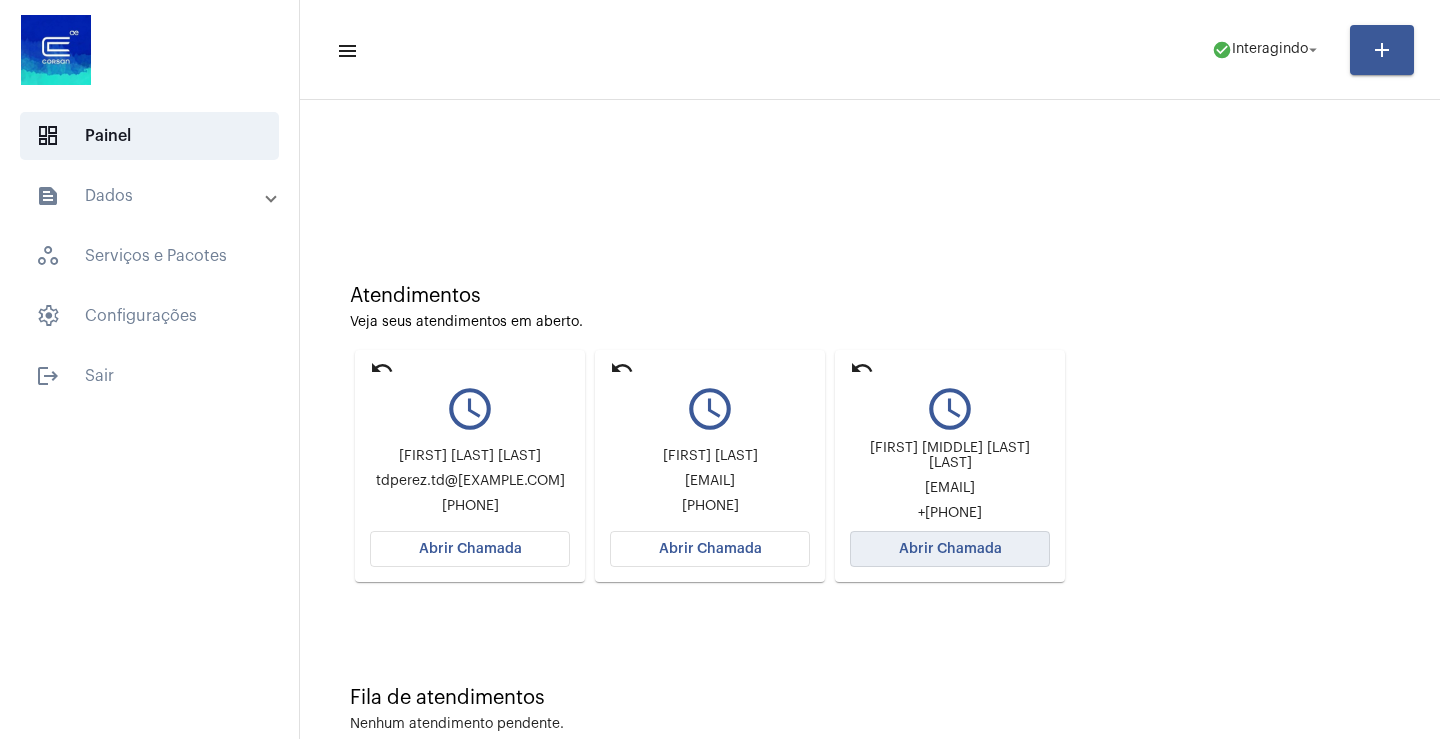 click on "Abrir Chamada" 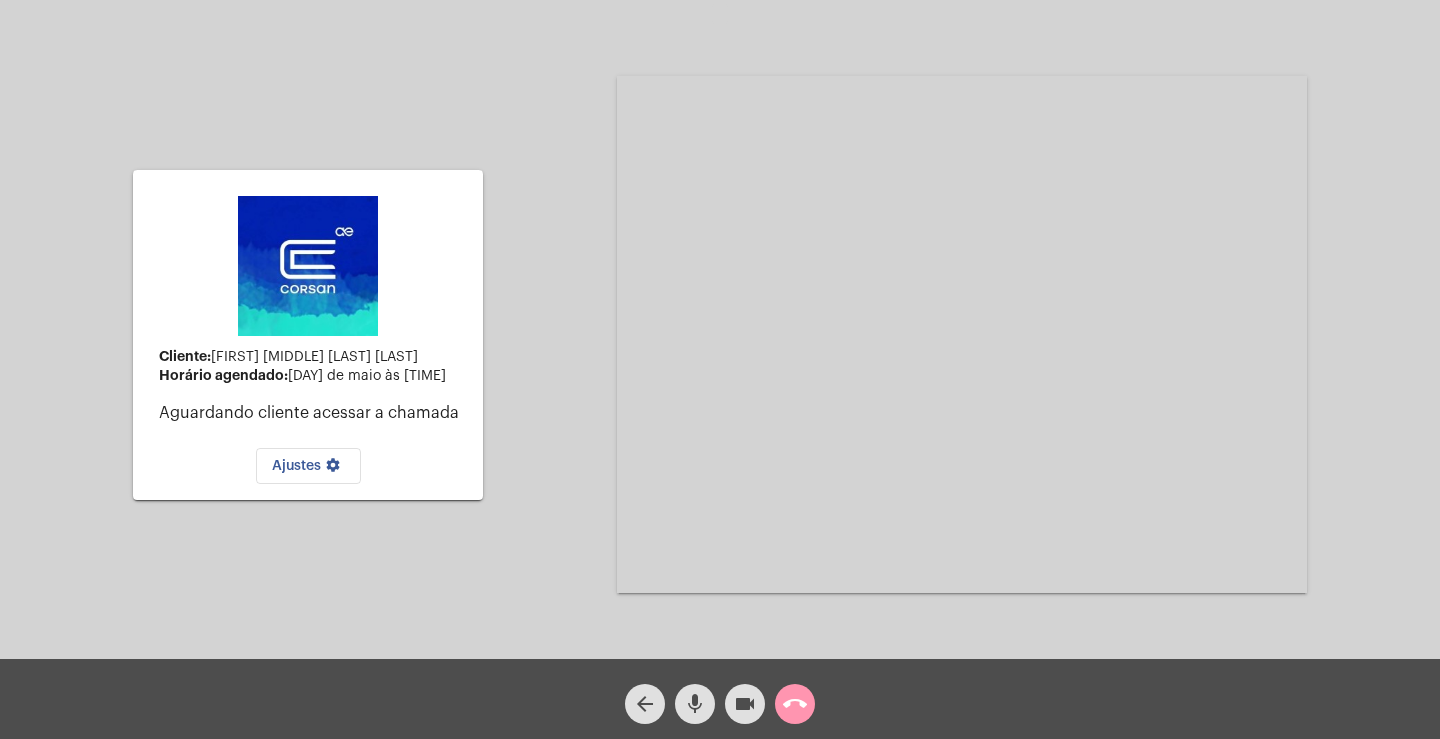 click on "call_end" 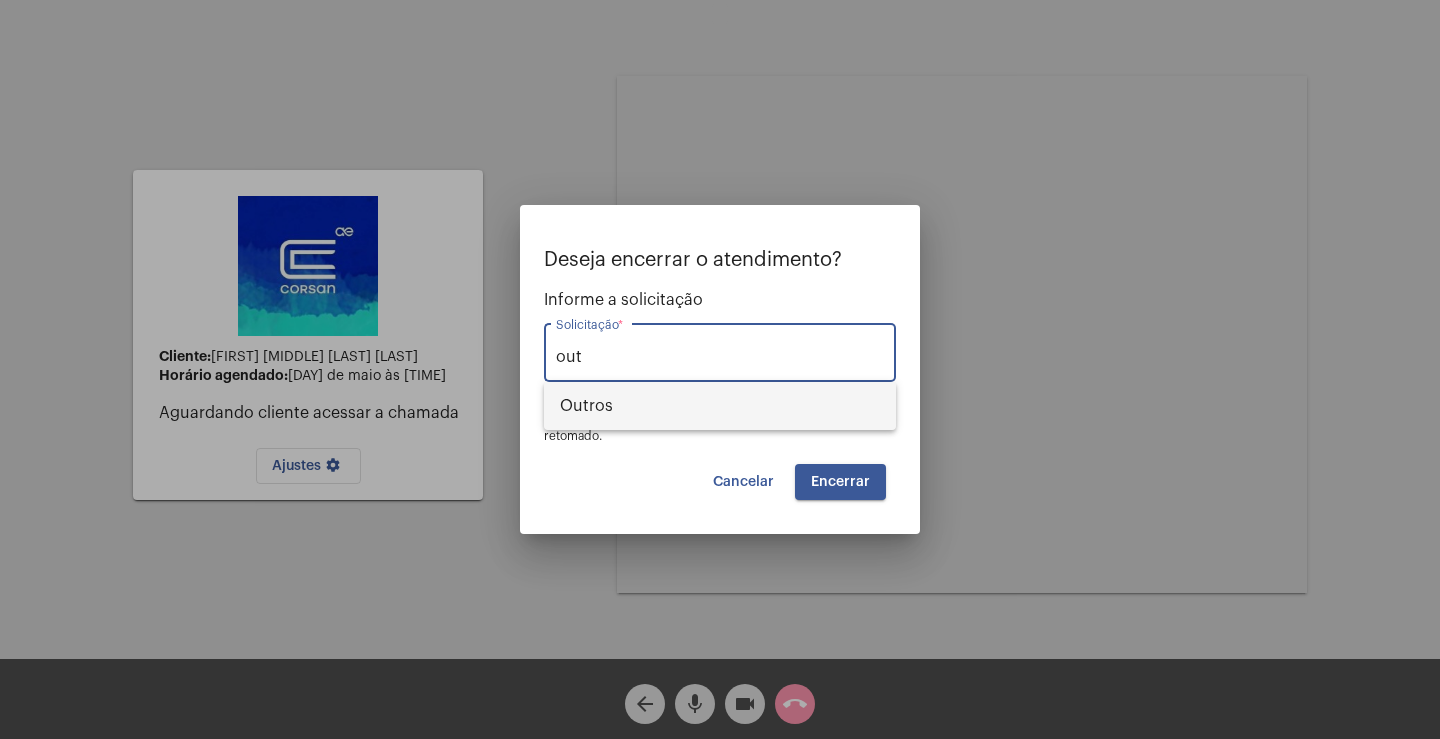 click on "Outros" at bounding box center (720, 406) 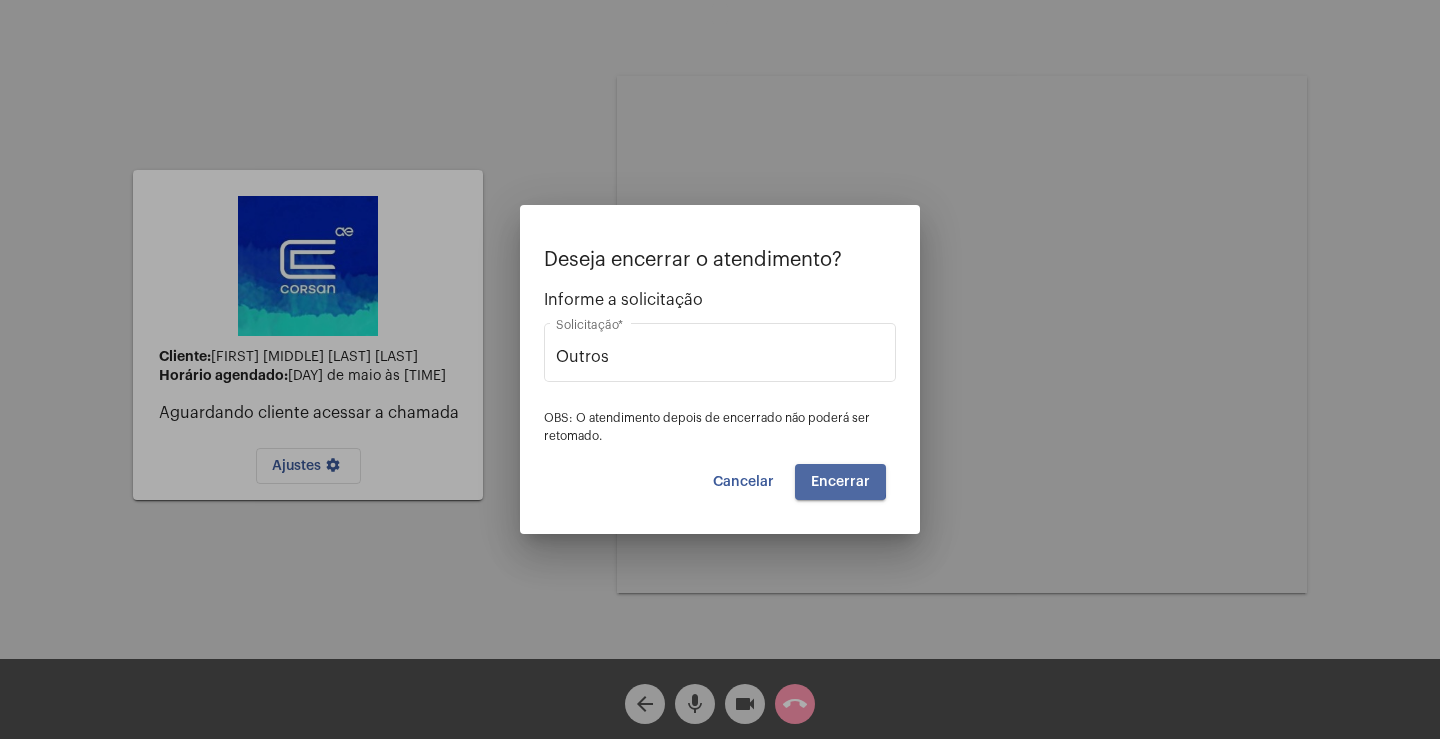 click on "Encerrar" at bounding box center [840, 482] 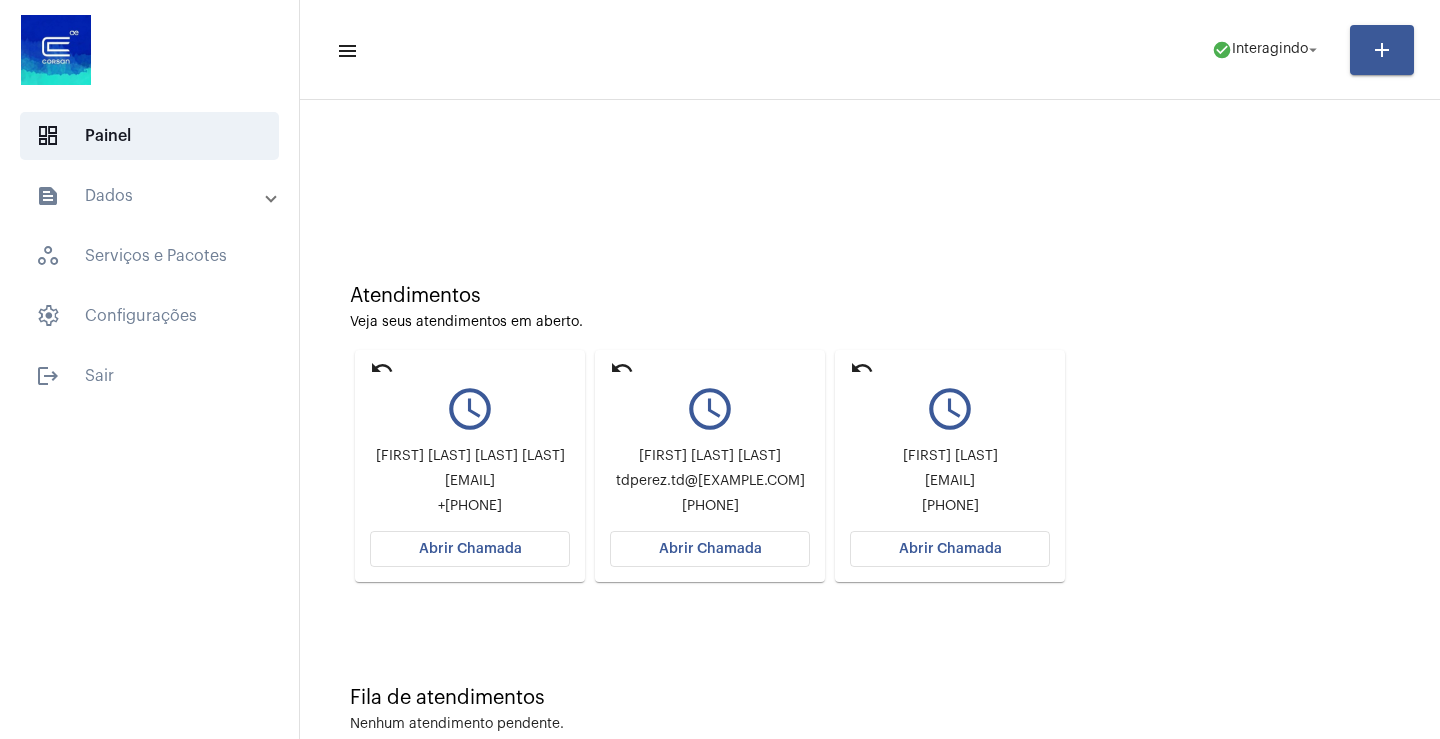 click on "Abrir Chamada" 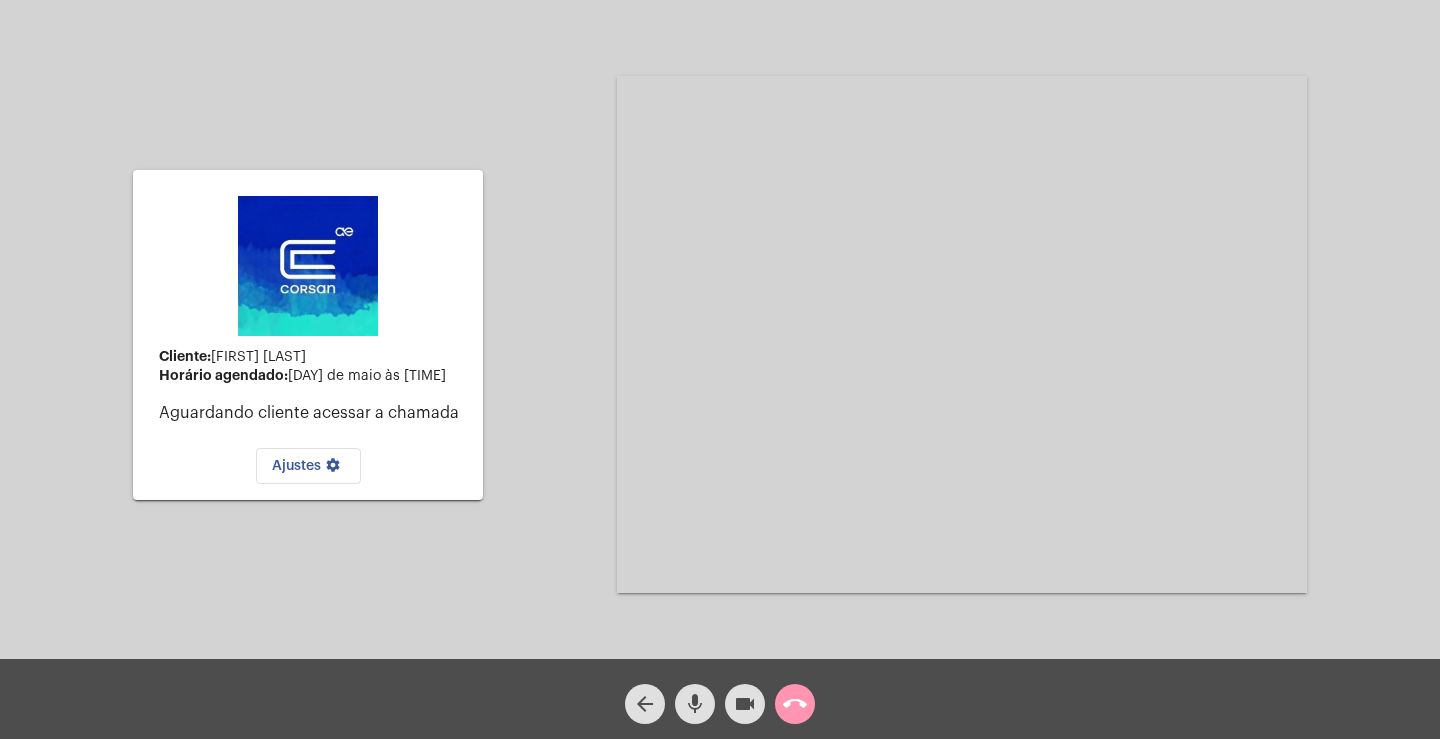 click on "call_end" 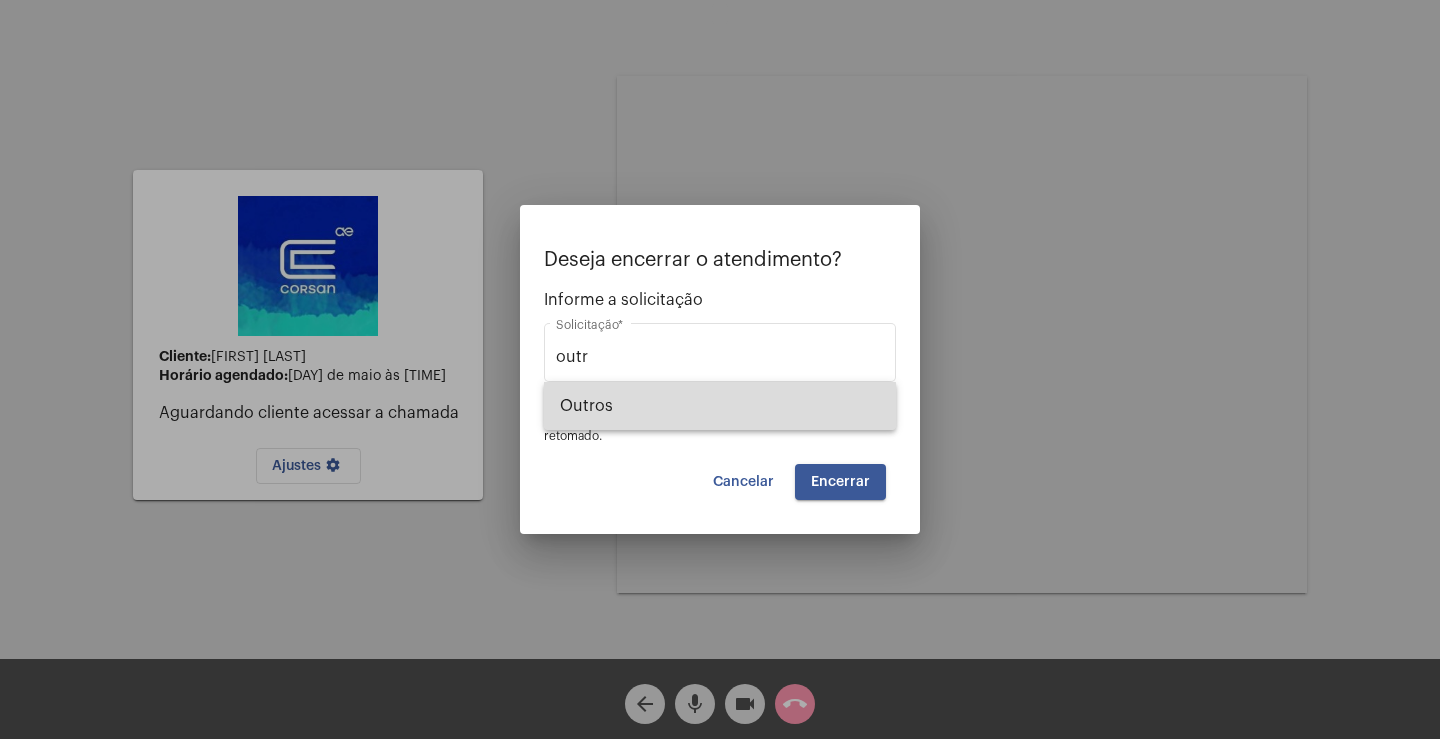 click on "Outros" at bounding box center [720, 406] 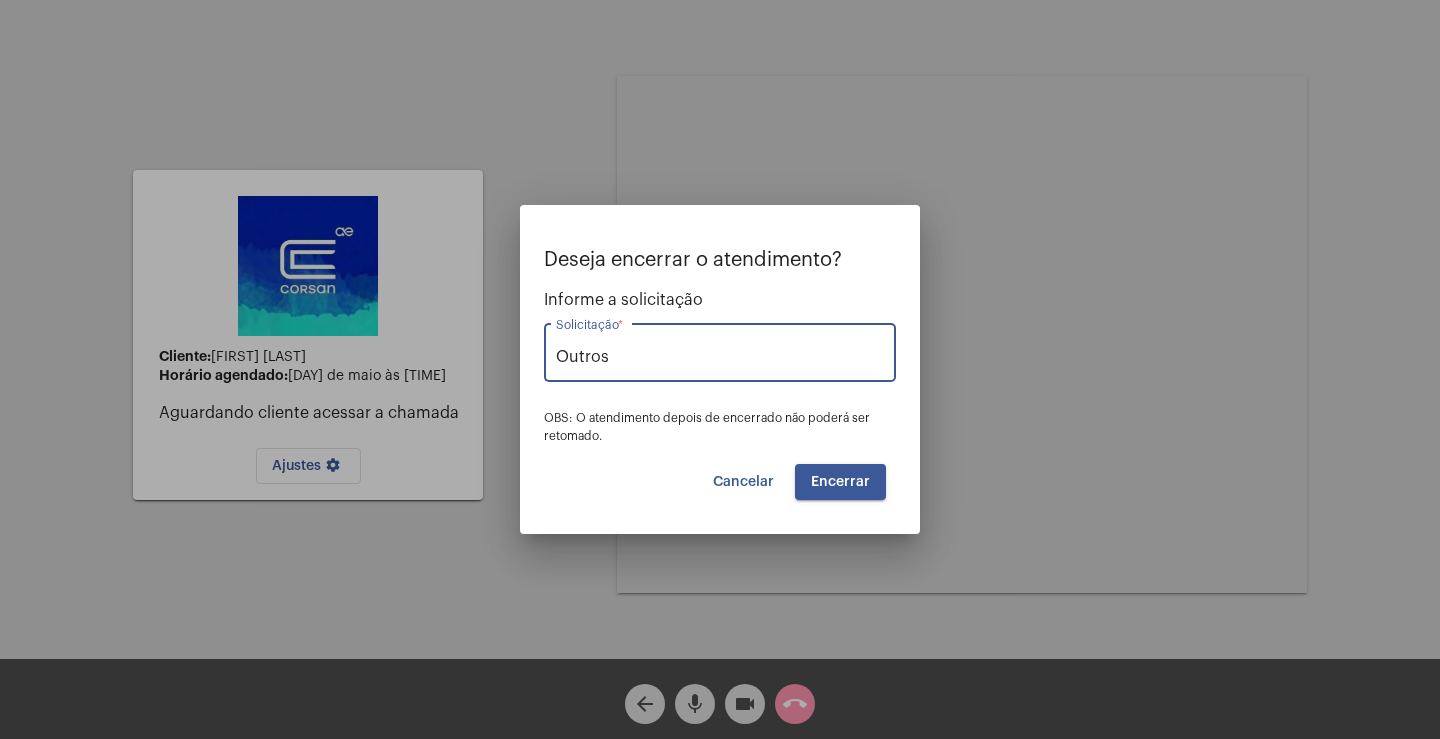 click on "Encerrar" at bounding box center [840, 482] 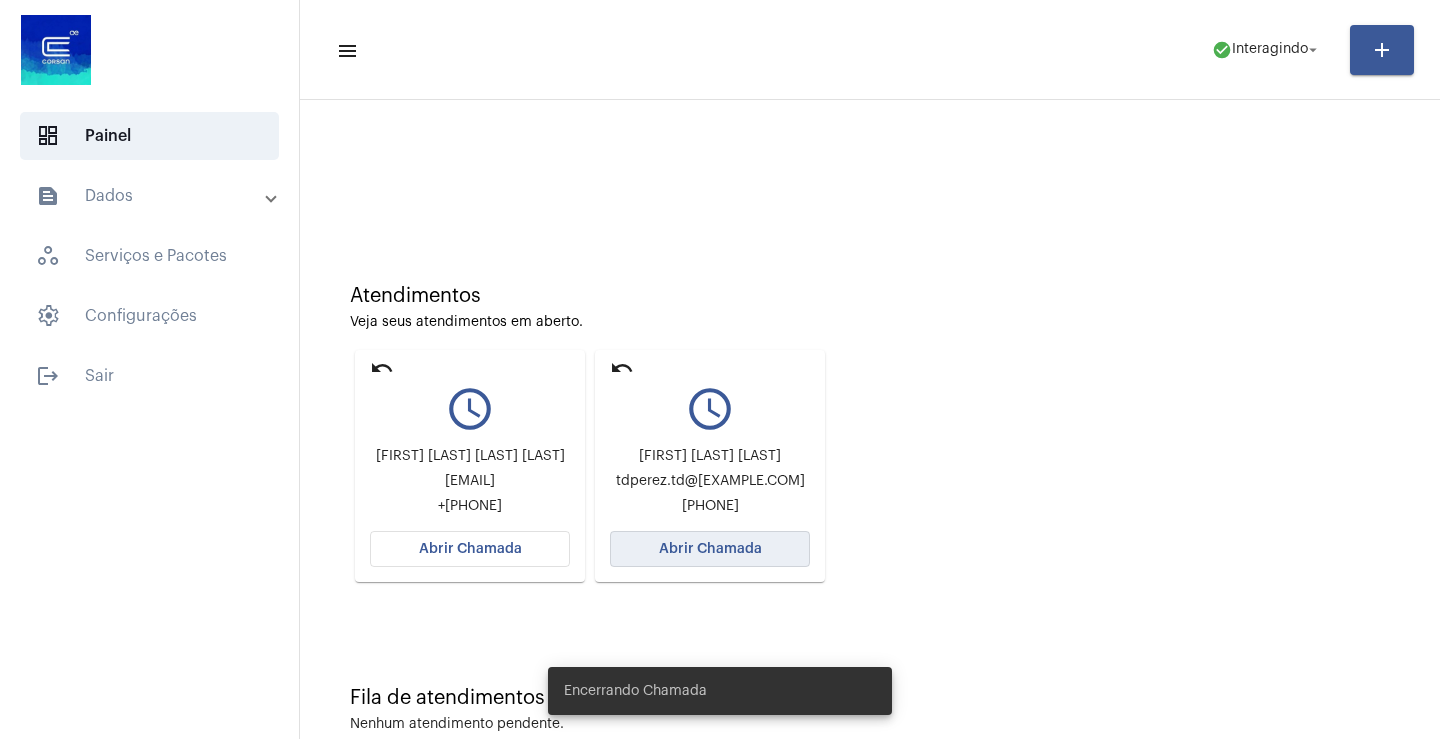 click on "Abrir Chamada" 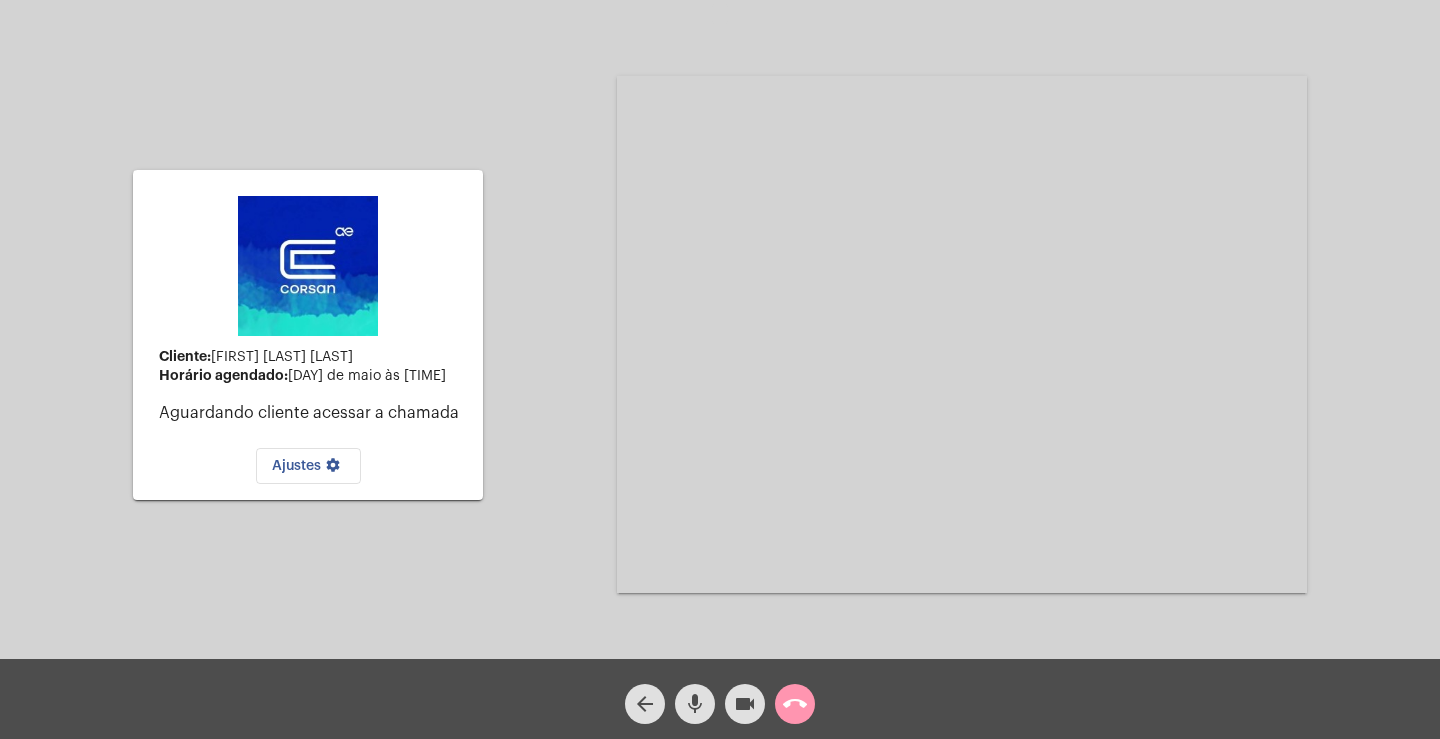 click on "call_end" 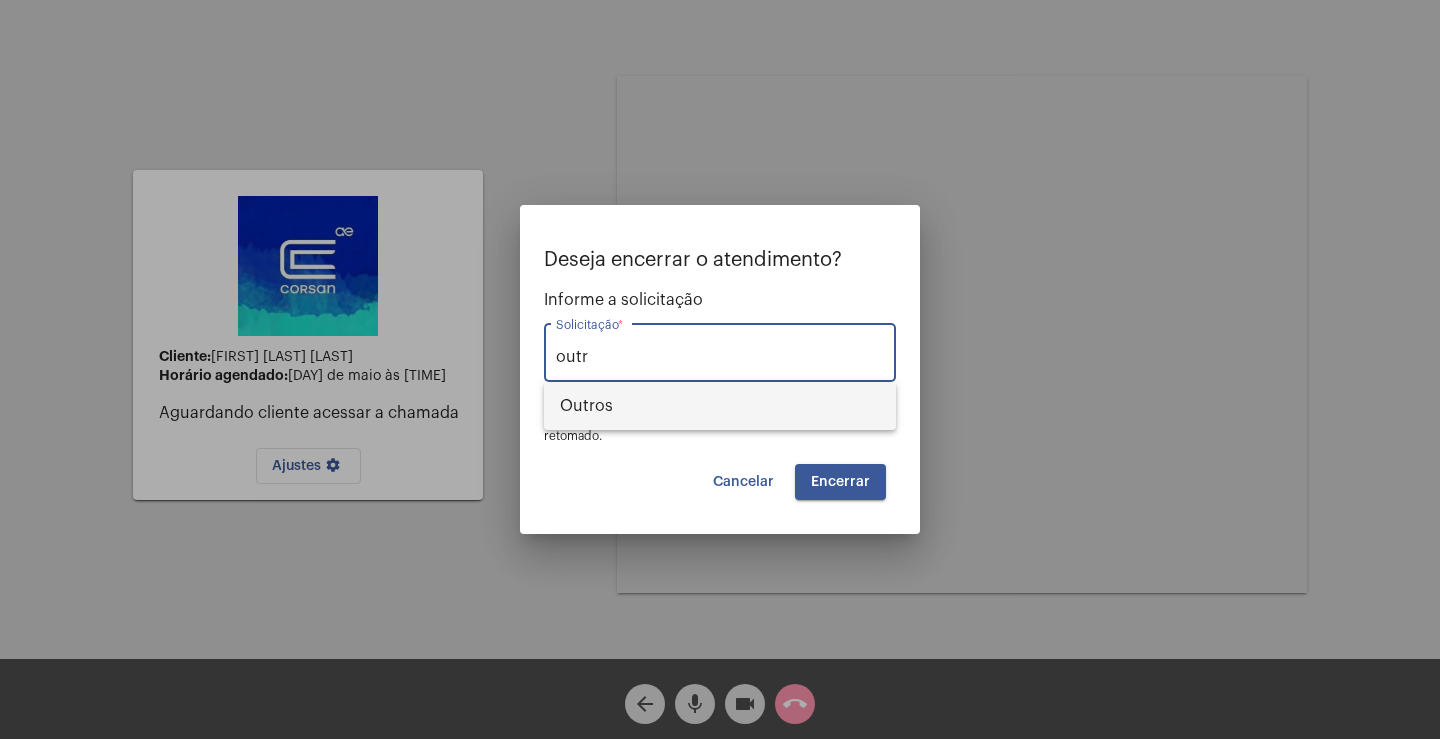 click on "Outros" at bounding box center [720, 406] 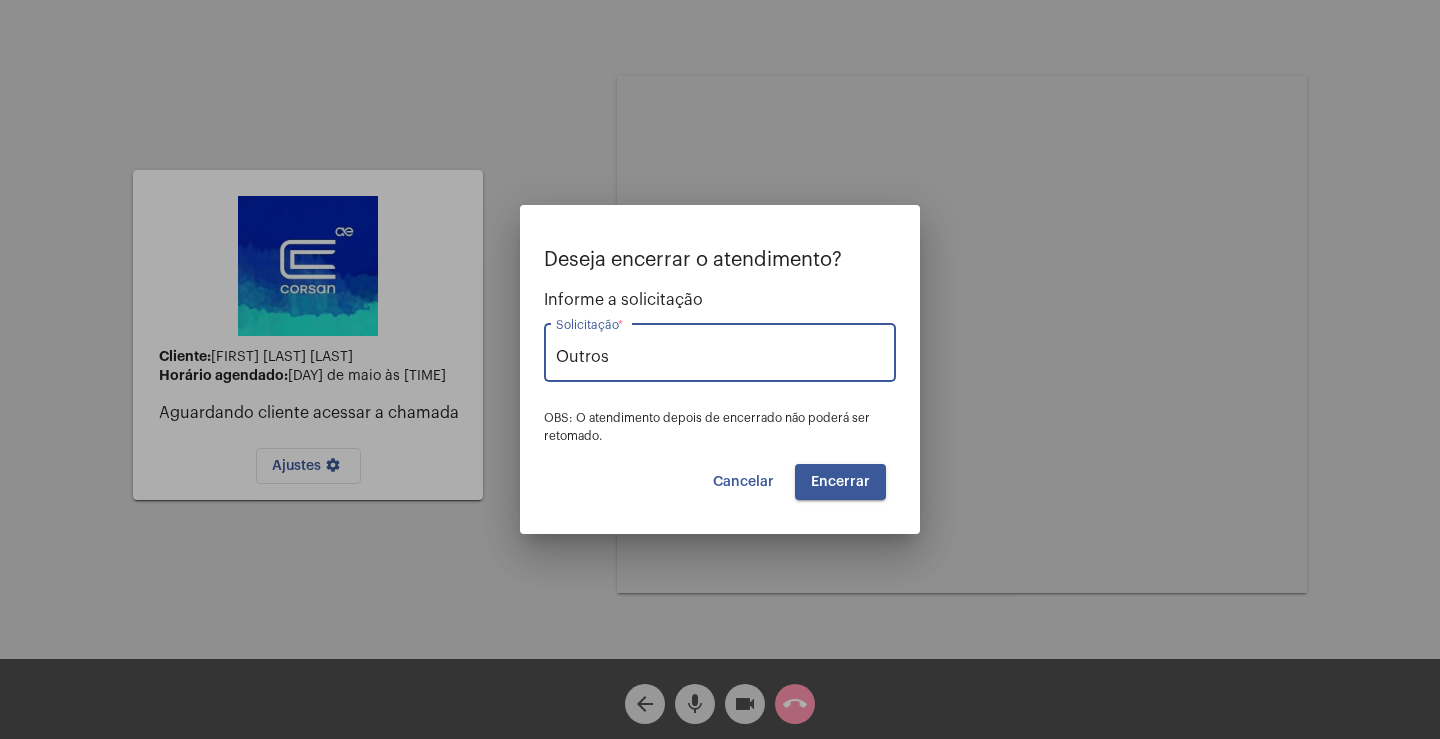 click on "Encerrar" at bounding box center (840, 482) 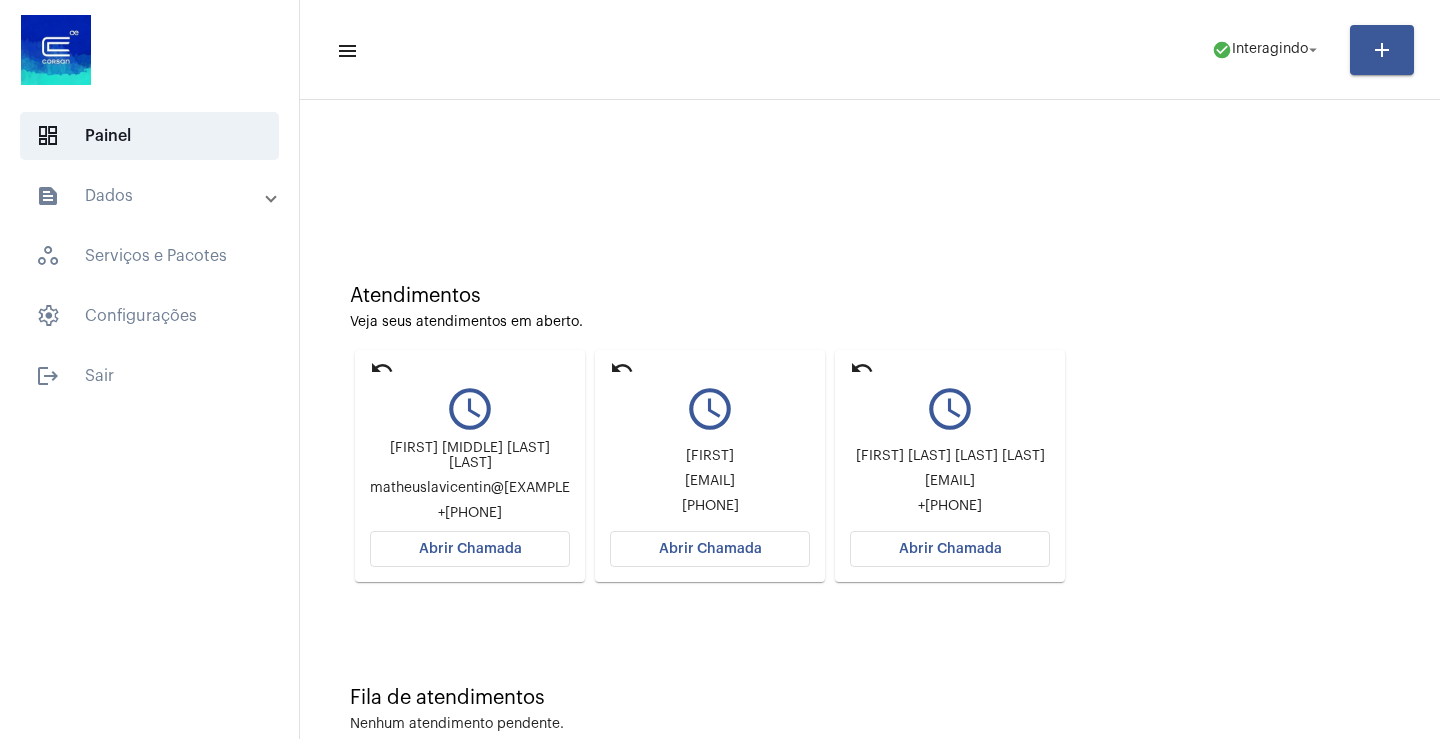 click on "Abrir Chamada" 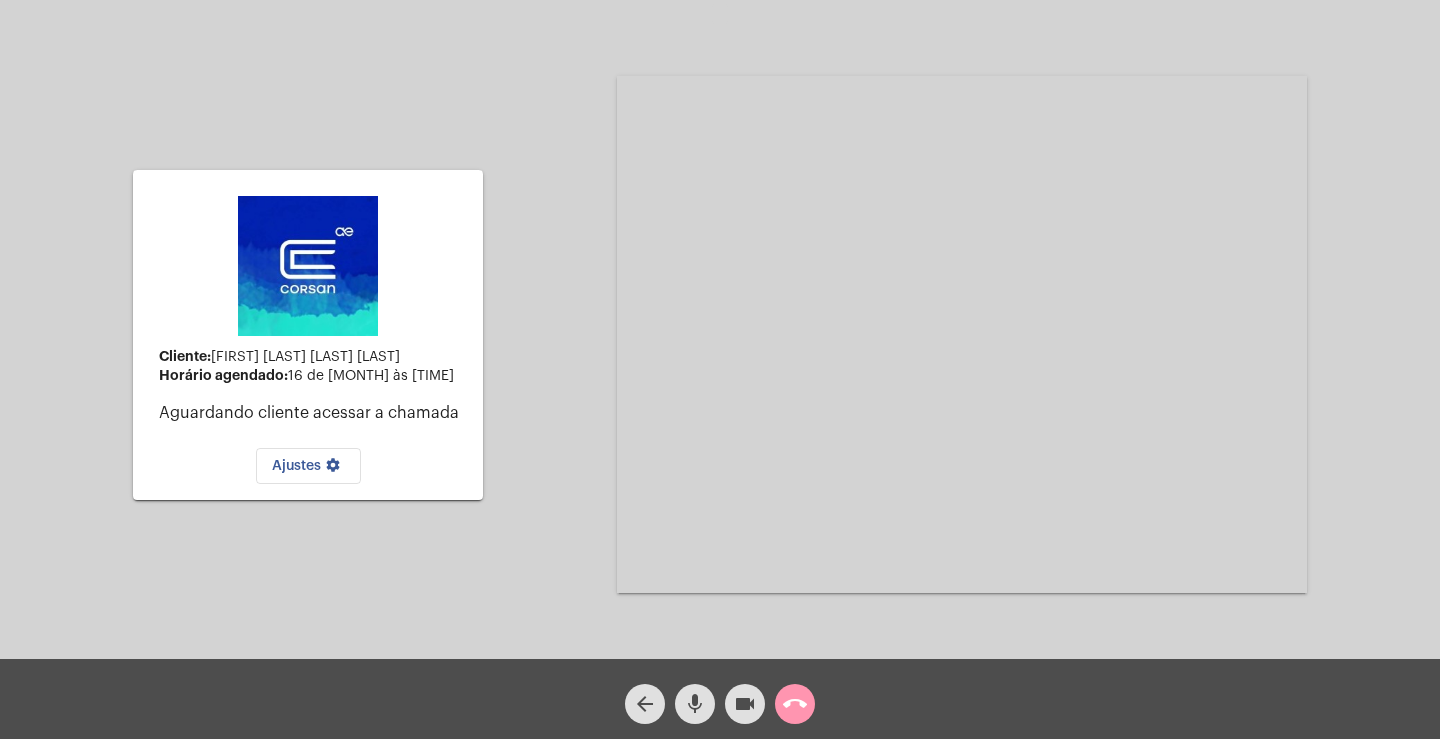 click on "call_end" 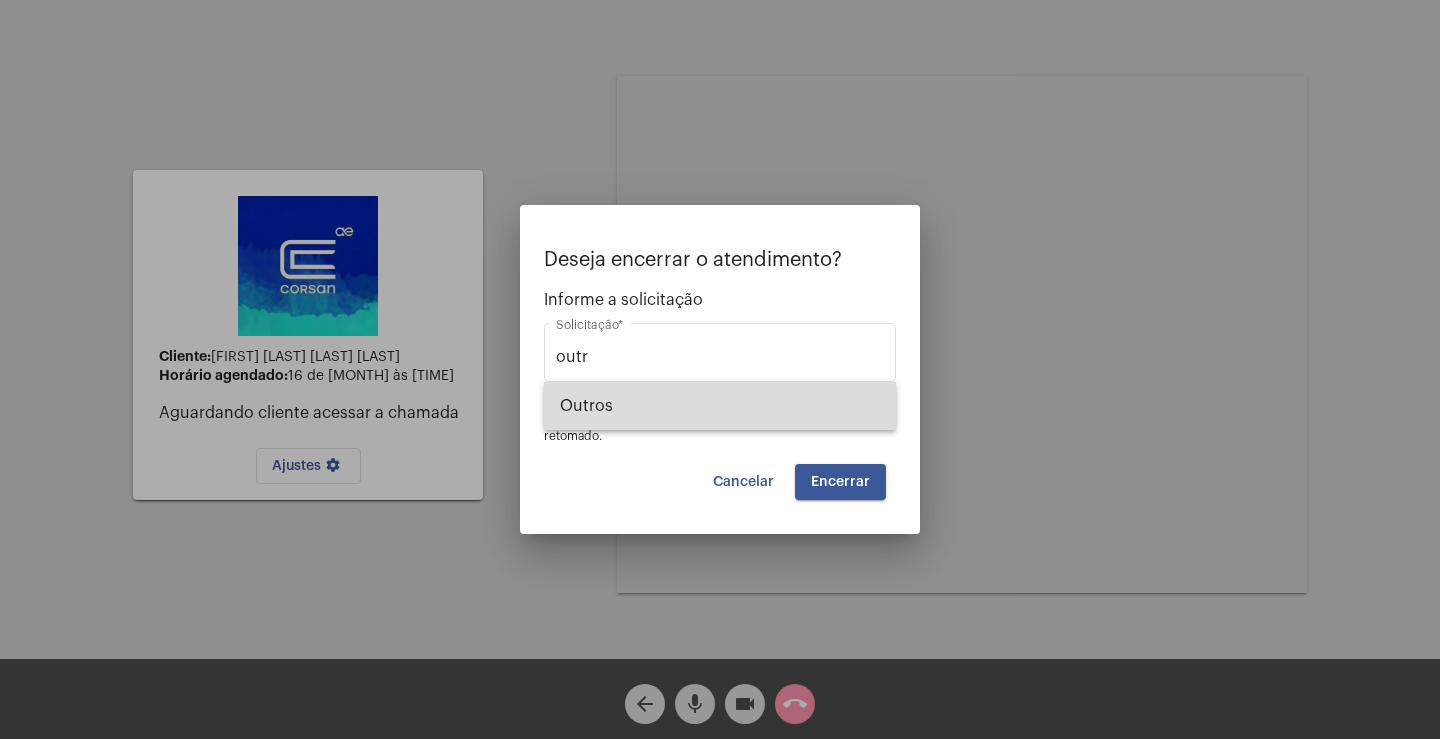 click on "Outros" at bounding box center [720, 406] 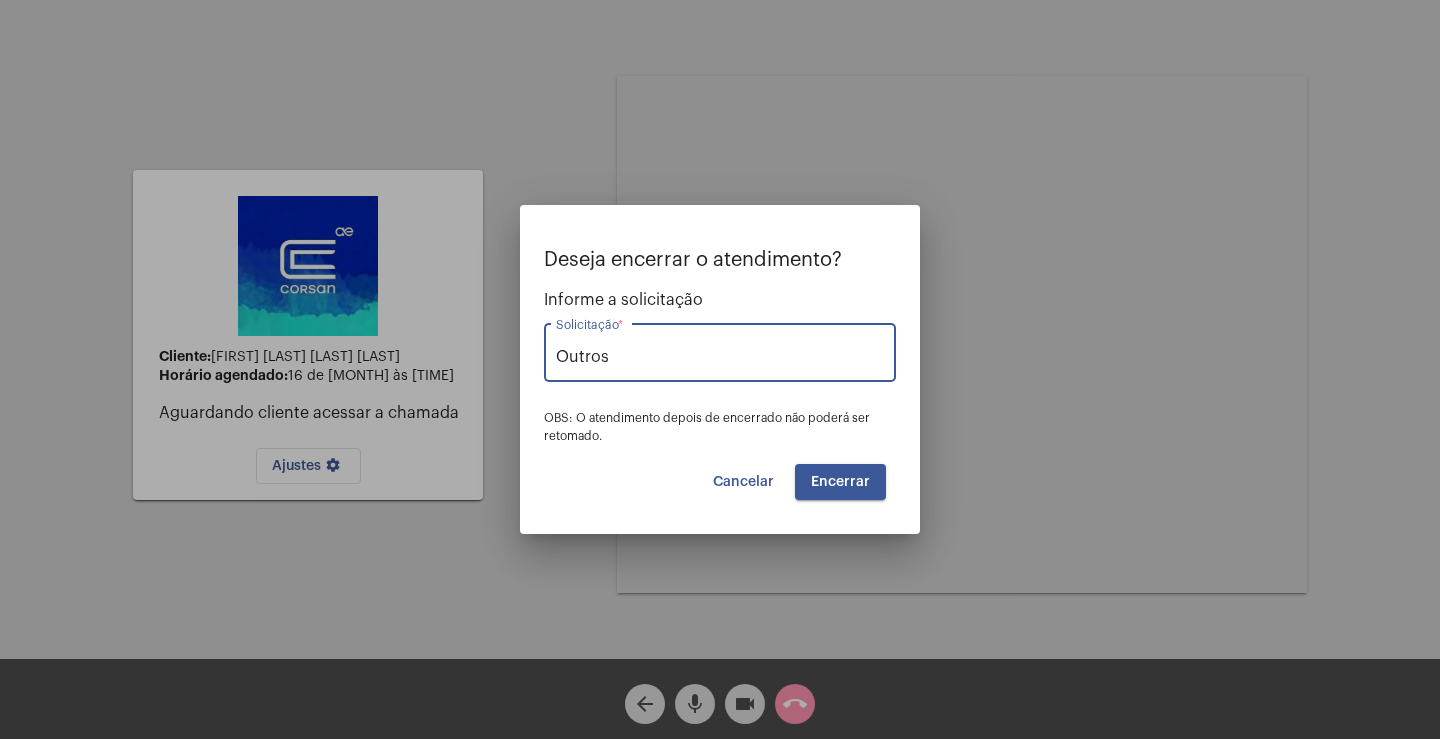 click on "Encerrar" at bounding box center [840, 482] 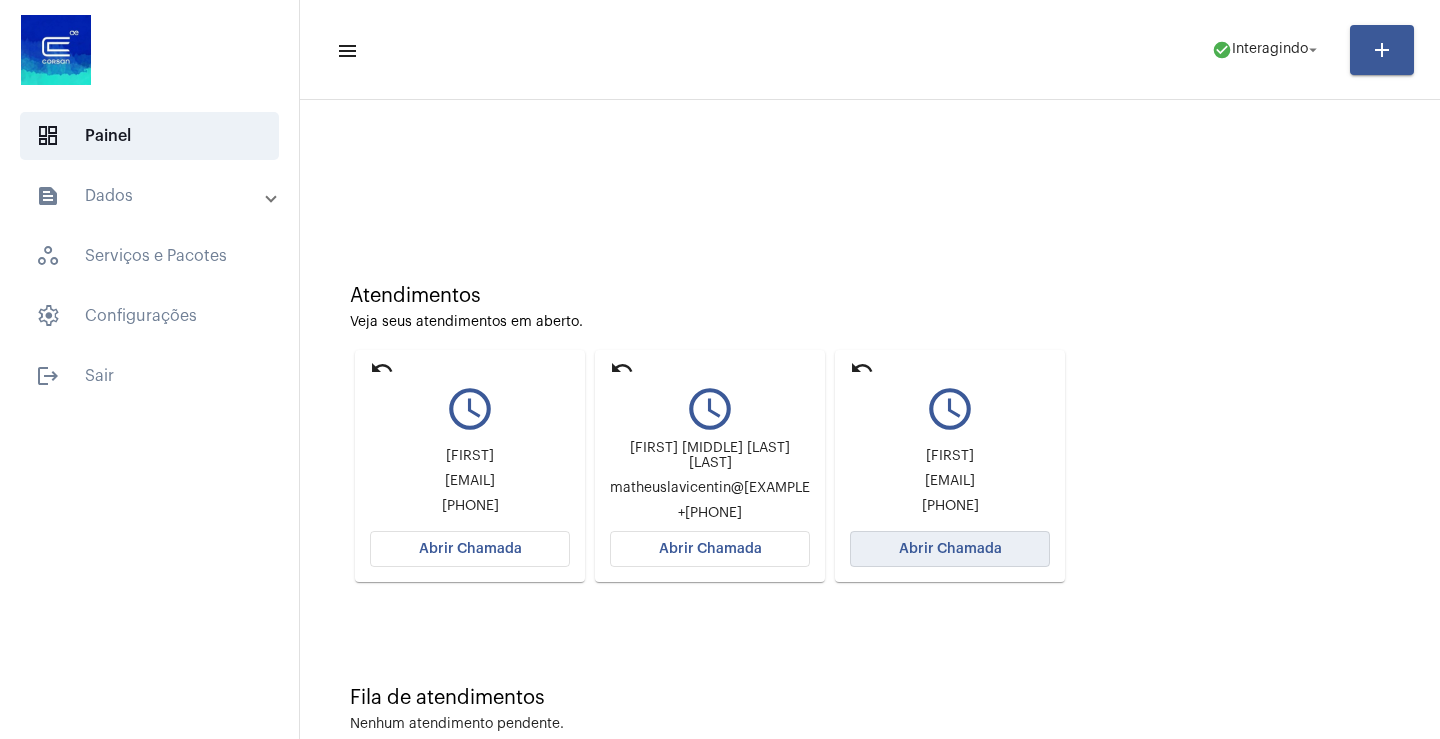 click on "Abrir Chamada" 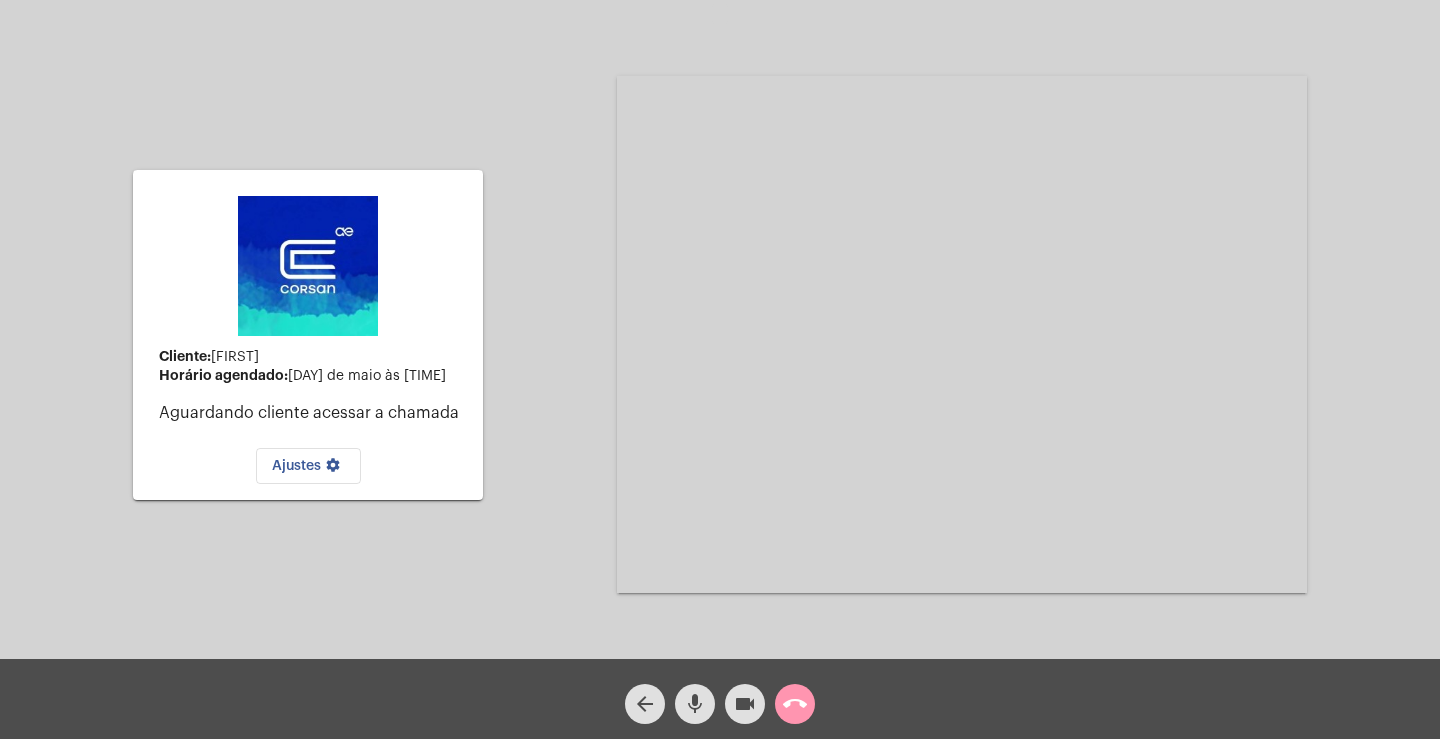 click on "videocam" 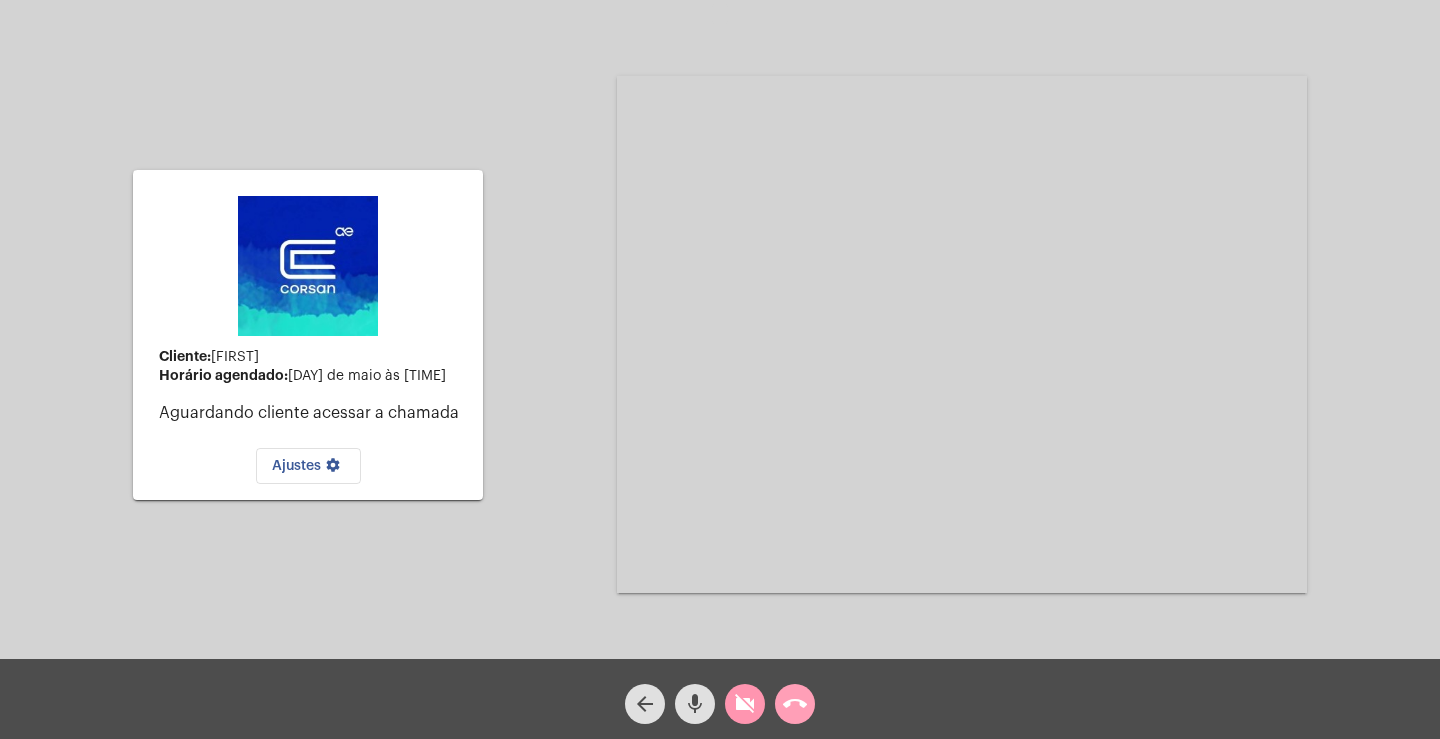 click on "call_end" 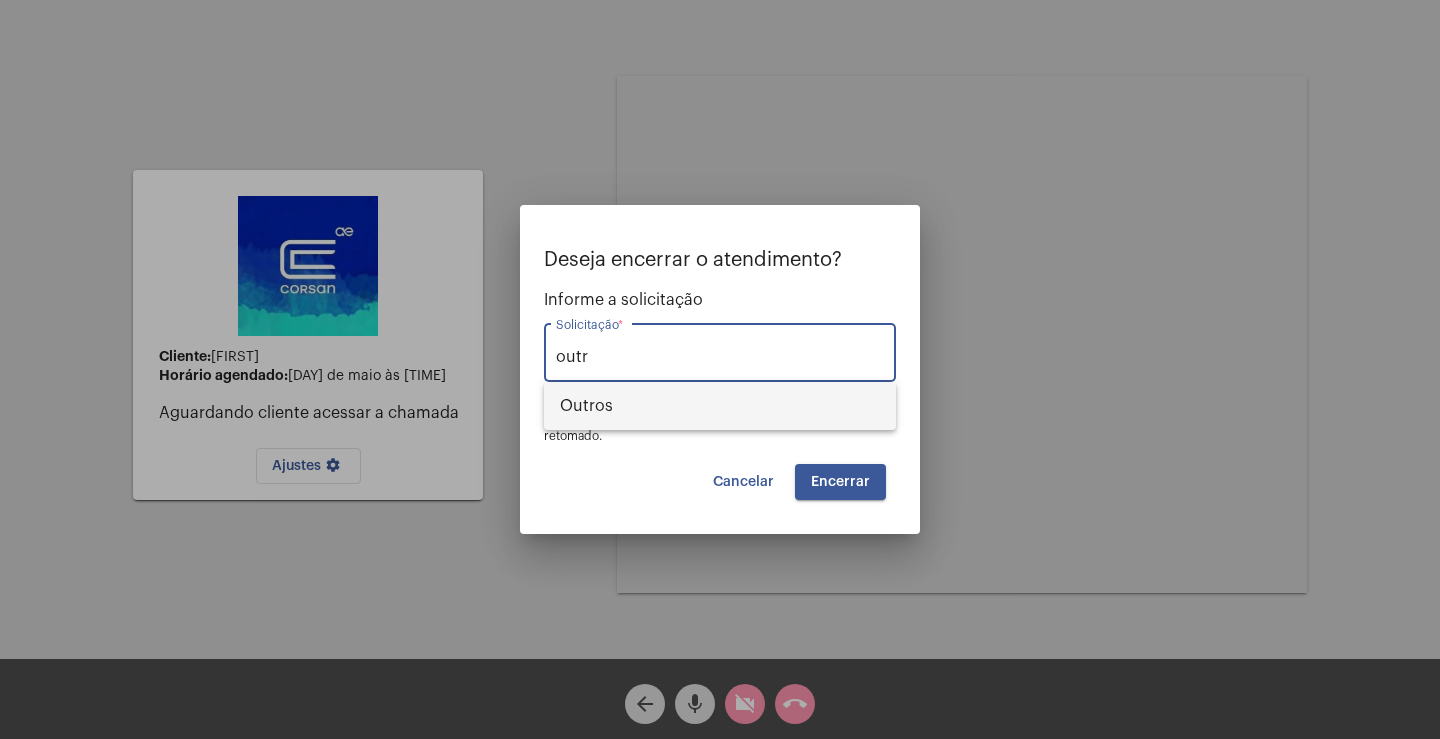 click on "Outros" at bounding box center [720, 406] 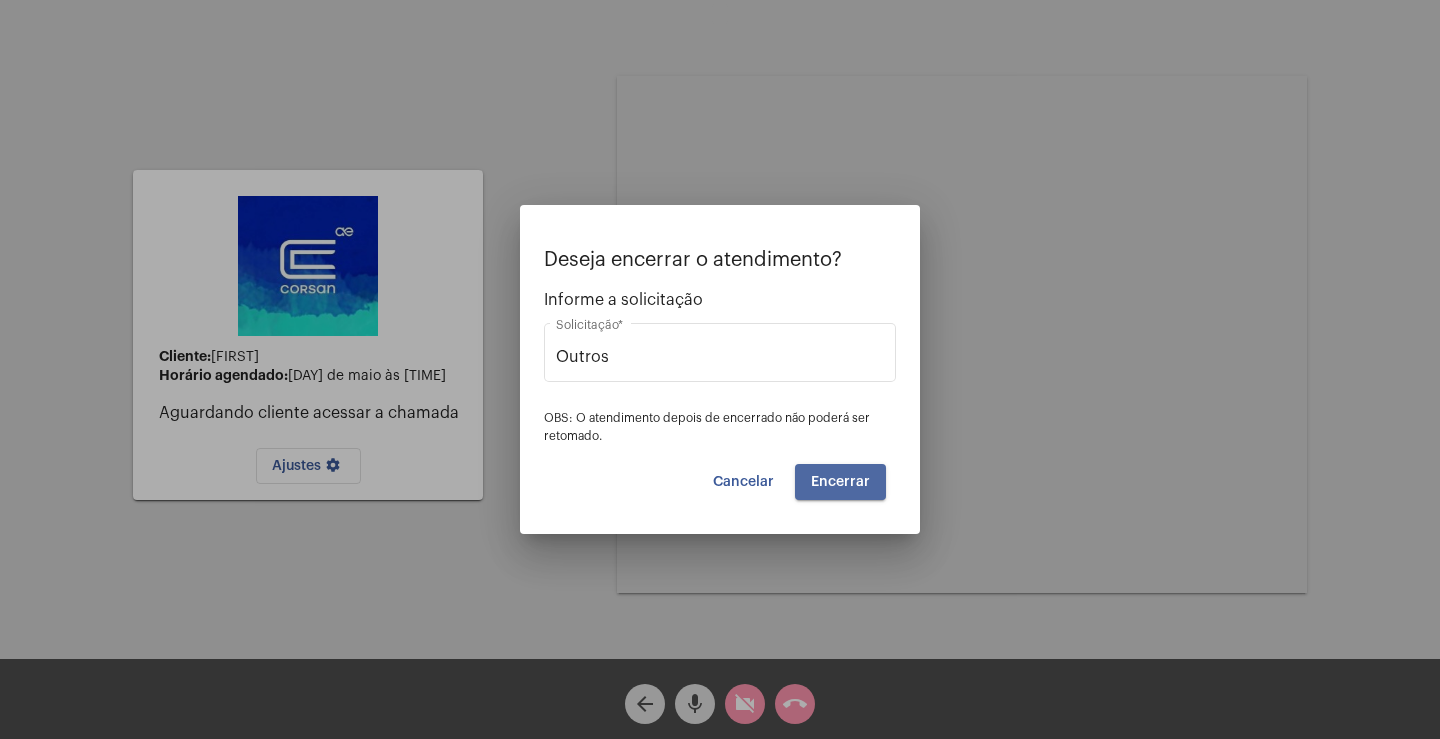 click on "Encerrar" at bounding box center (840, 482) 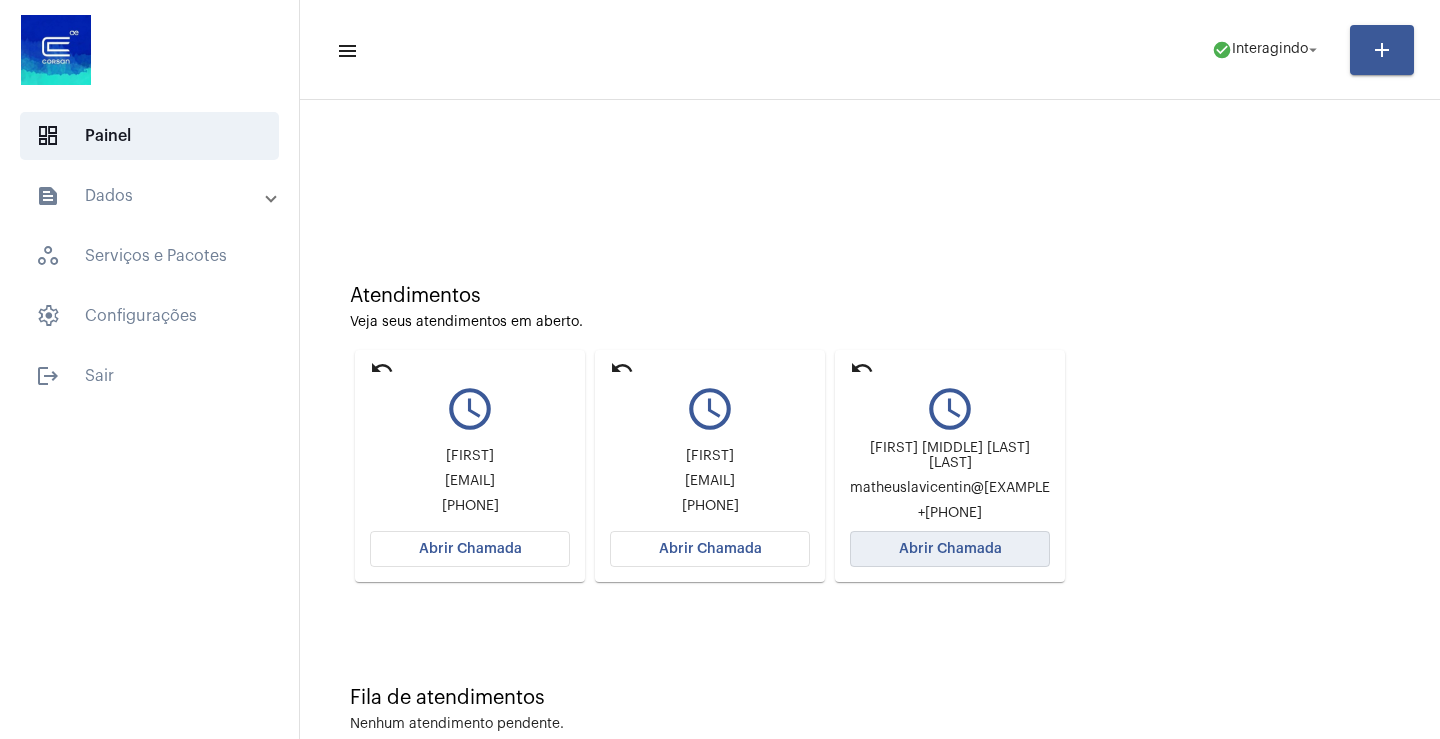 click on "Abrir Chamada" 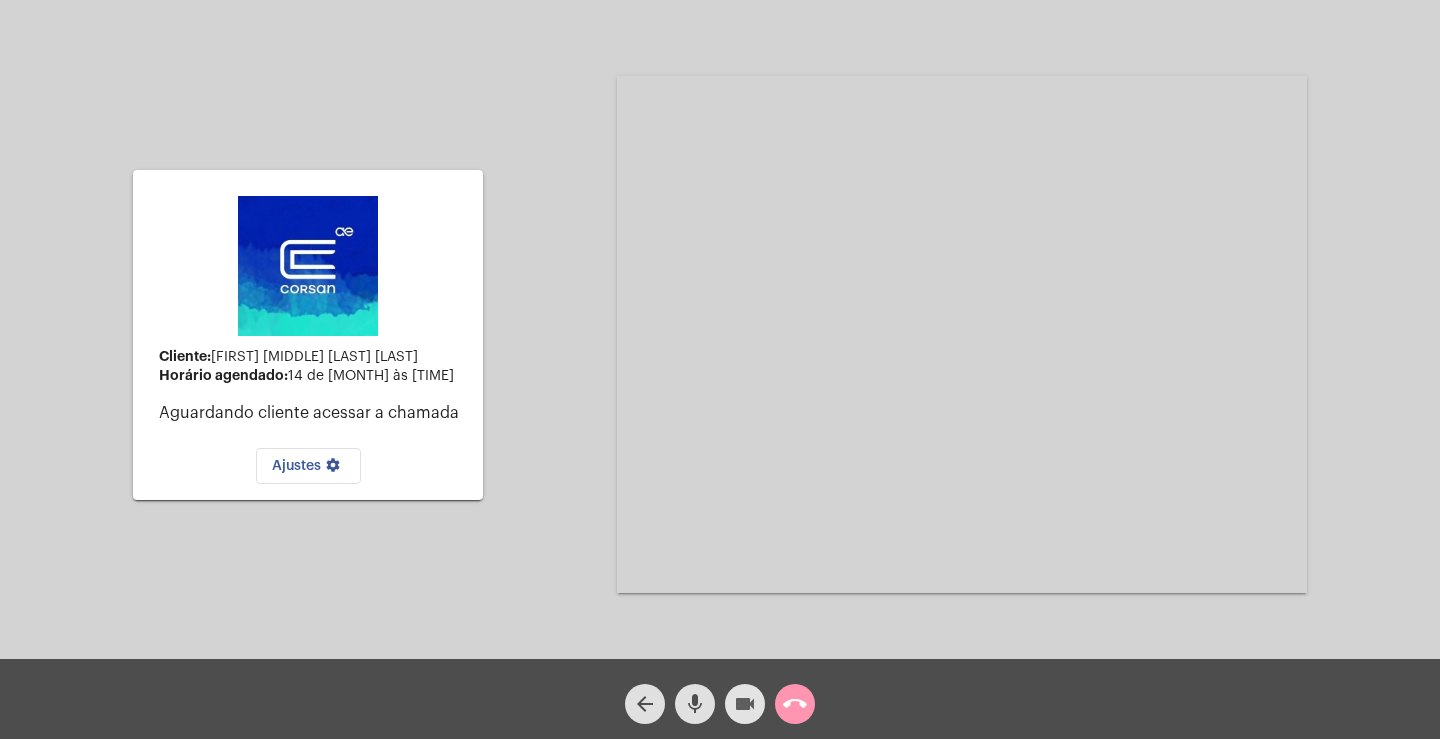 click on "videocam" 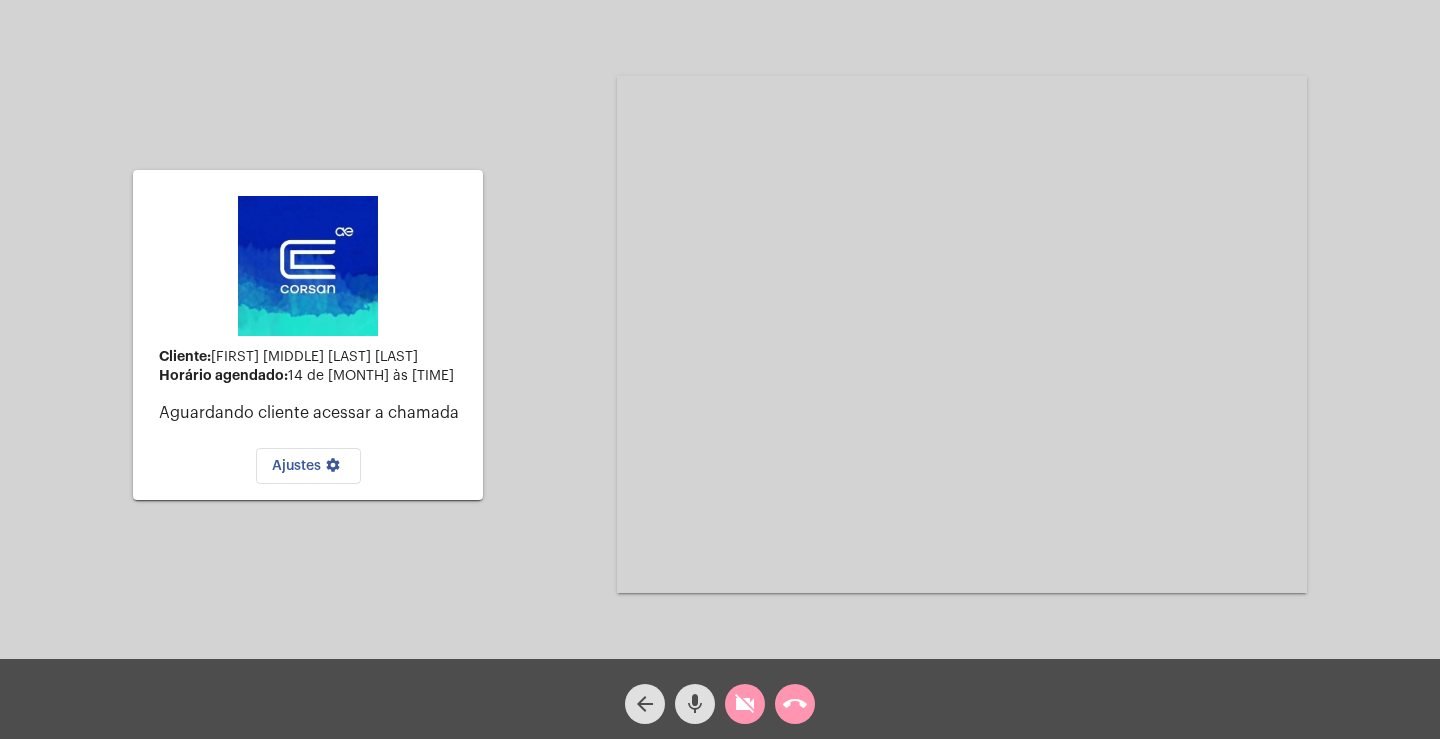 click on "arrow_back mic videocam_off call_end" 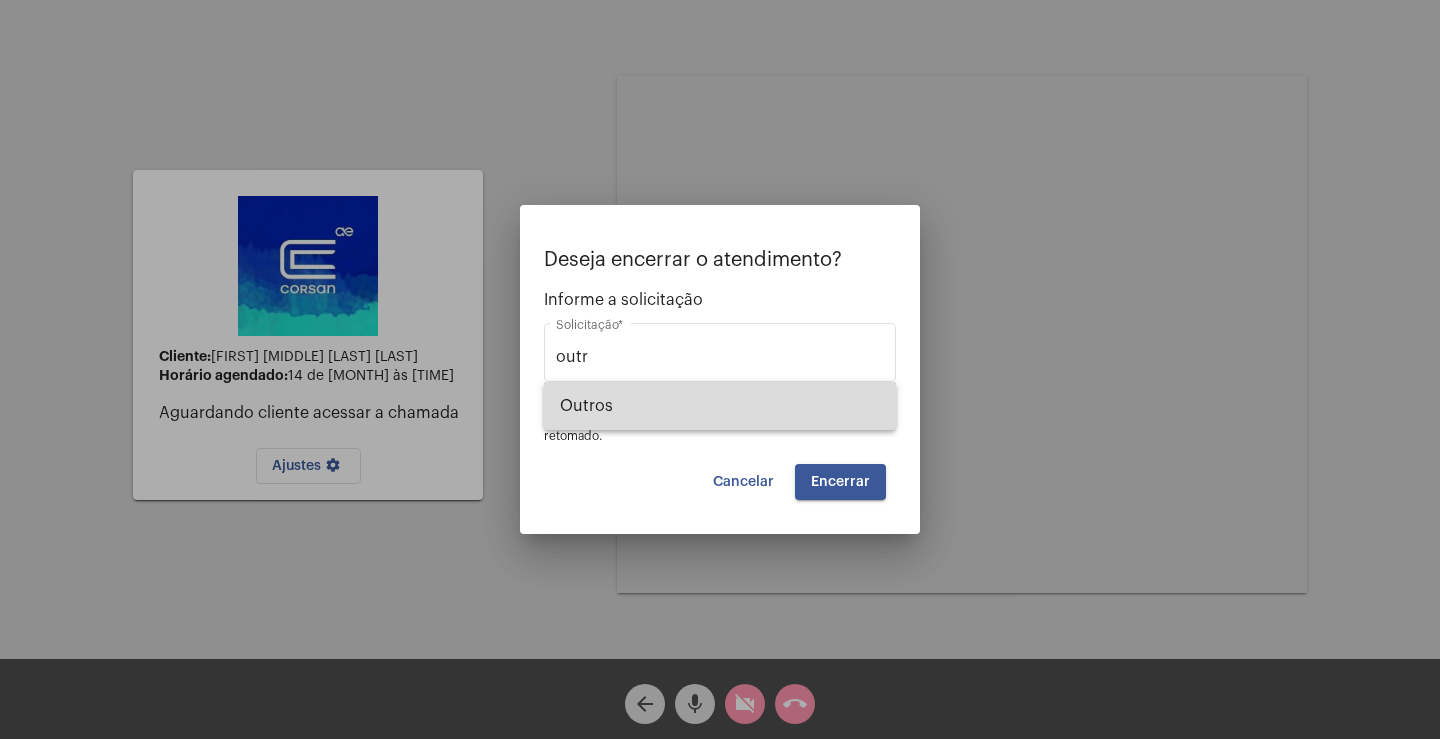 click on "Outros" at bounding box center [720, 406] 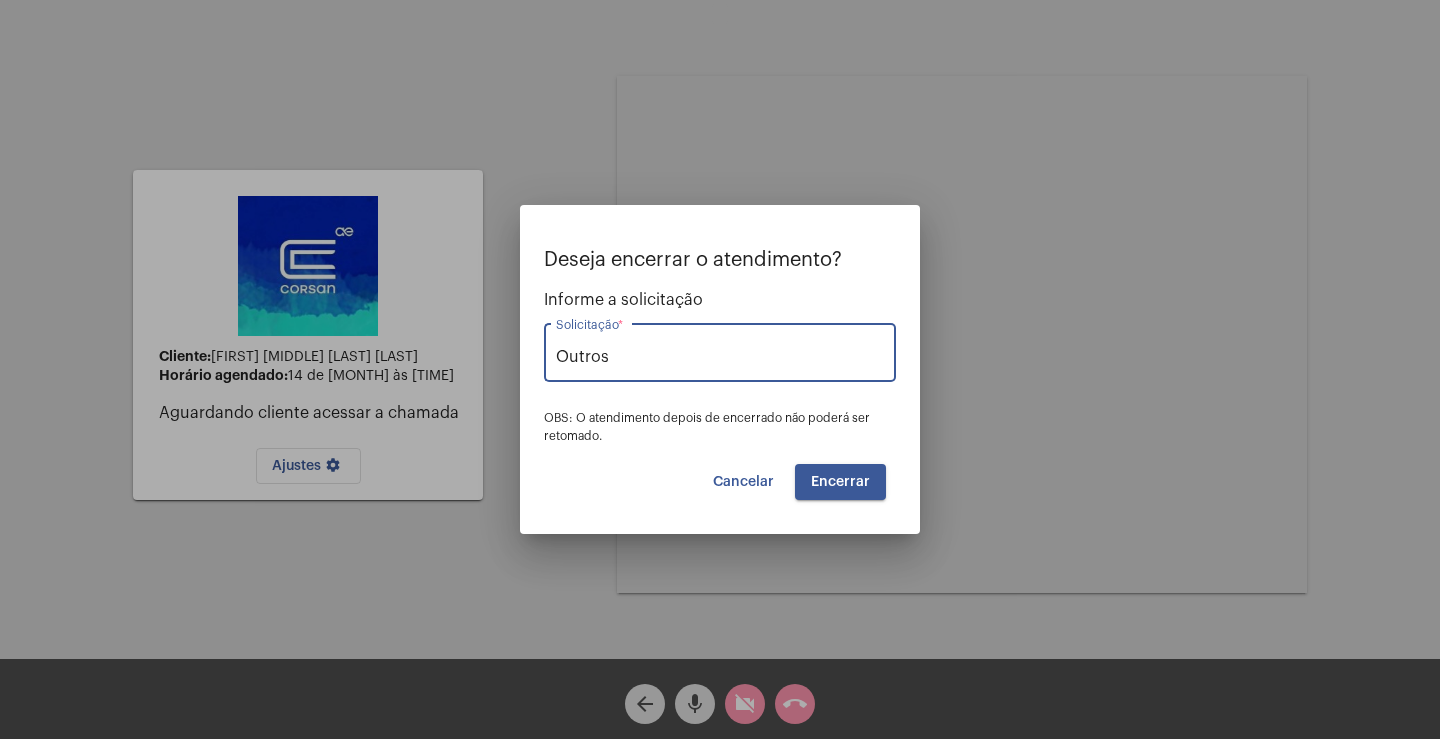 click on "Encerrar" at bounding box center [840, 482] 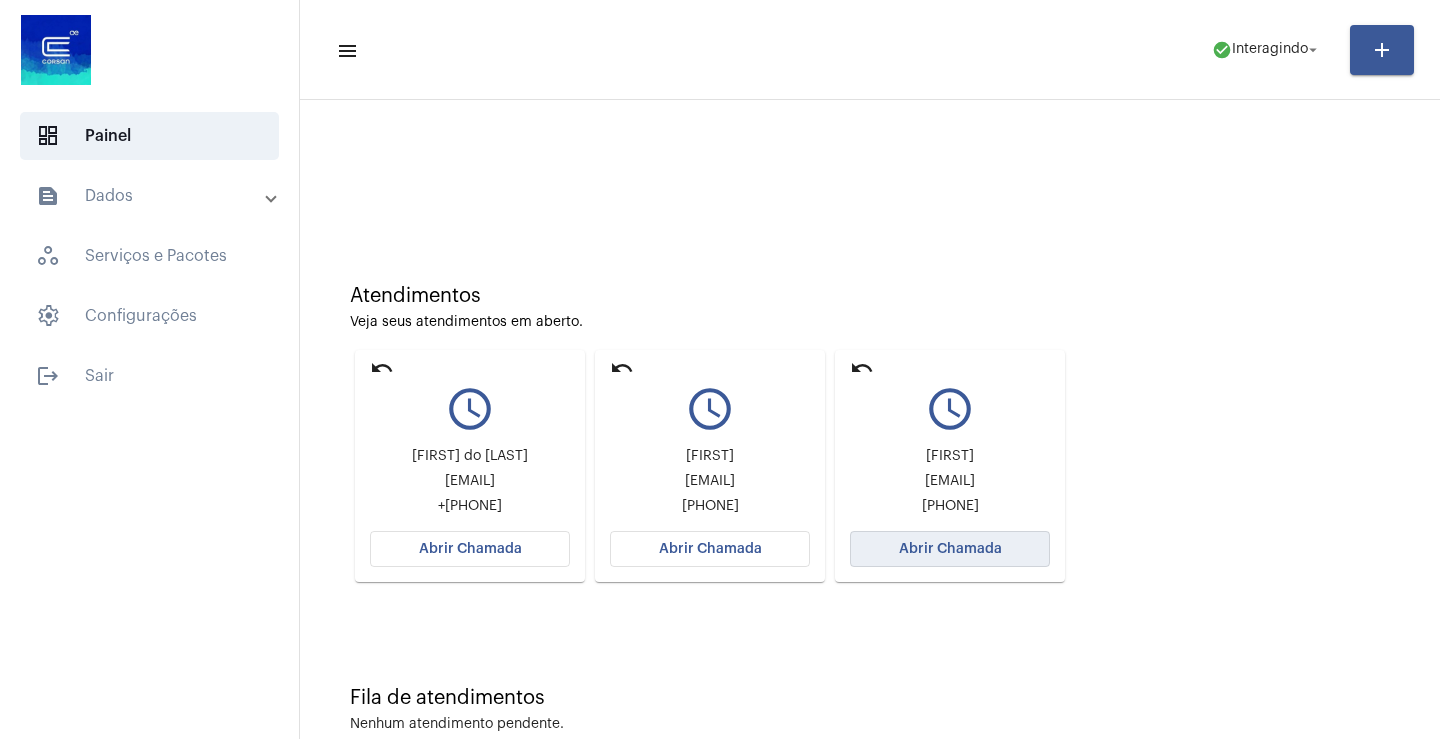 click on "Abrir Chamada" 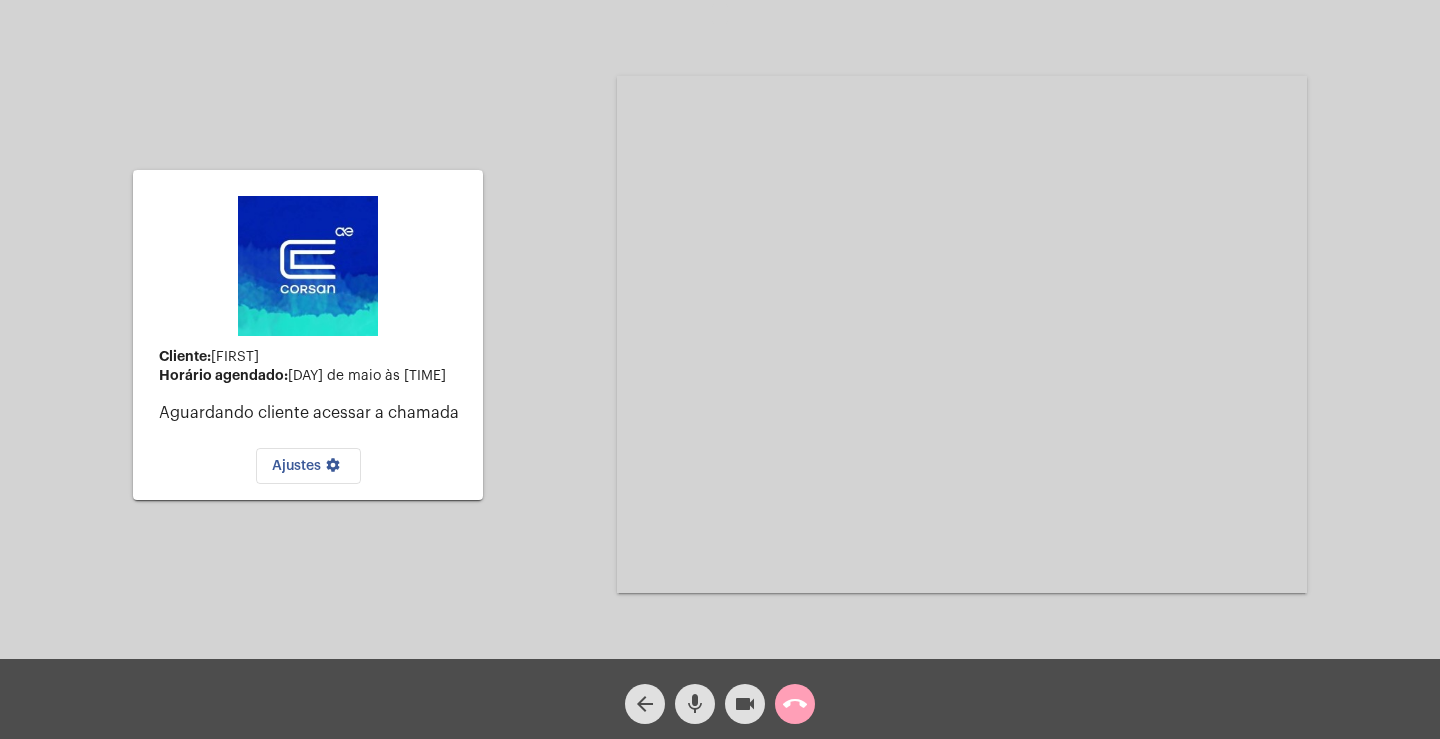 click on "call_end" 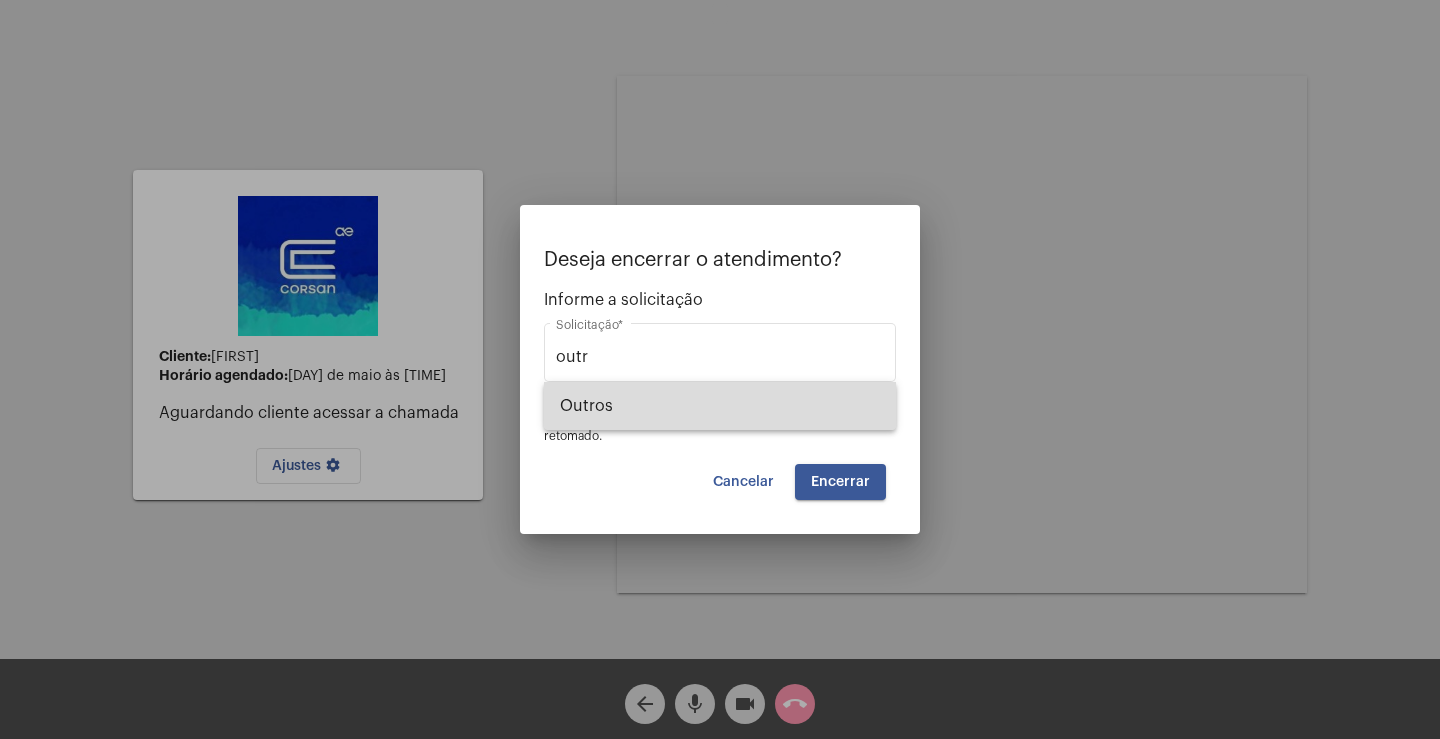 click on "Outros" at bounding box center [720, 406] 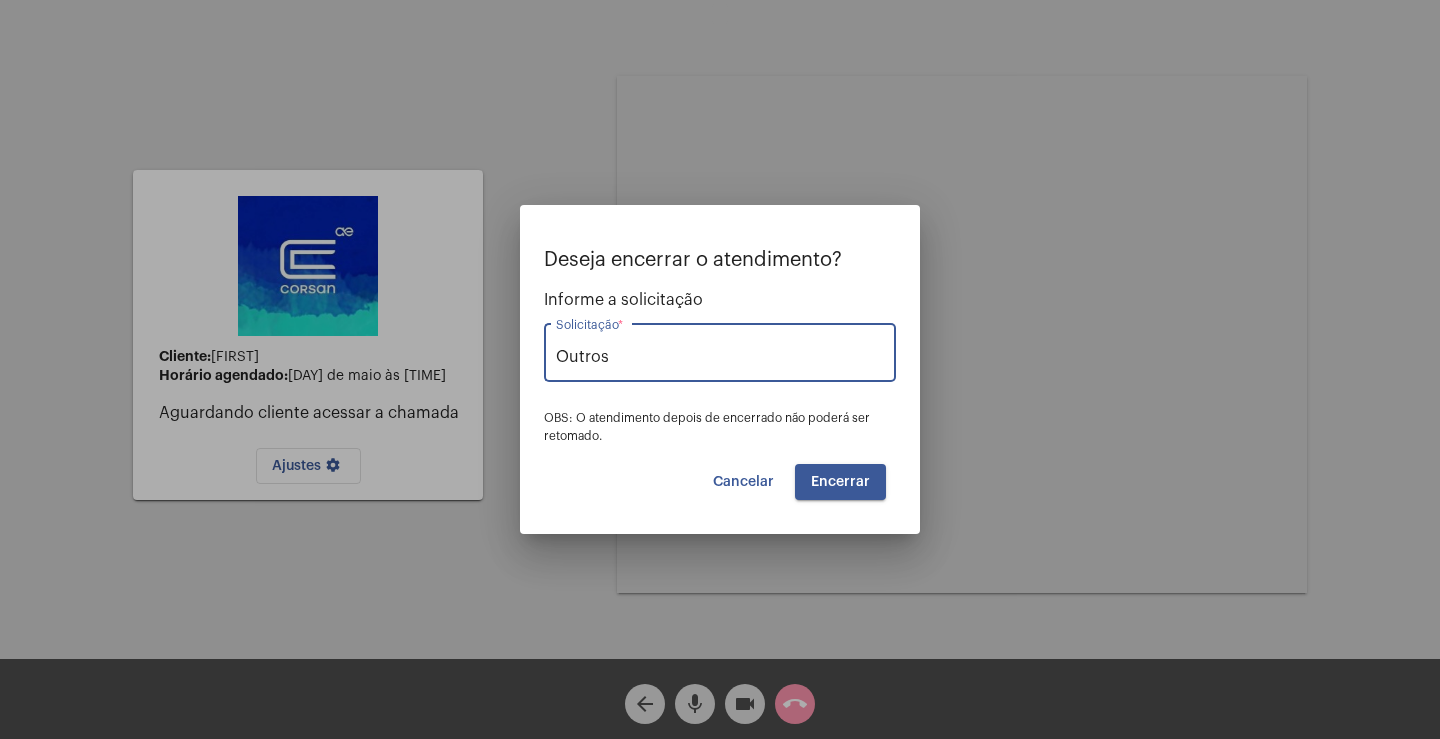 click on "Encerrar" at bounding box center [840, 482] 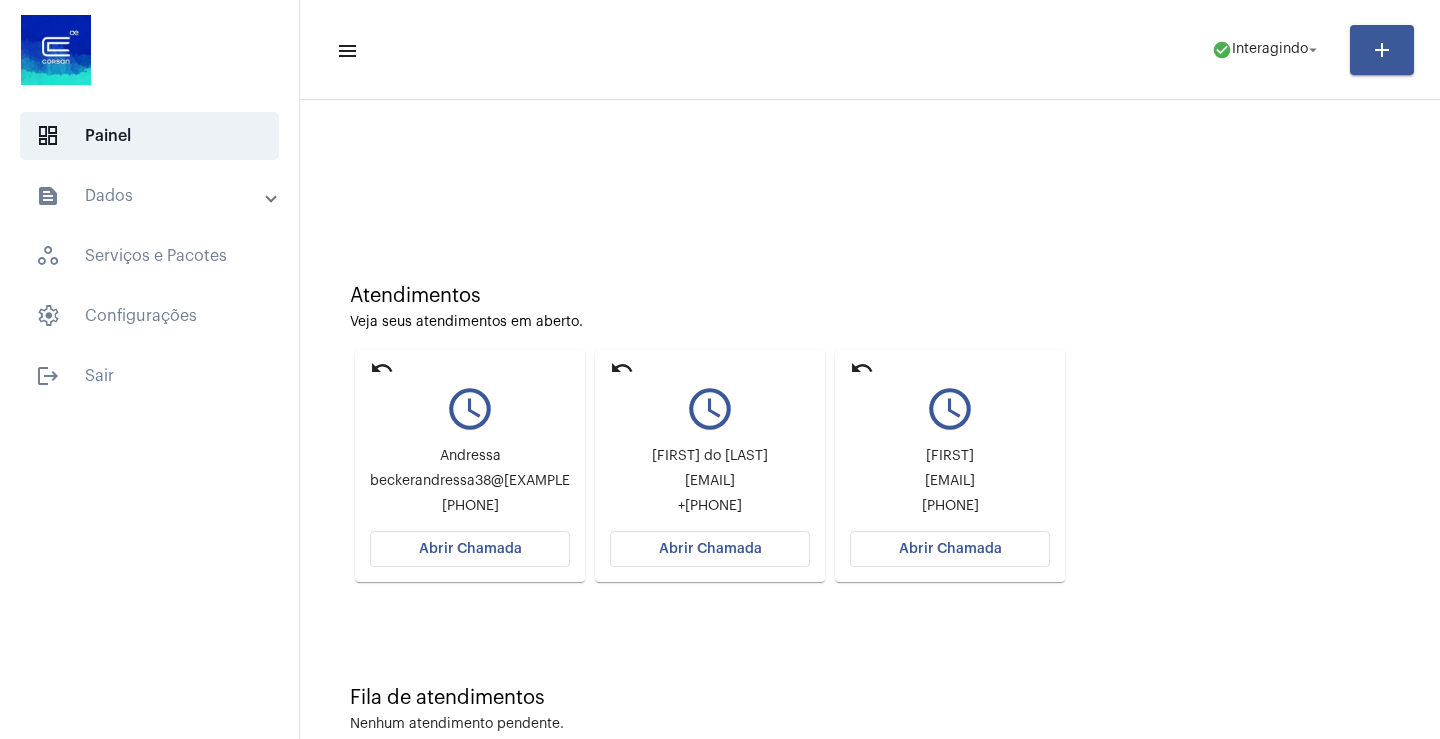 click on "Abrir Chamada" 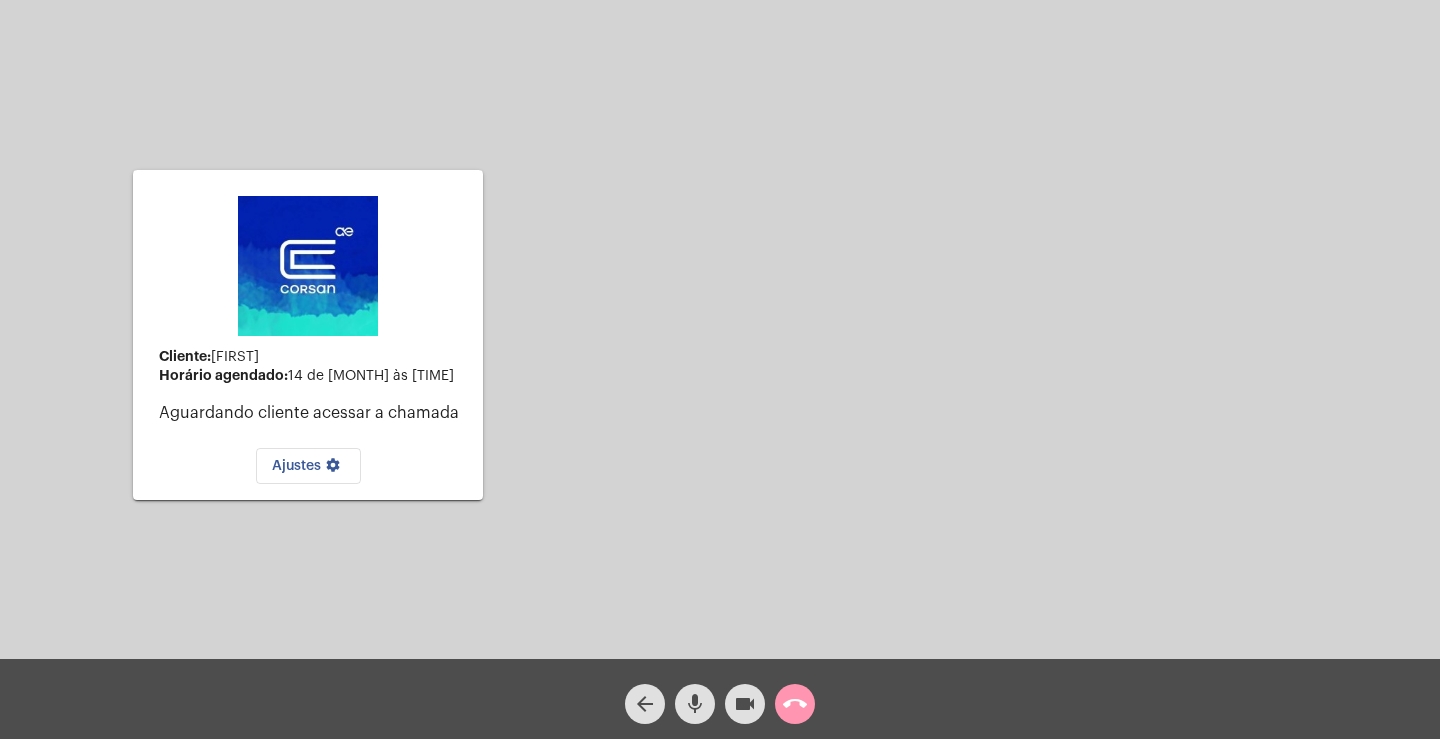 click on "videocam" 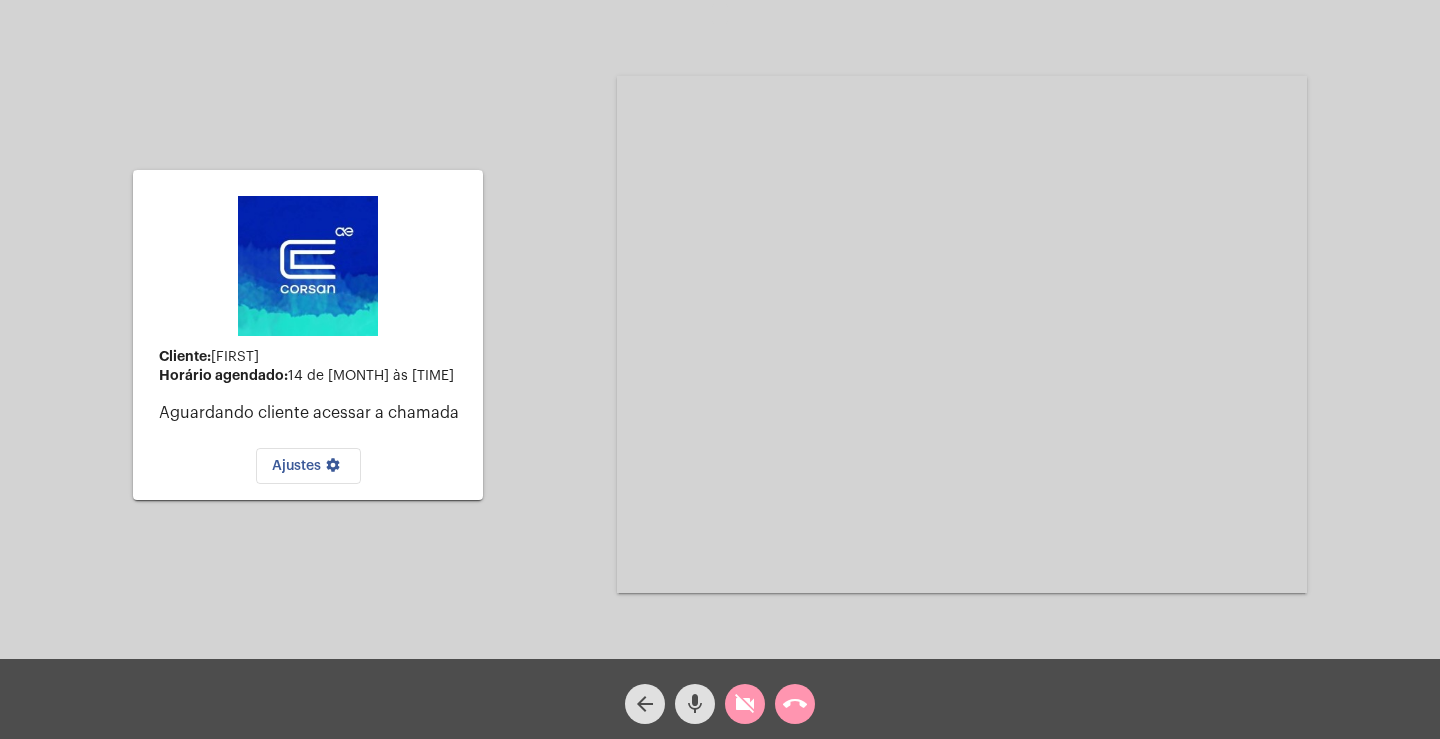 click on "call_end" 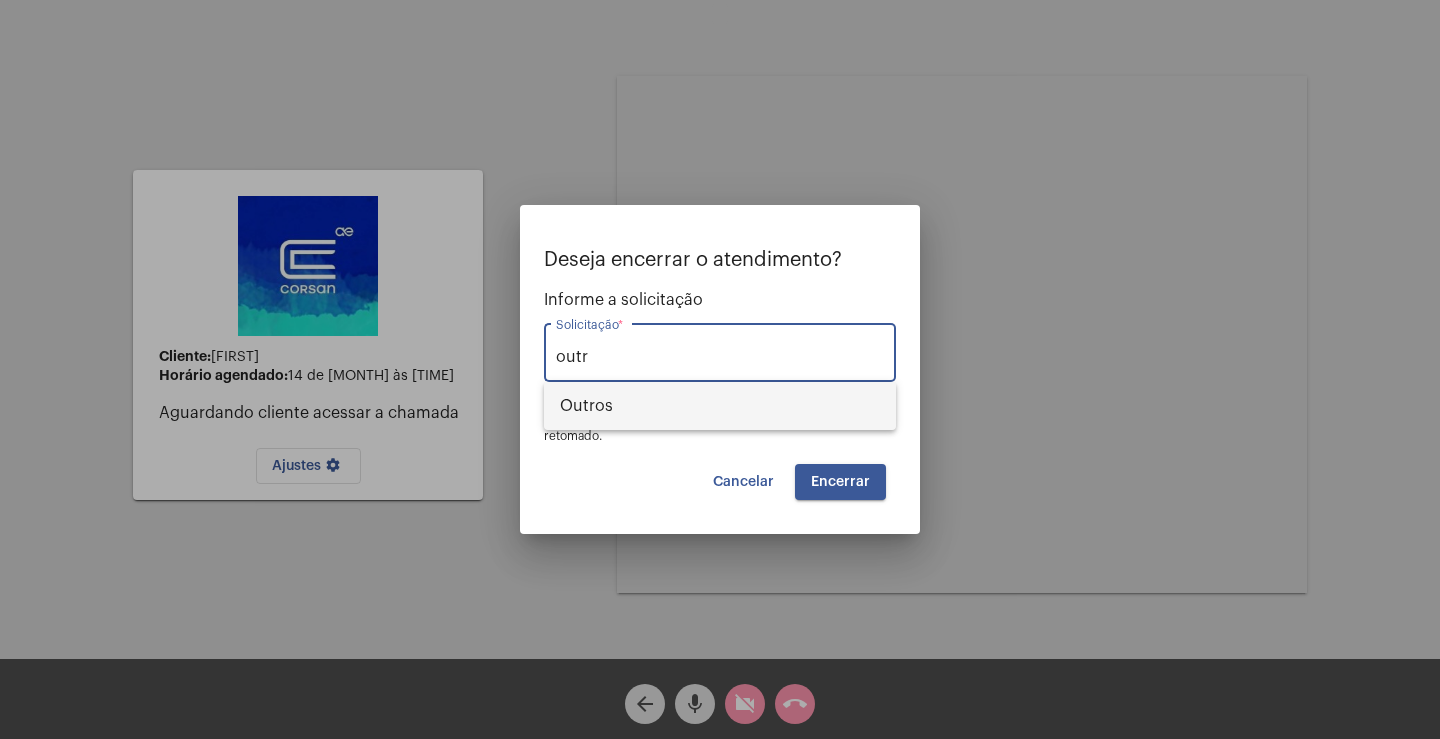 click on "Outros" at bounding box center [720, 406] 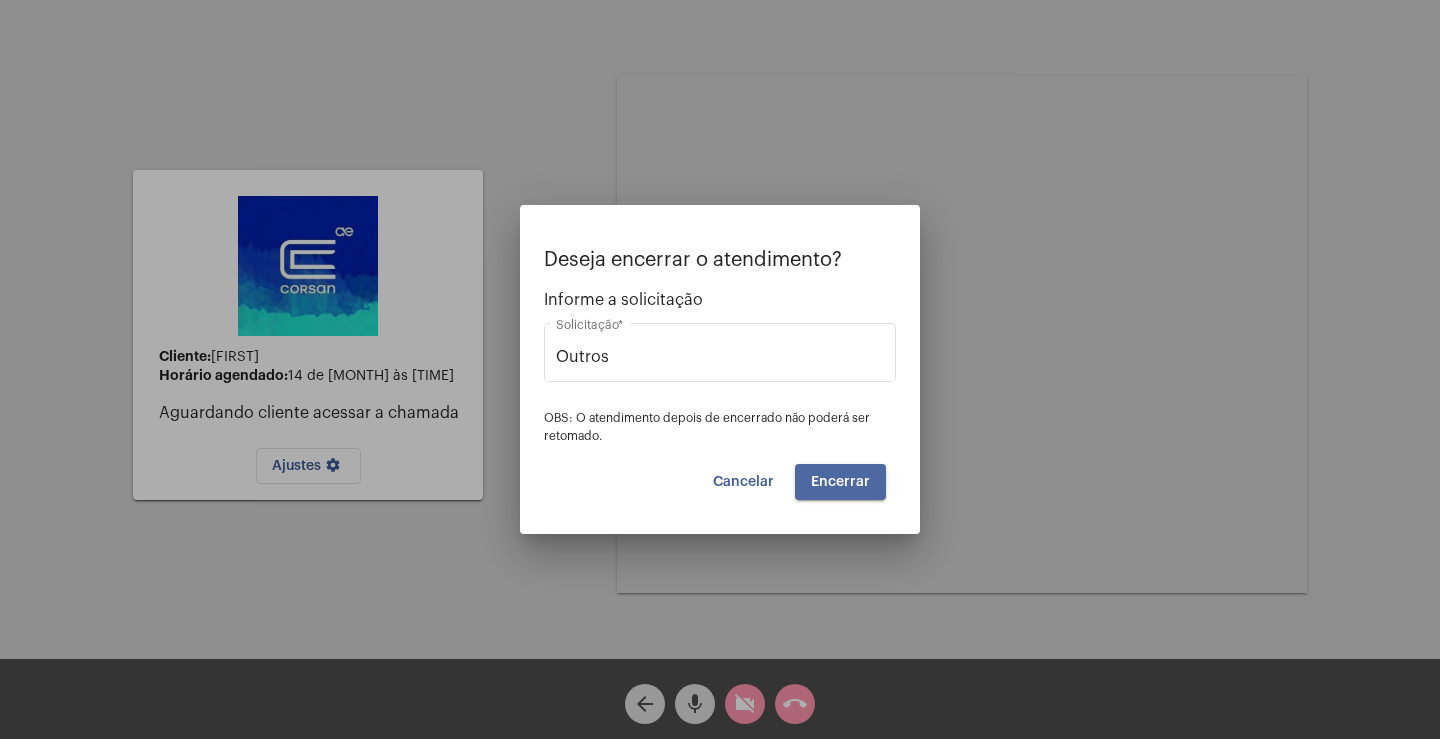 click on "Encerrar" at bounding box center [840, 482] 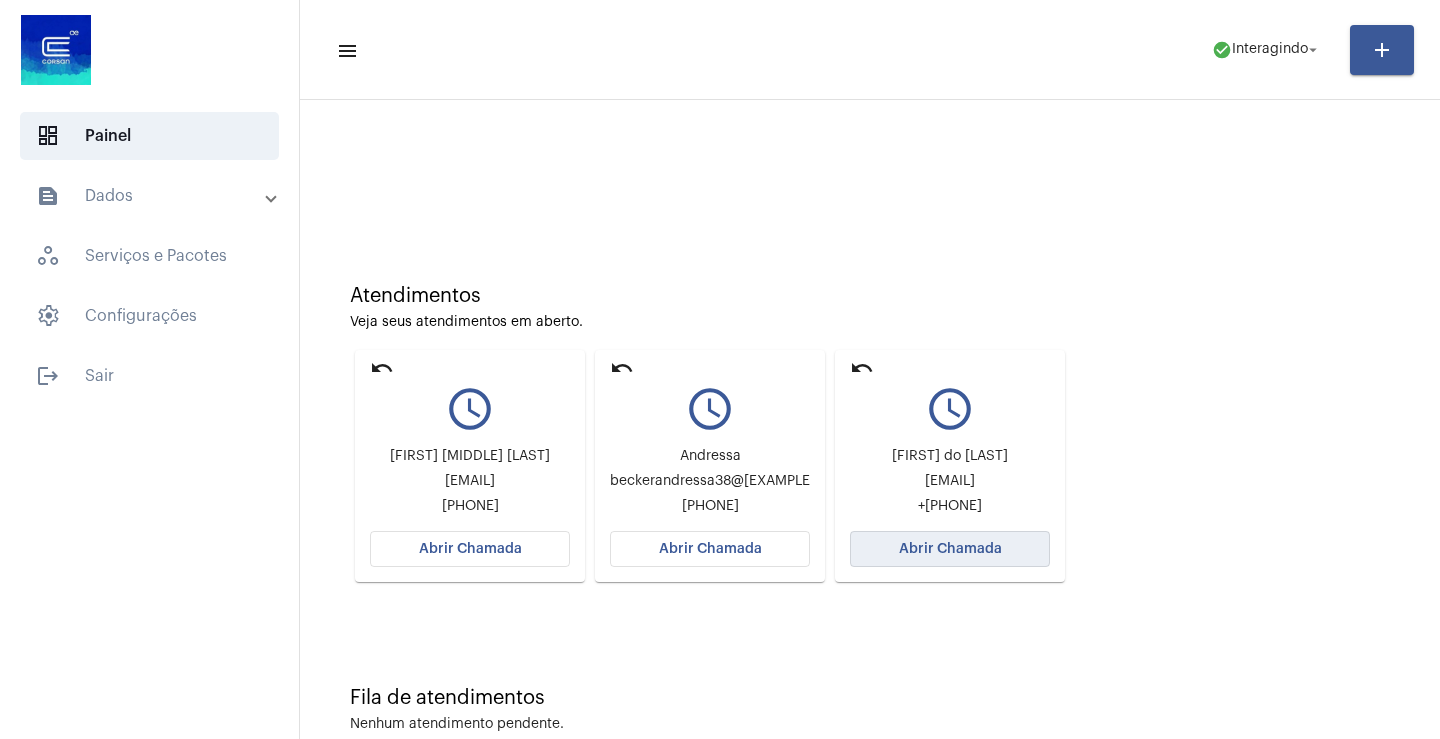 click on "Abrir Chamada" 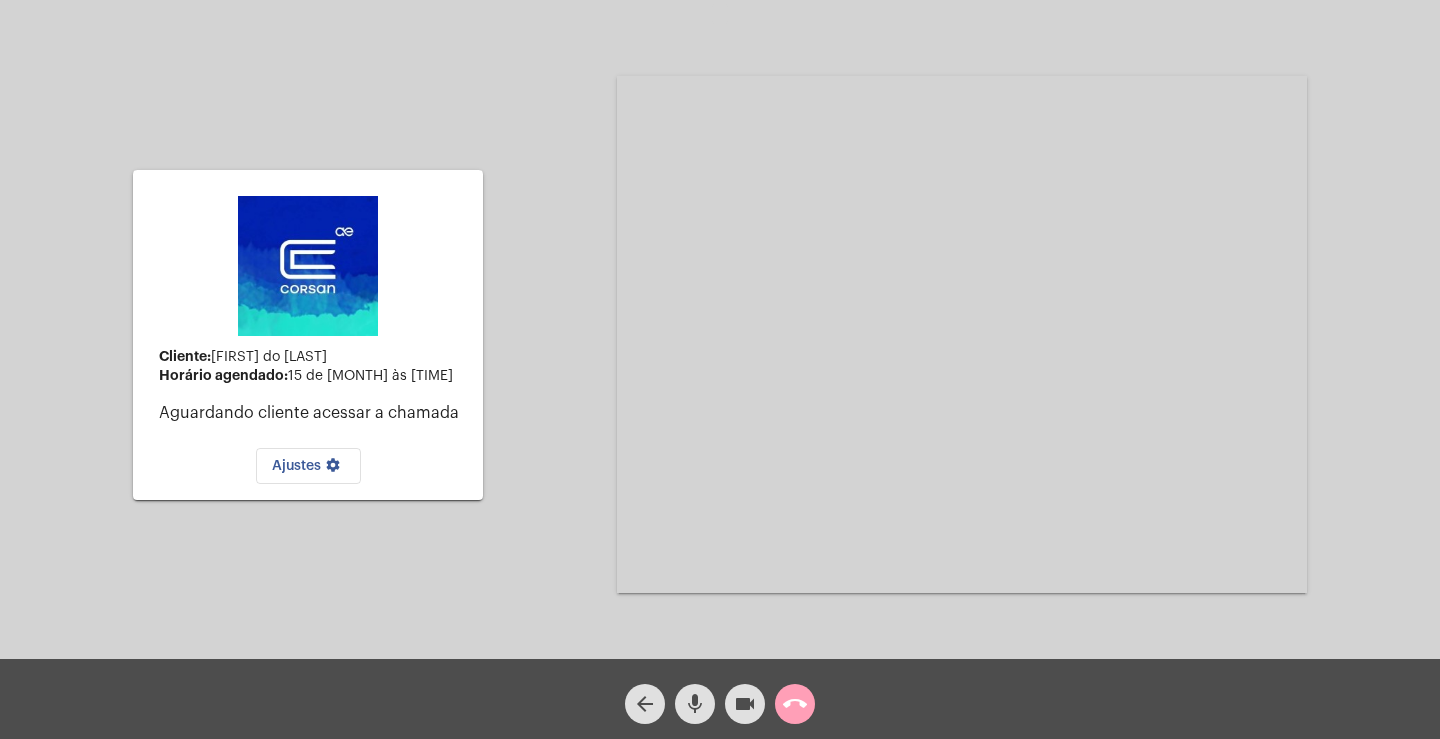 click on "call_end" 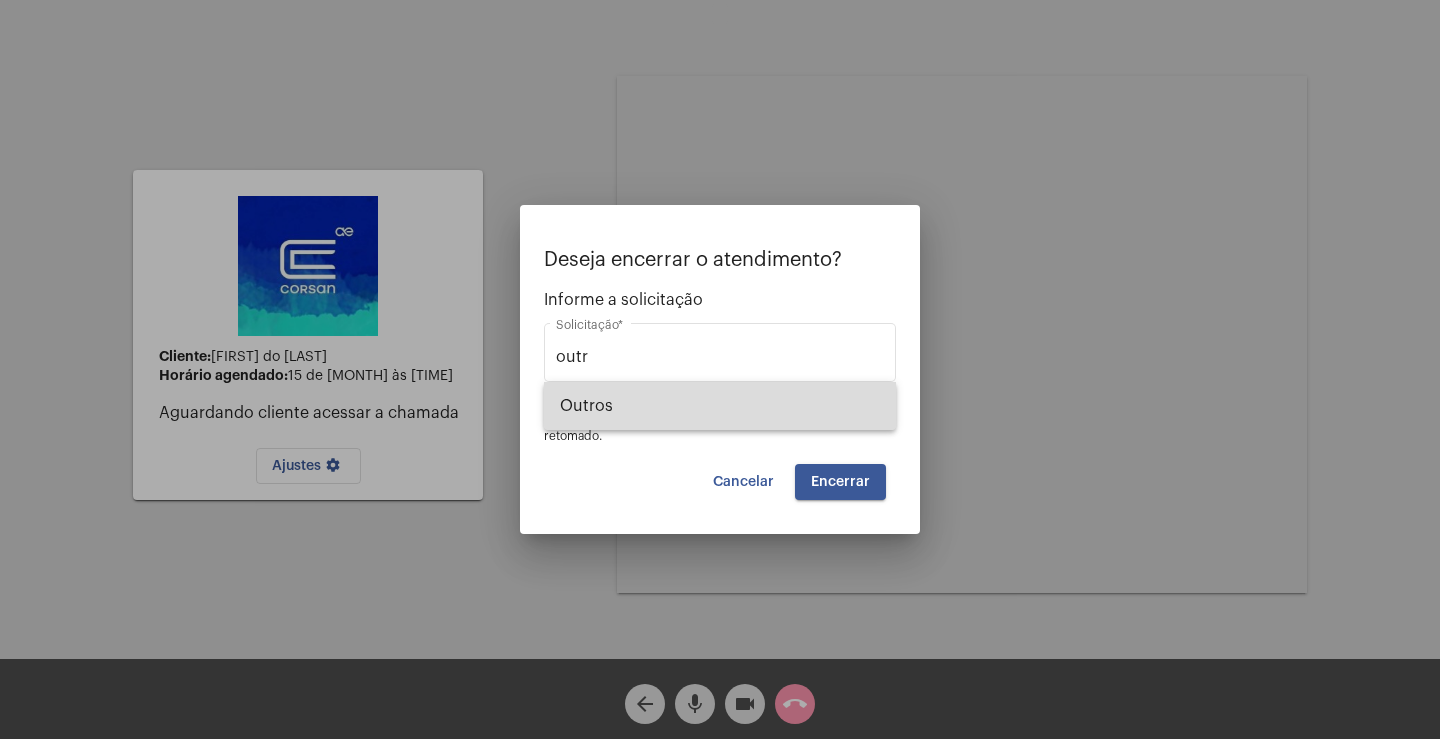 click on "Outros" at bounding box center (720, 406) 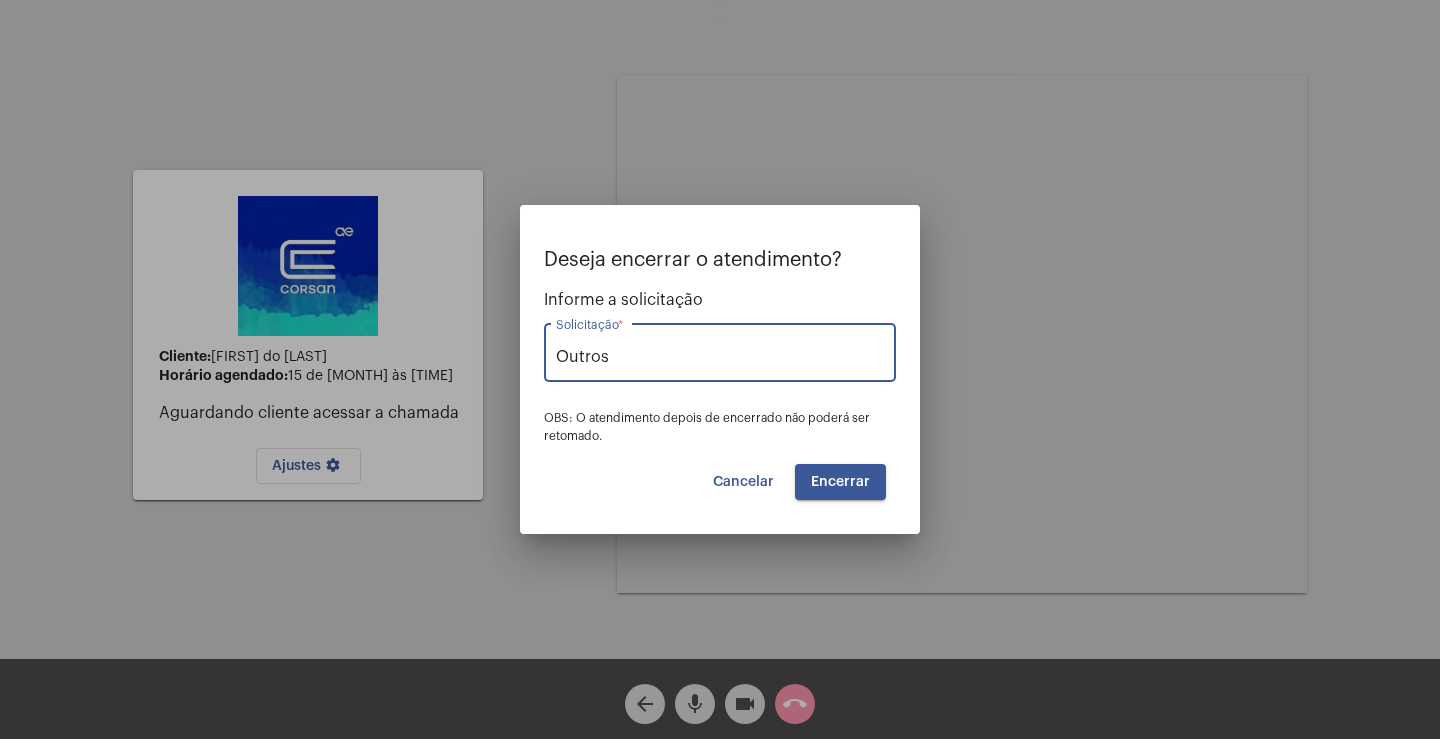 click on "Encerrar" at bounding box center [840, 482] 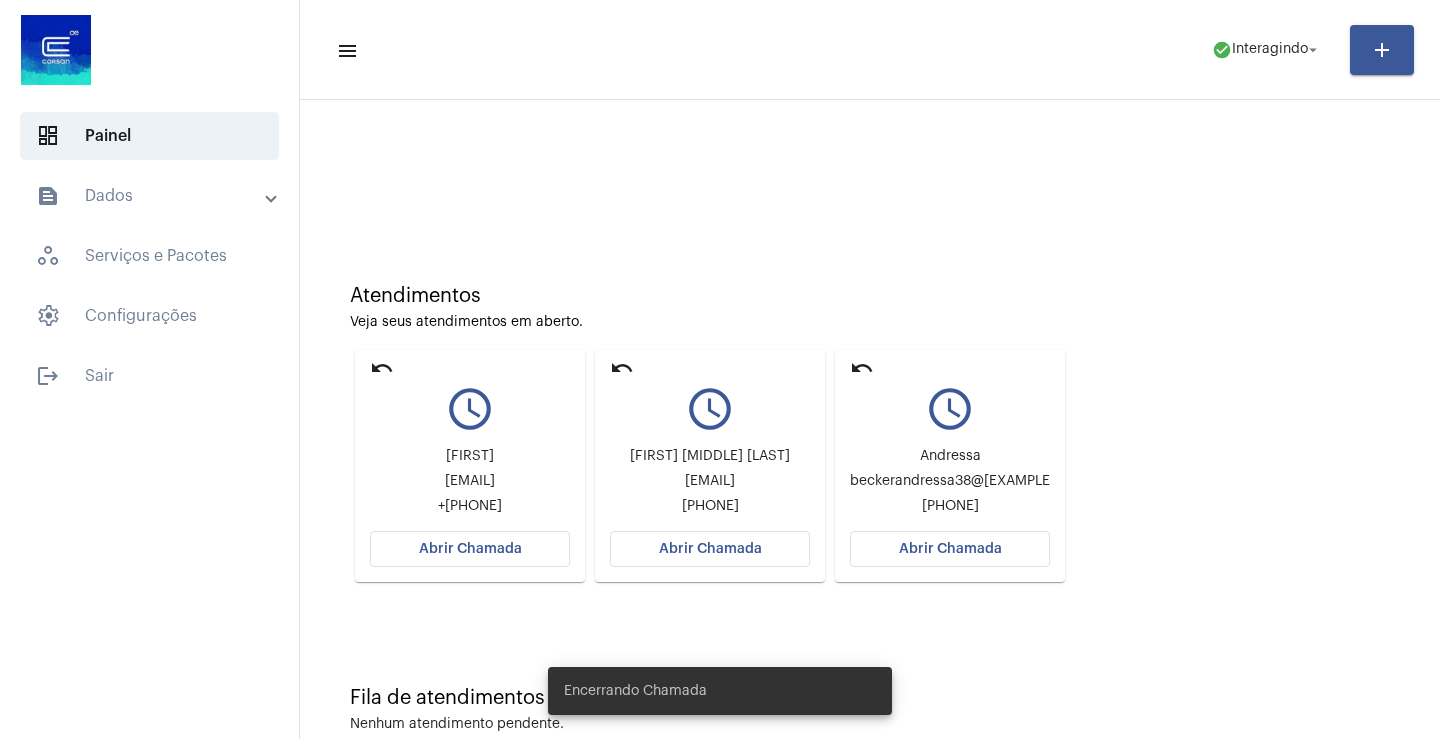 click on "Abrir Chamada" 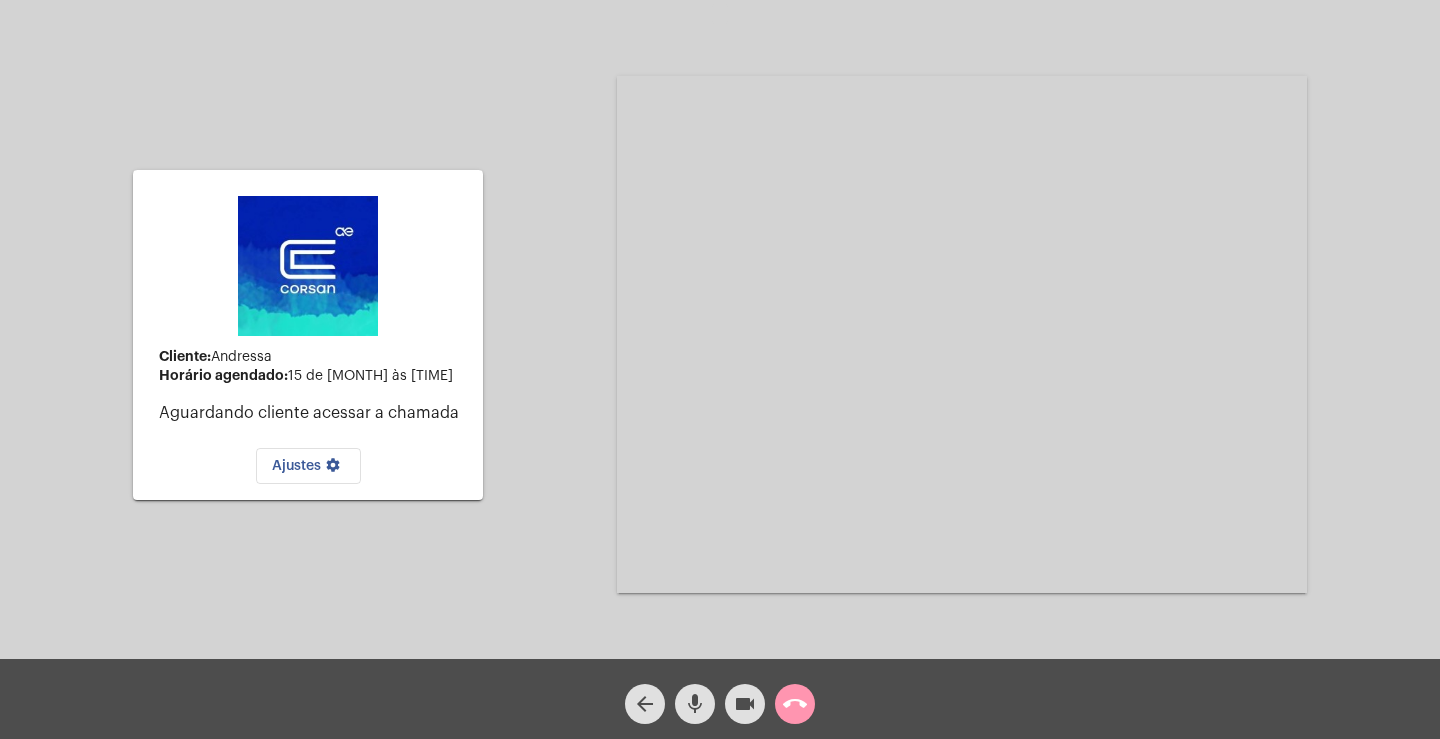 click on "call_end" 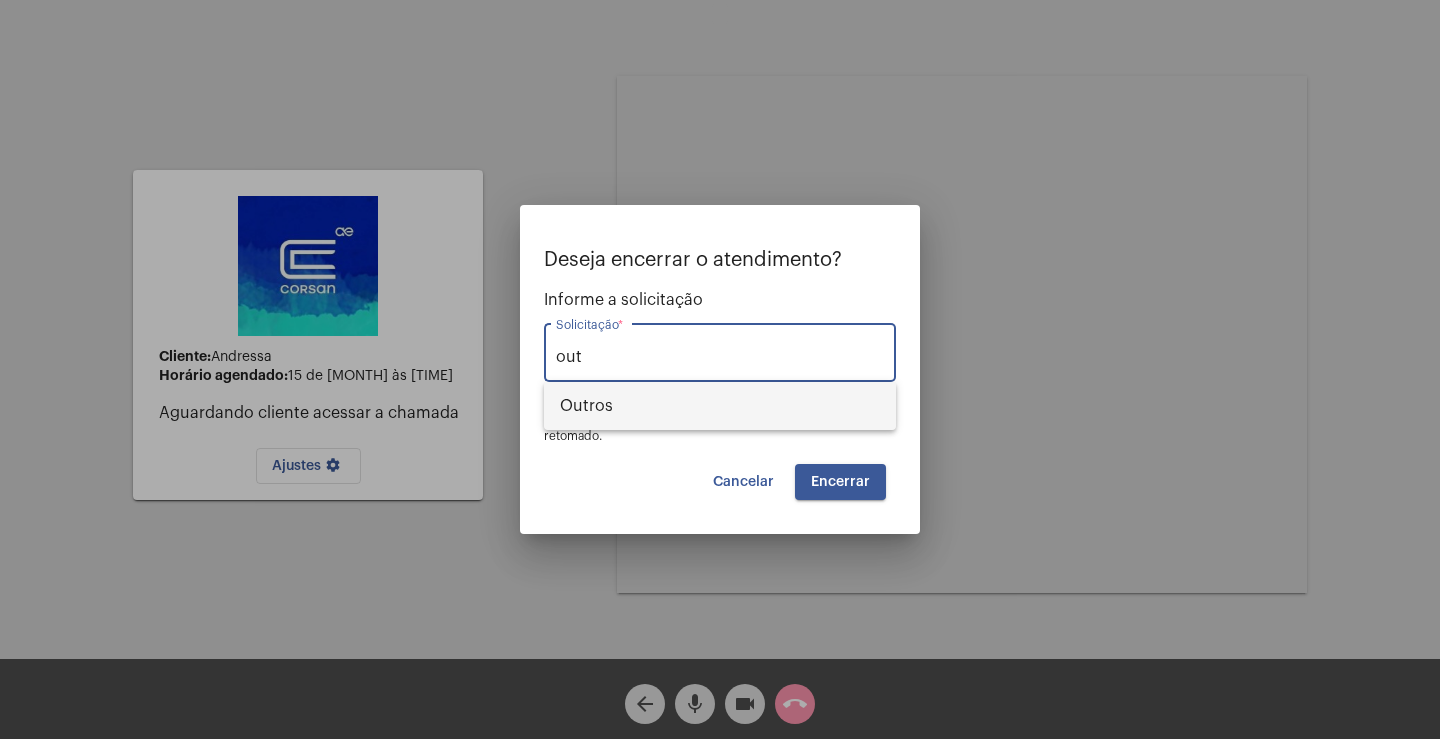 click on "Outros" at bounding box center (720, 406) 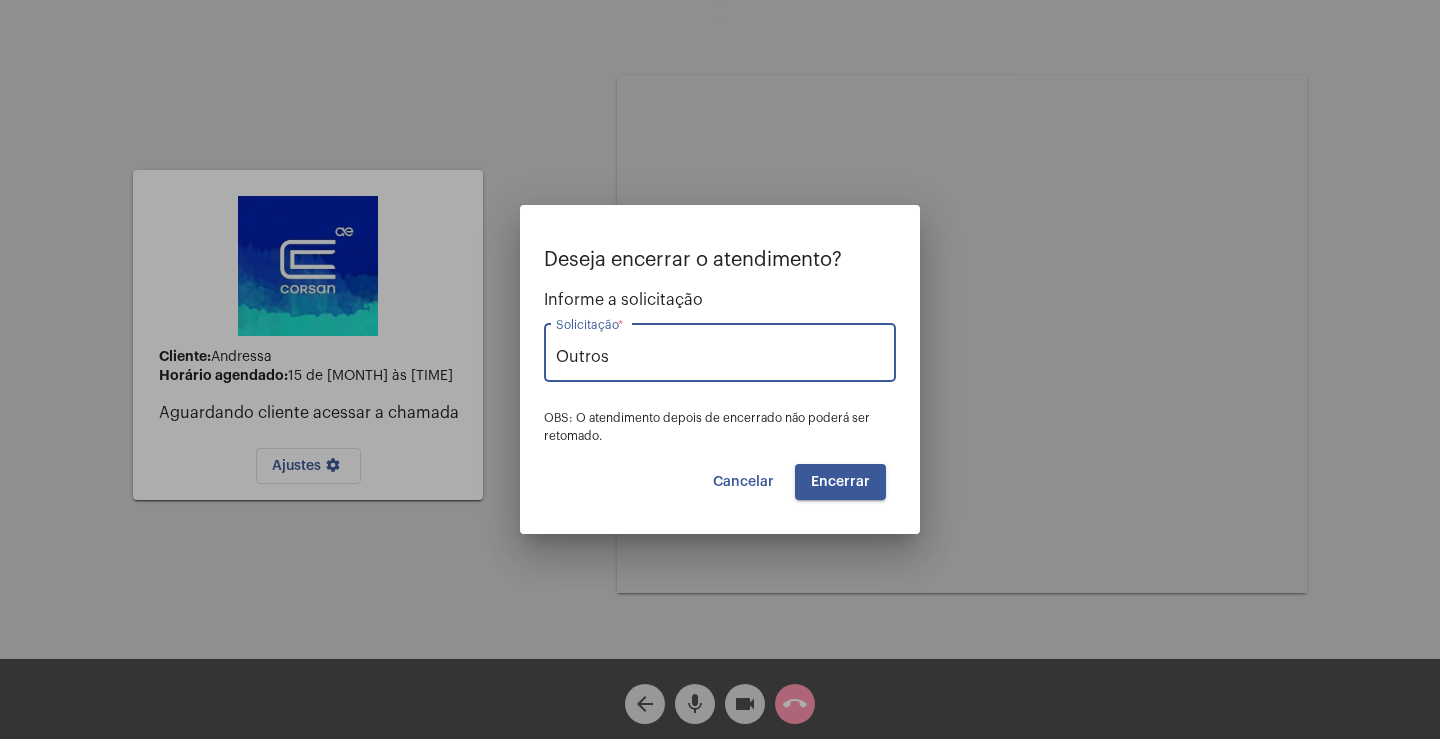 click on "Encerrar" at bounding box center [840, 482] 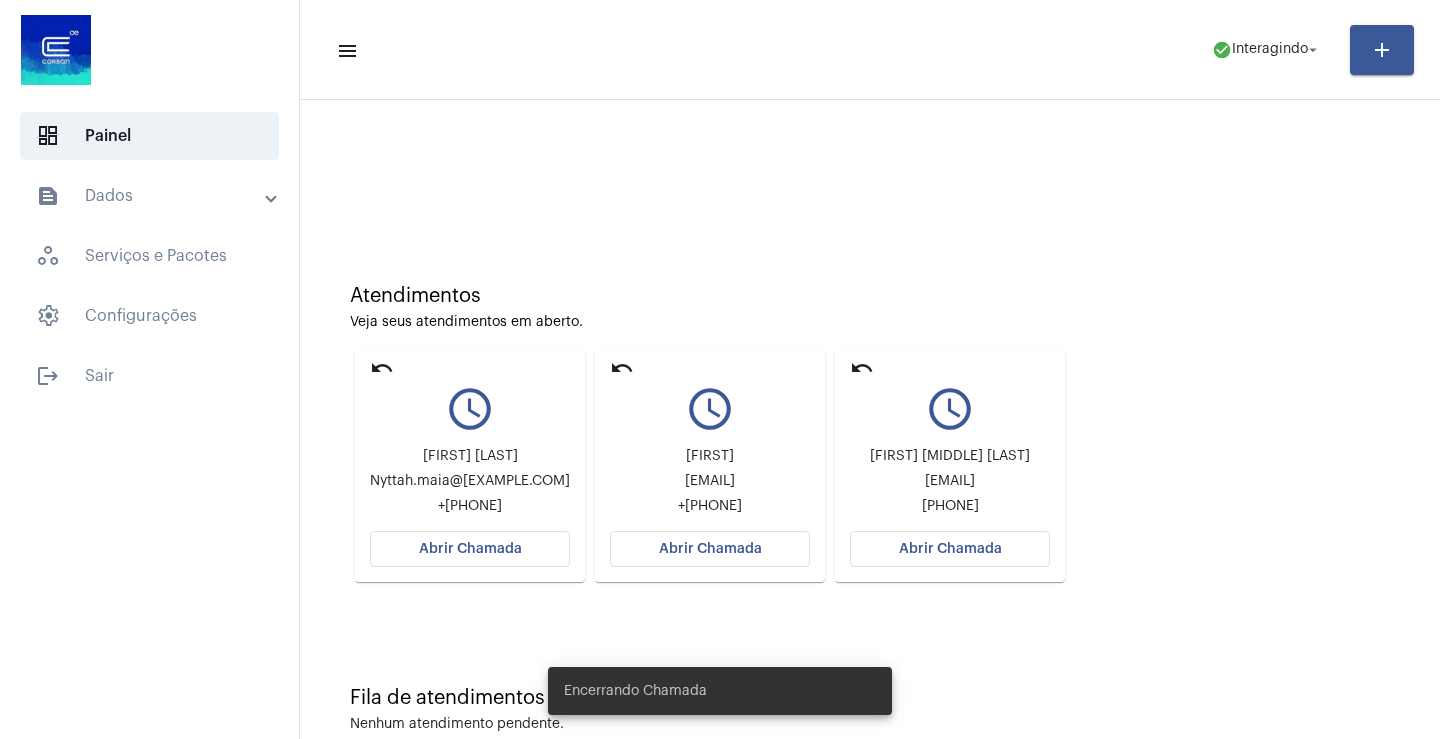 click on "Abrir Chamada" 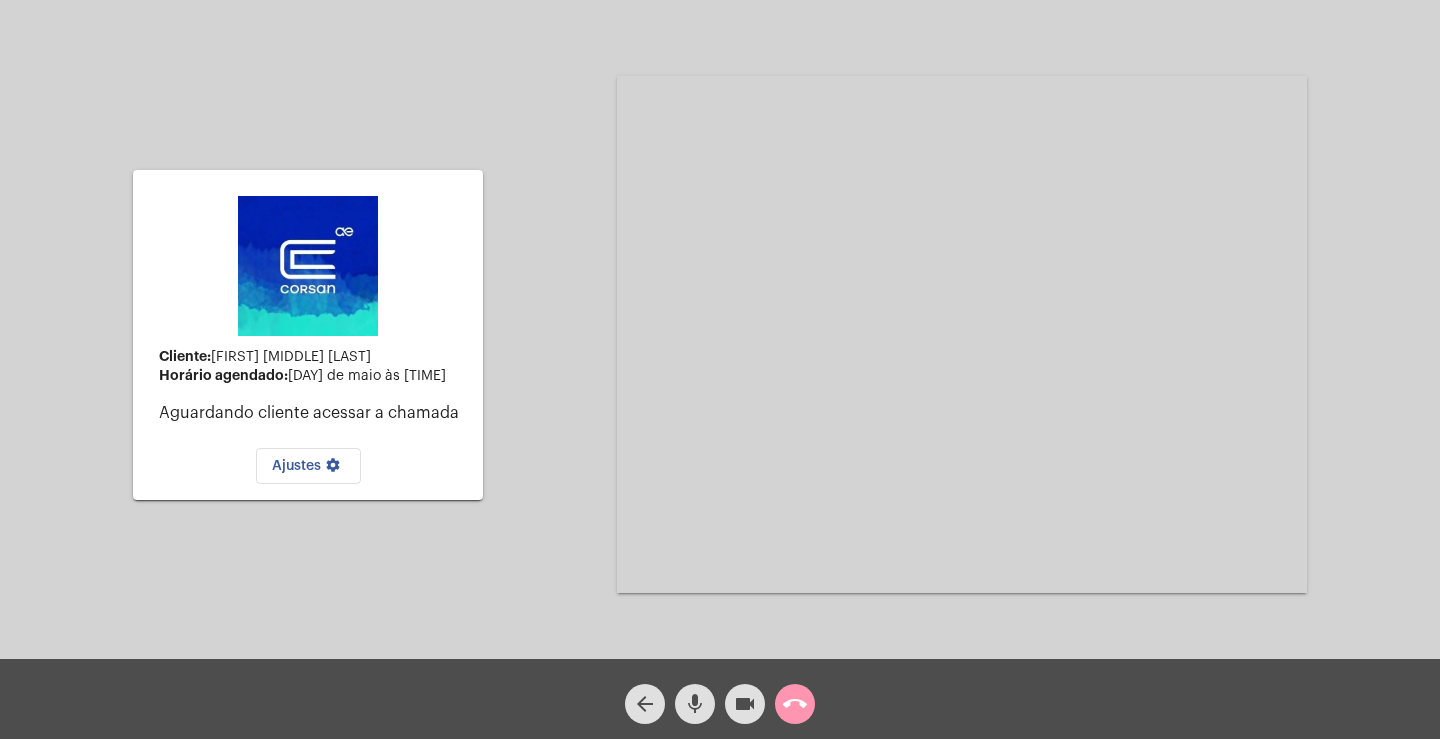 click on "call_end" 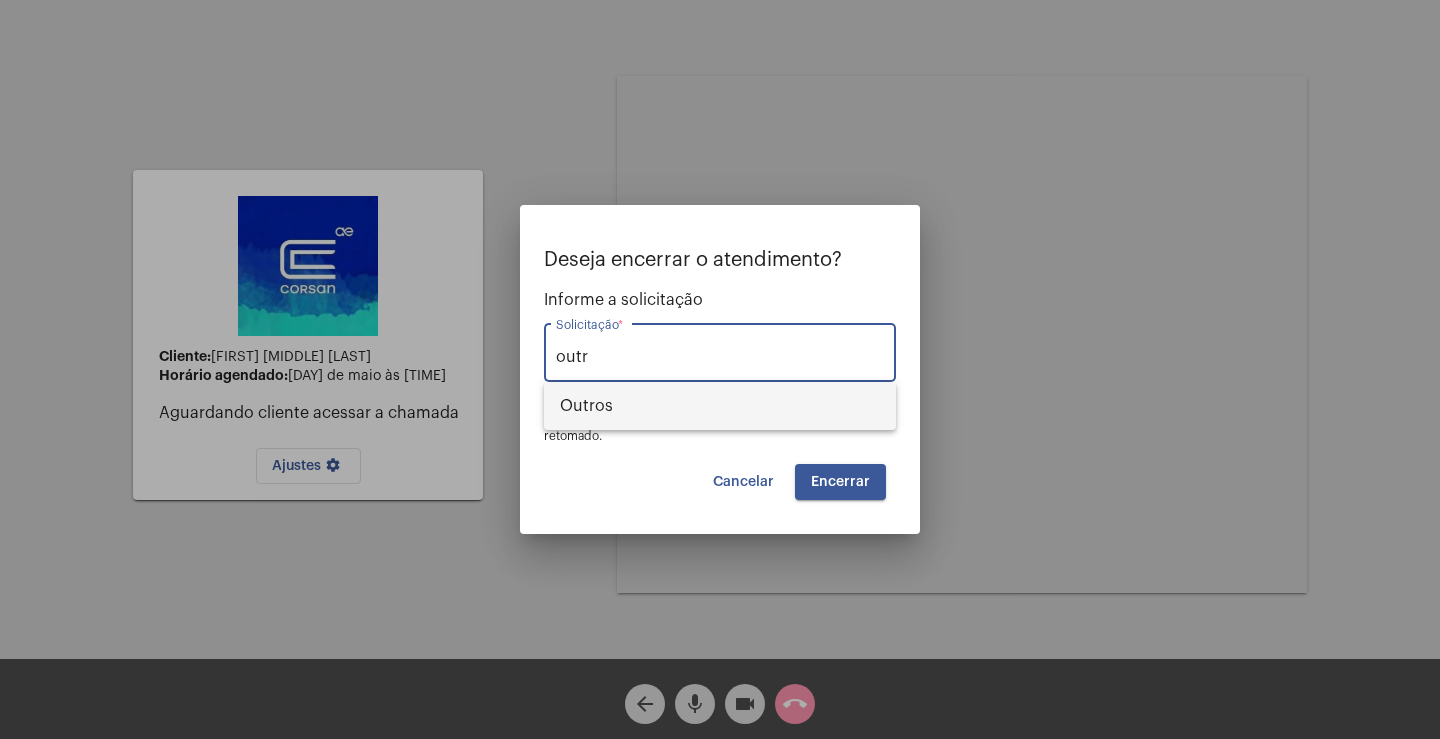 click on "Outros" at bounding box center (720, 406) 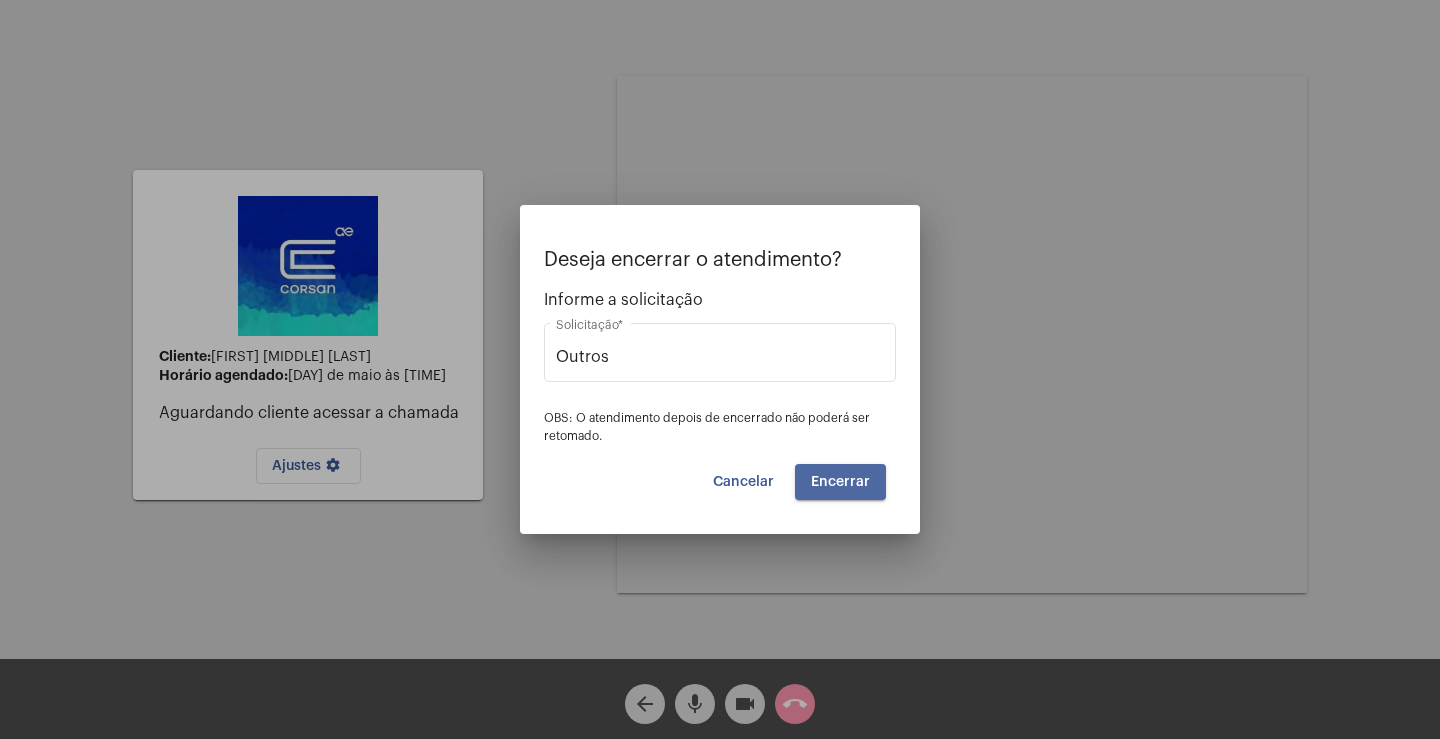 click on "Encerrar" at bounding box center (840, 482) 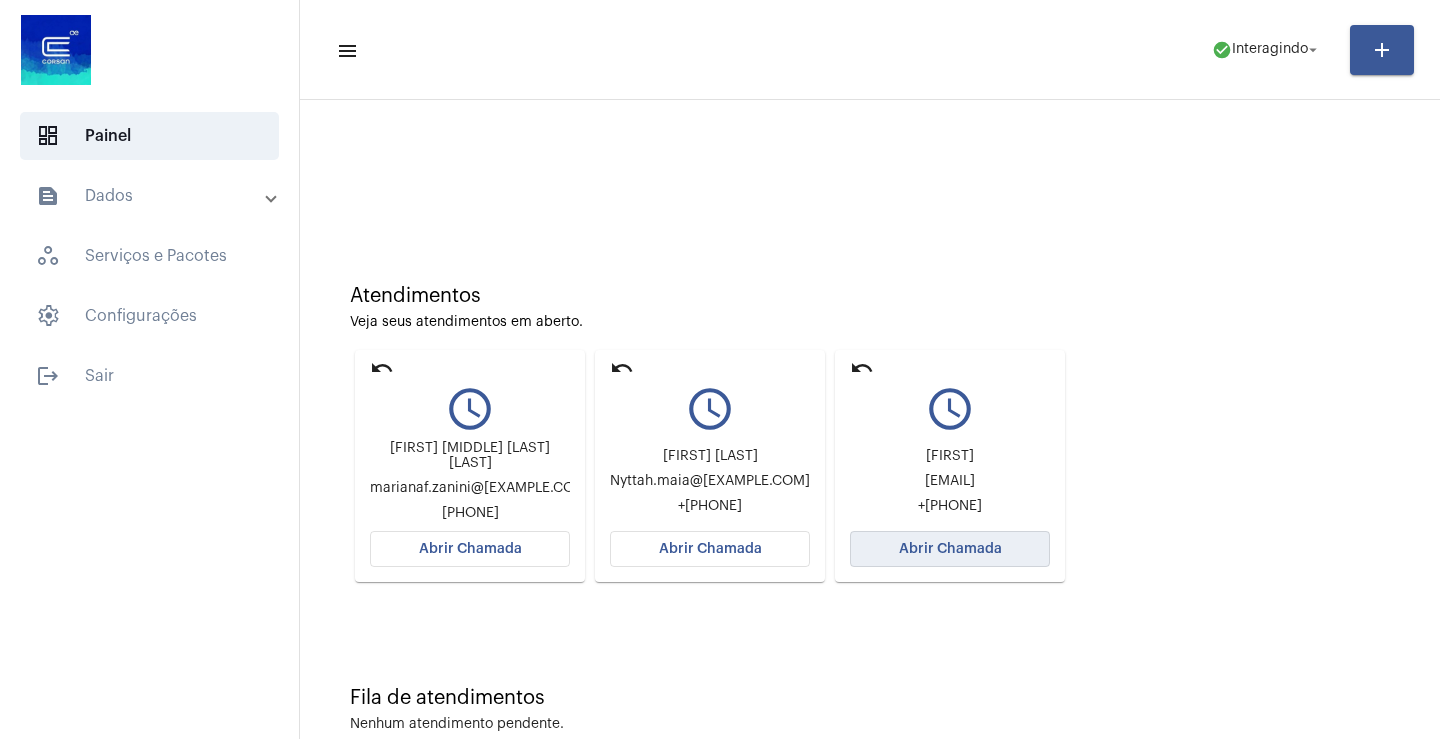 click on "Abrir Chamada" 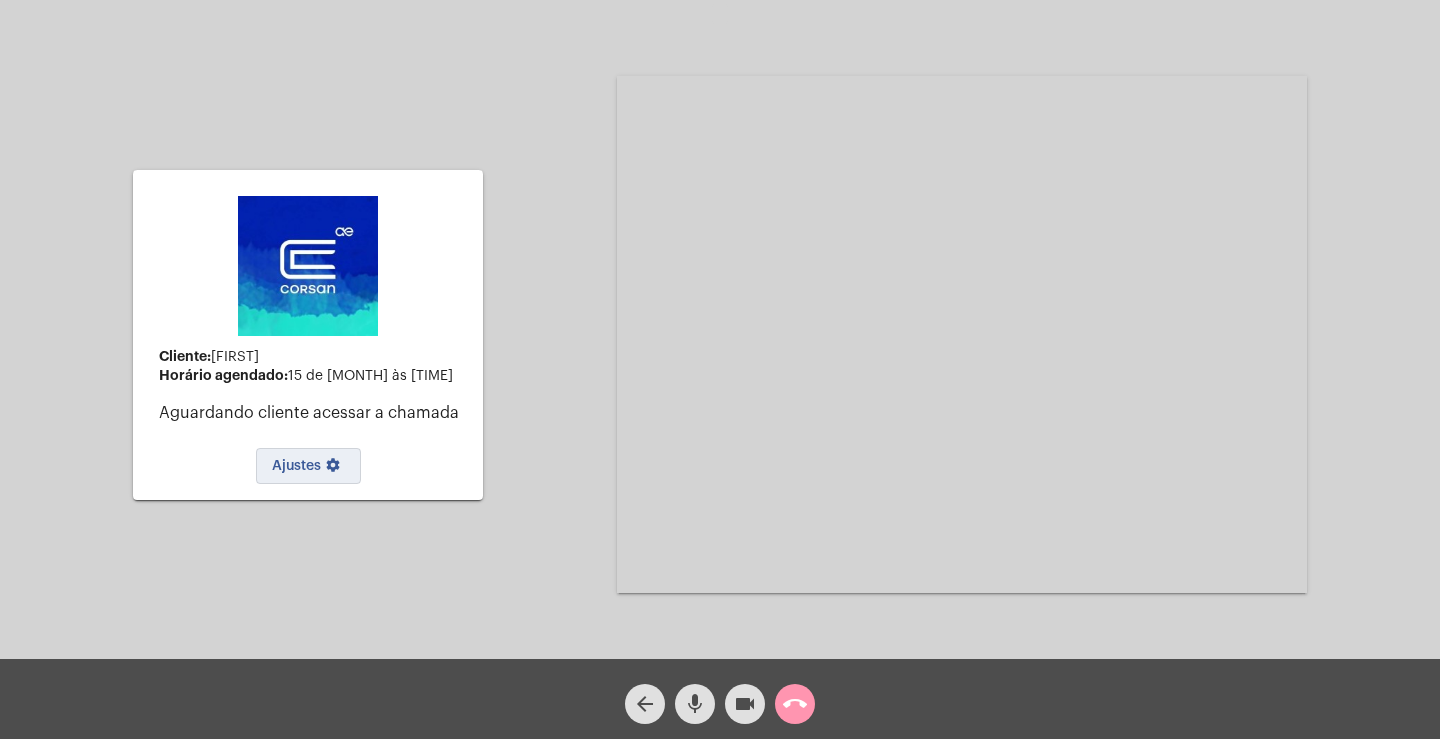 click on "Ajustes settings" 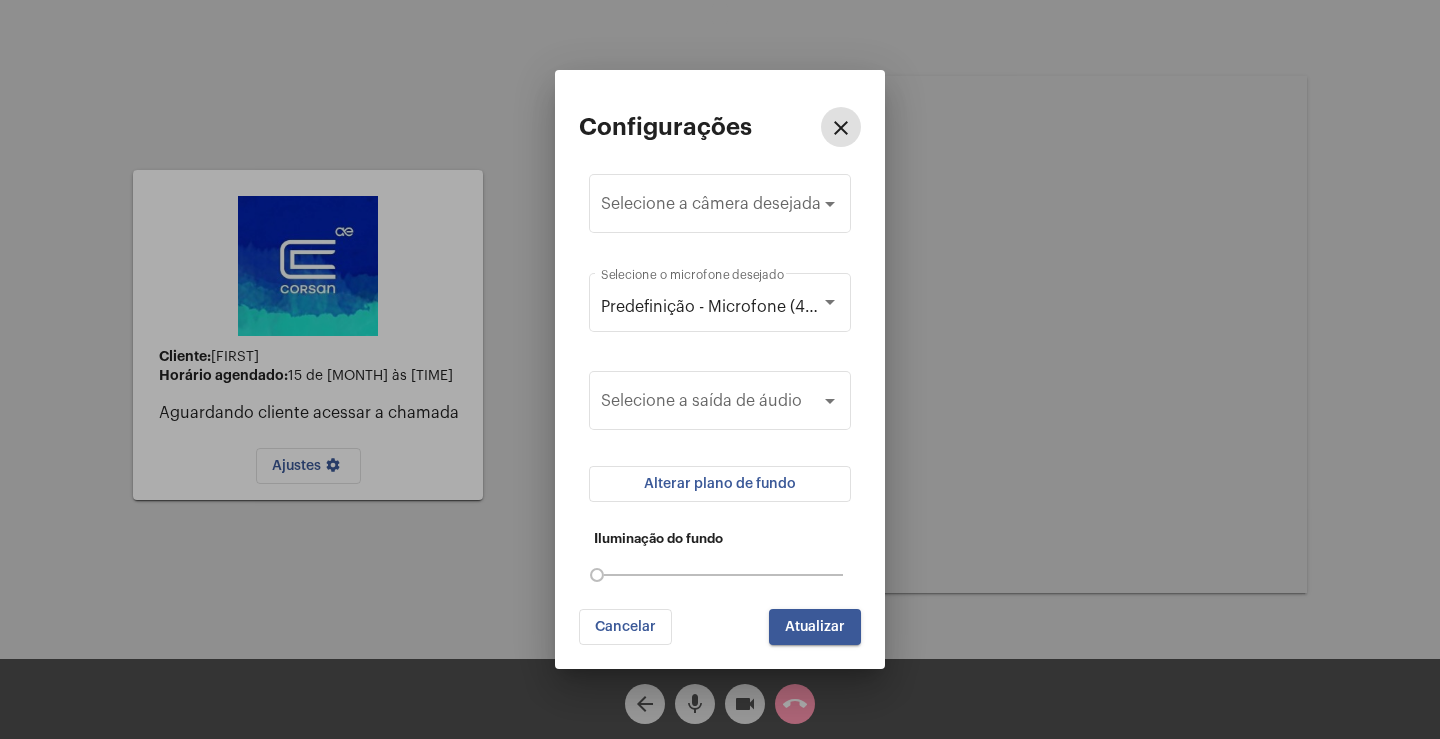 click on "close" at bounding box center (841, 127) 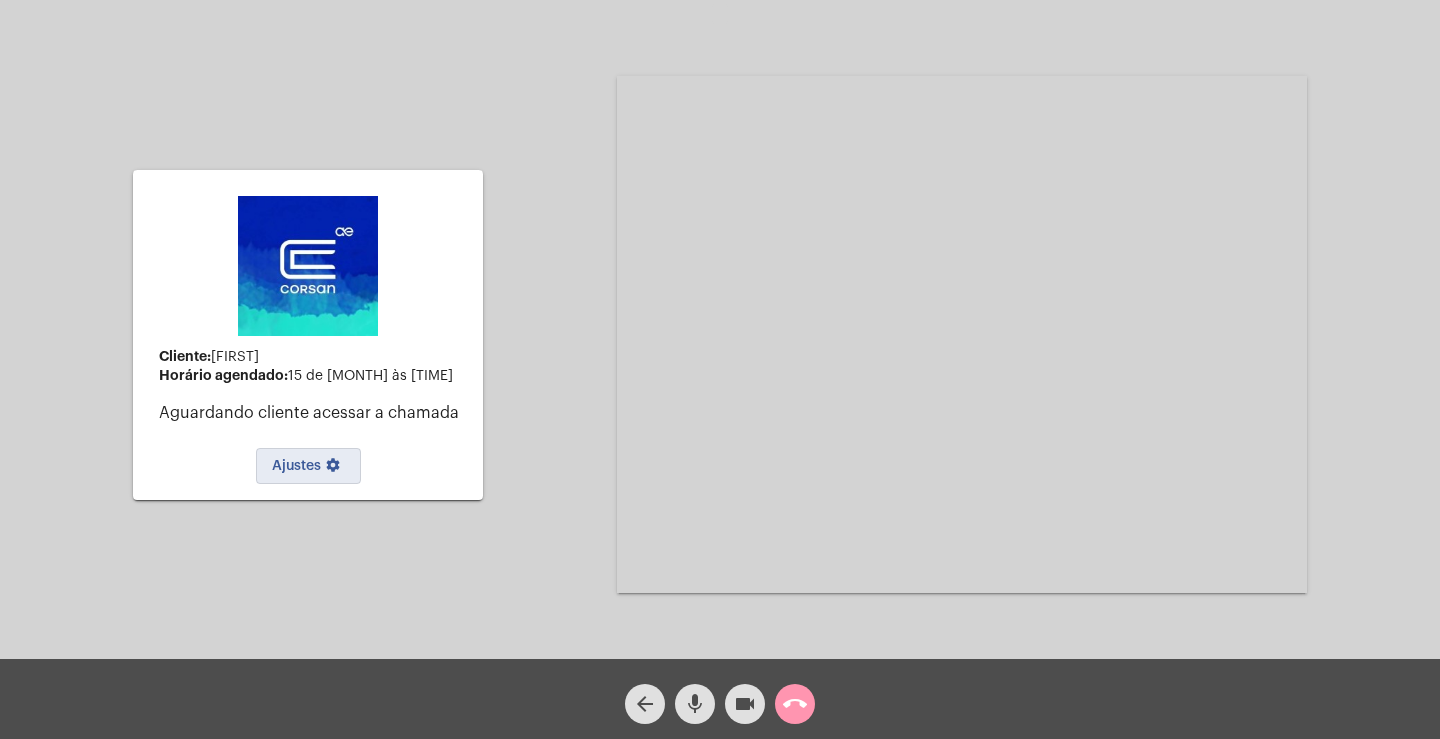 click on "call_end" 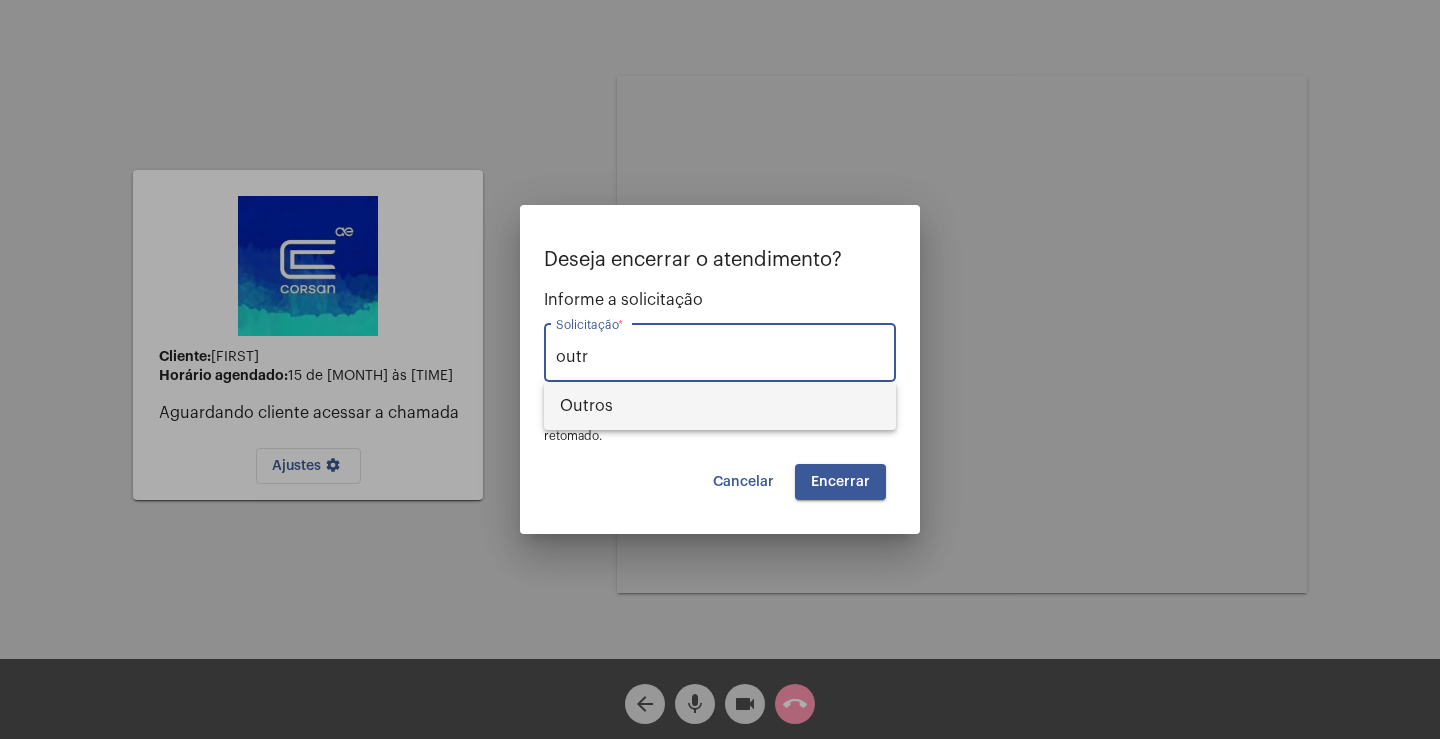 click on "Outros" at bounding box center [720, 406] 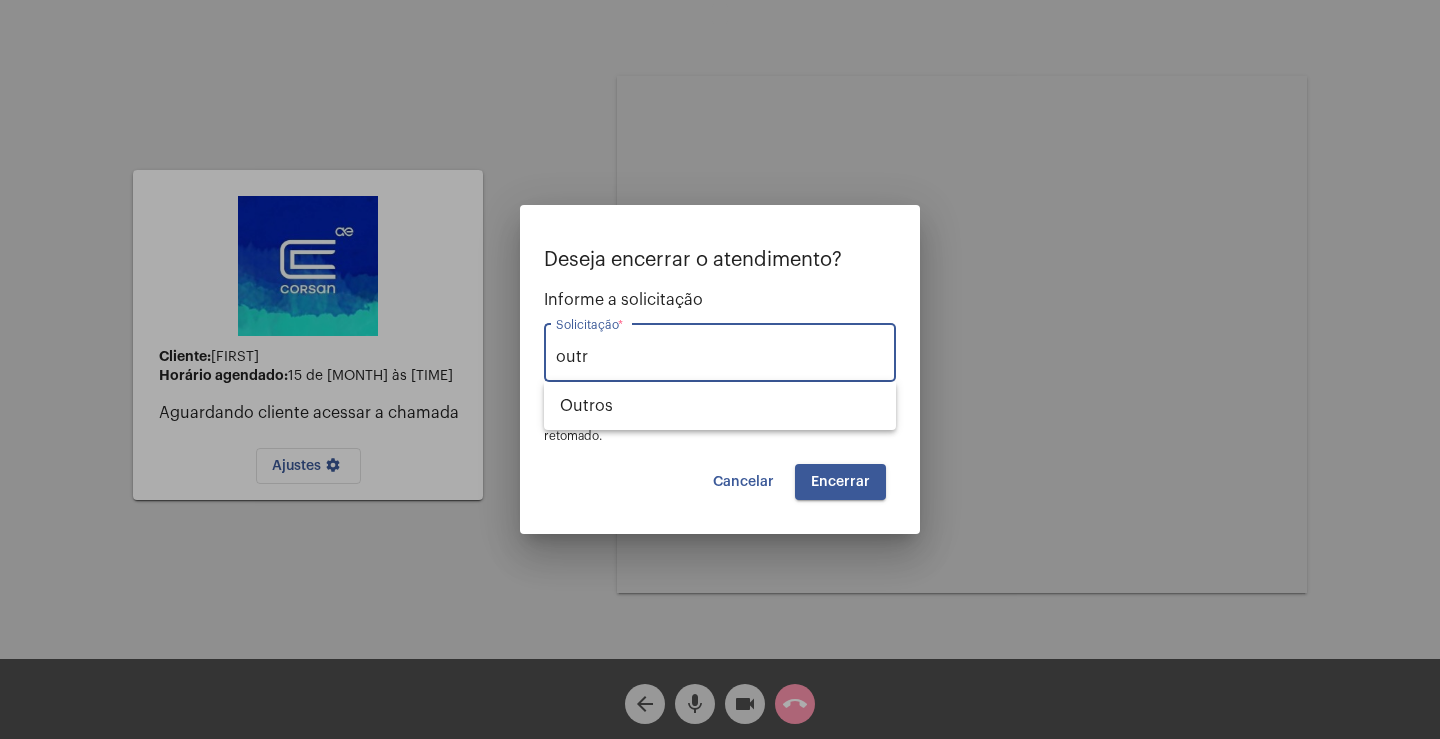 type on "Outros" 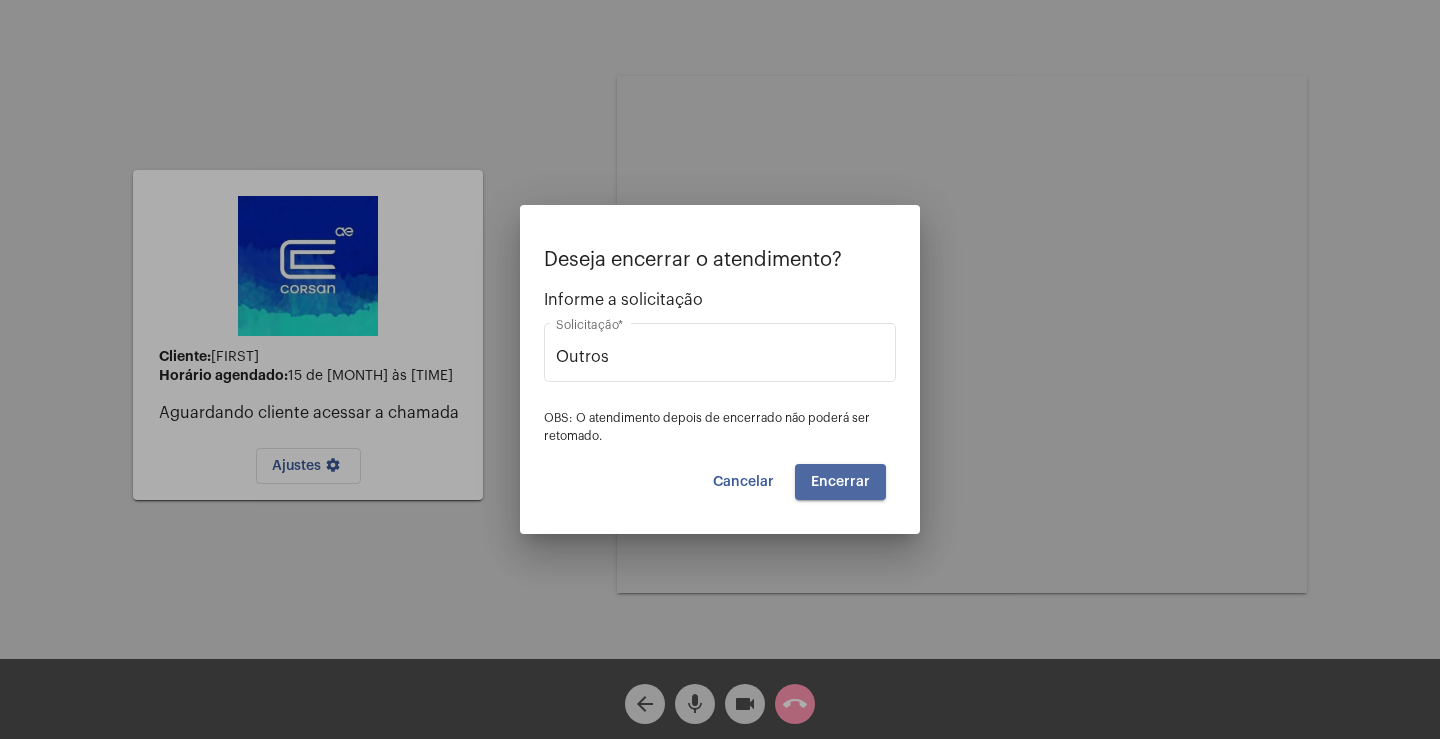 click on "Encerrar" at bounding box center [840, 482] 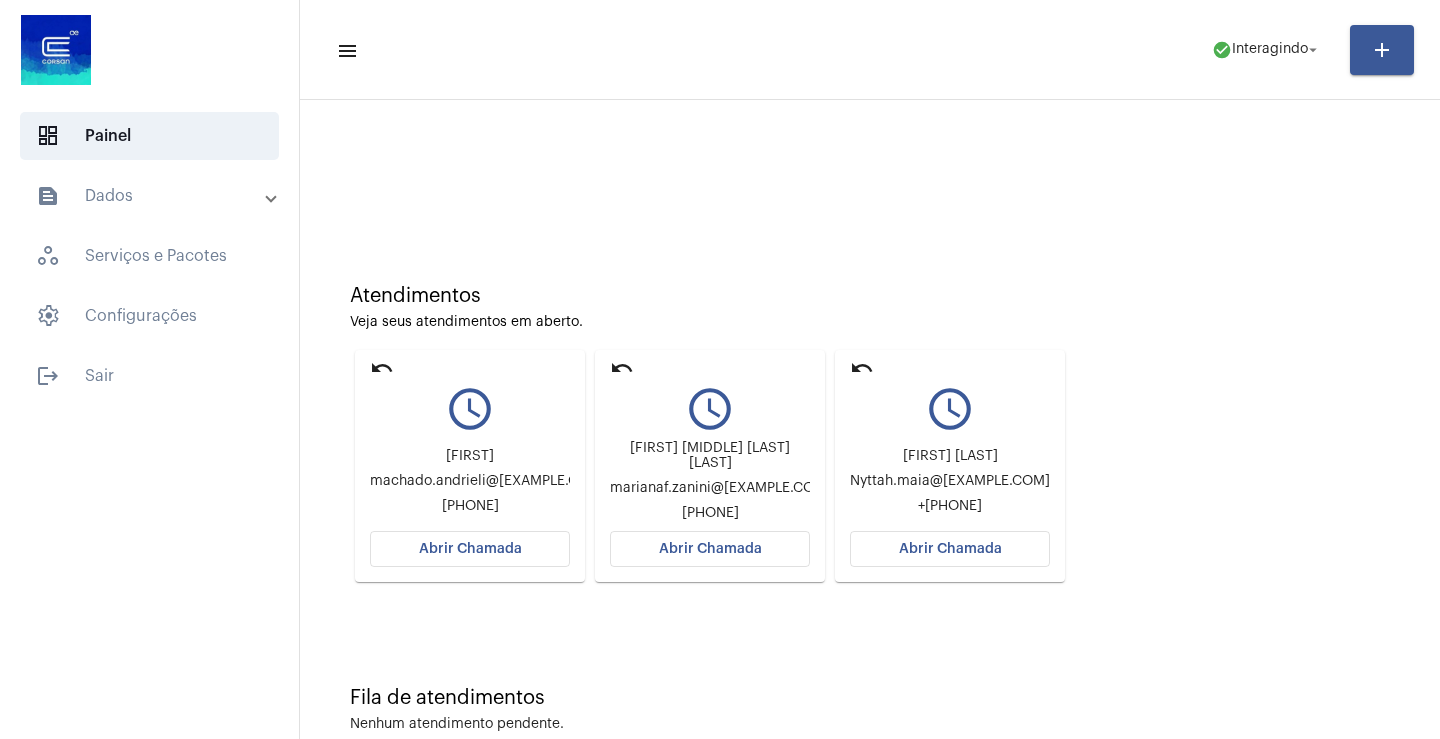 click on "Abrir Chamada" 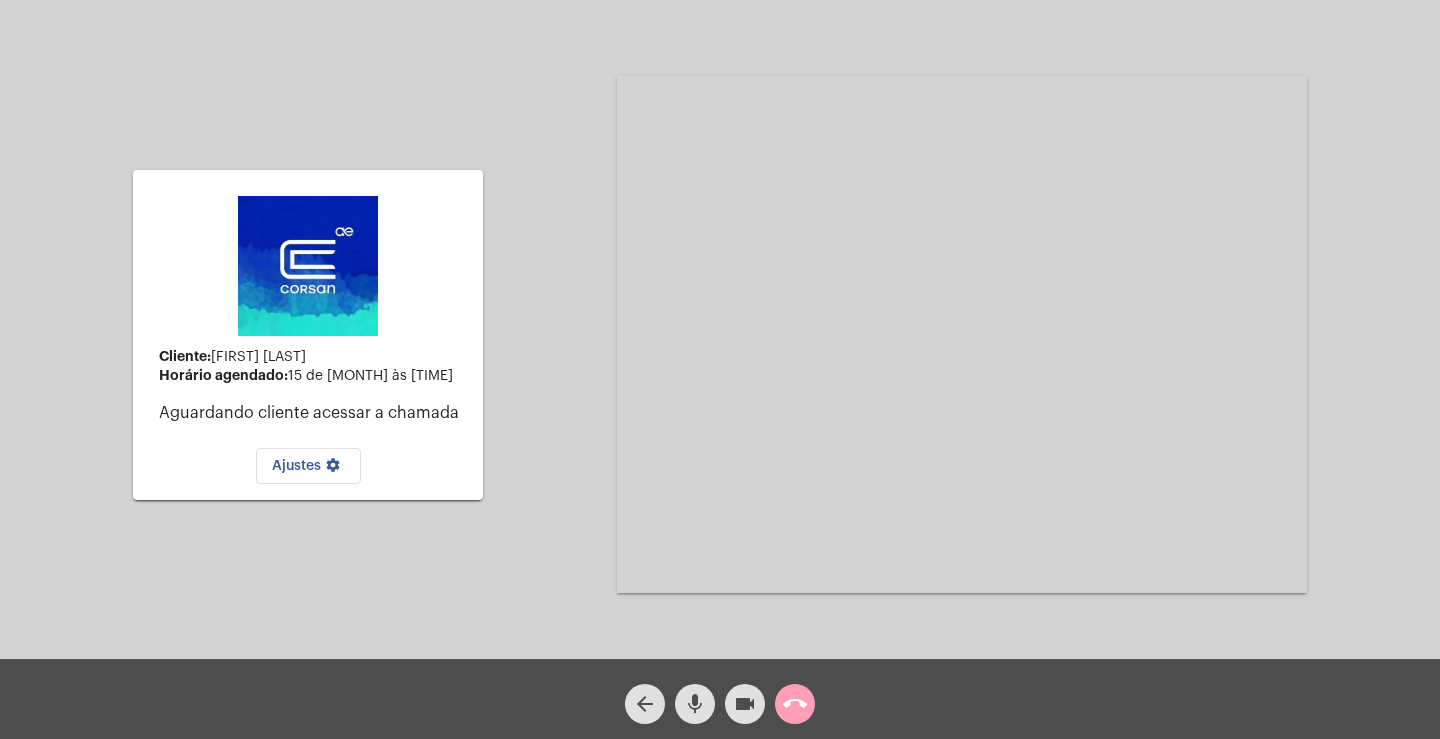 click on "call_end" 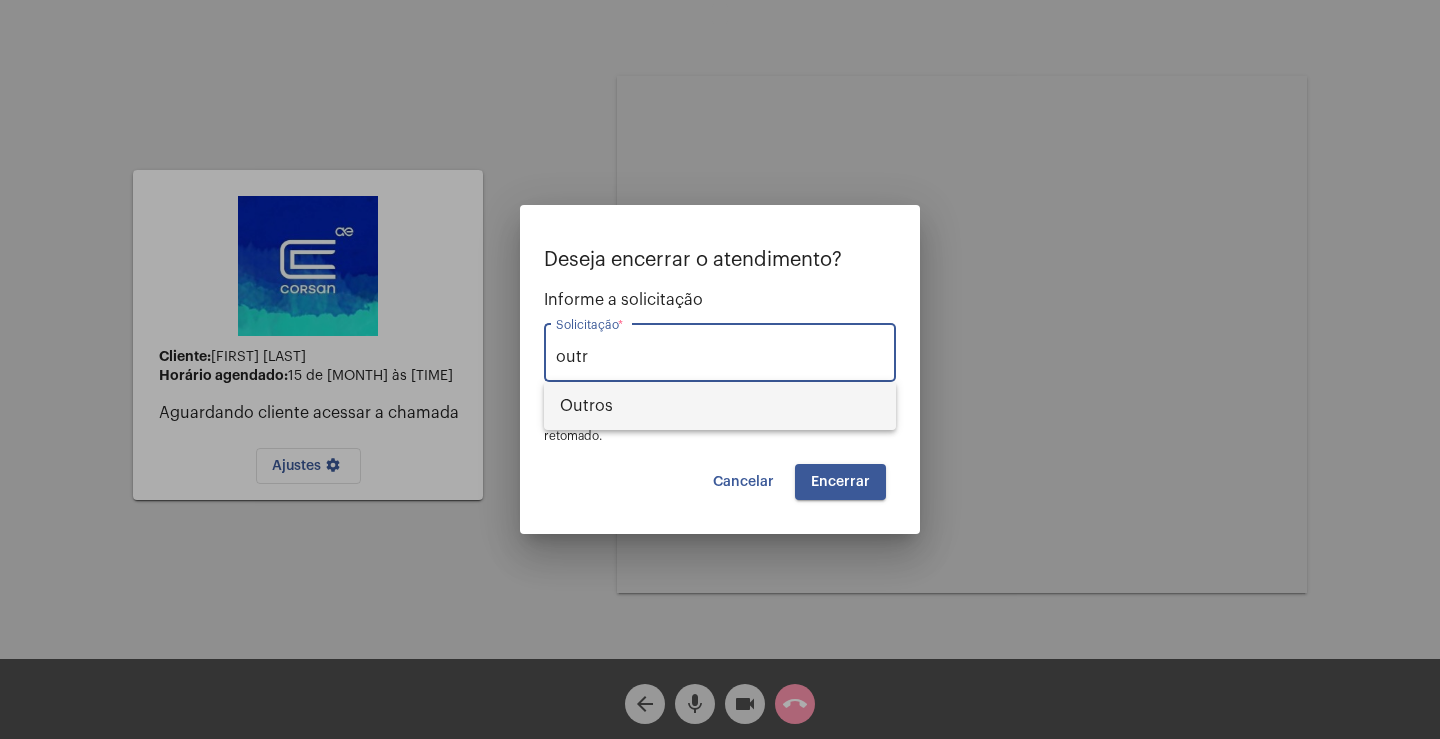 click on "Outros" at bounding box center [720, 406] 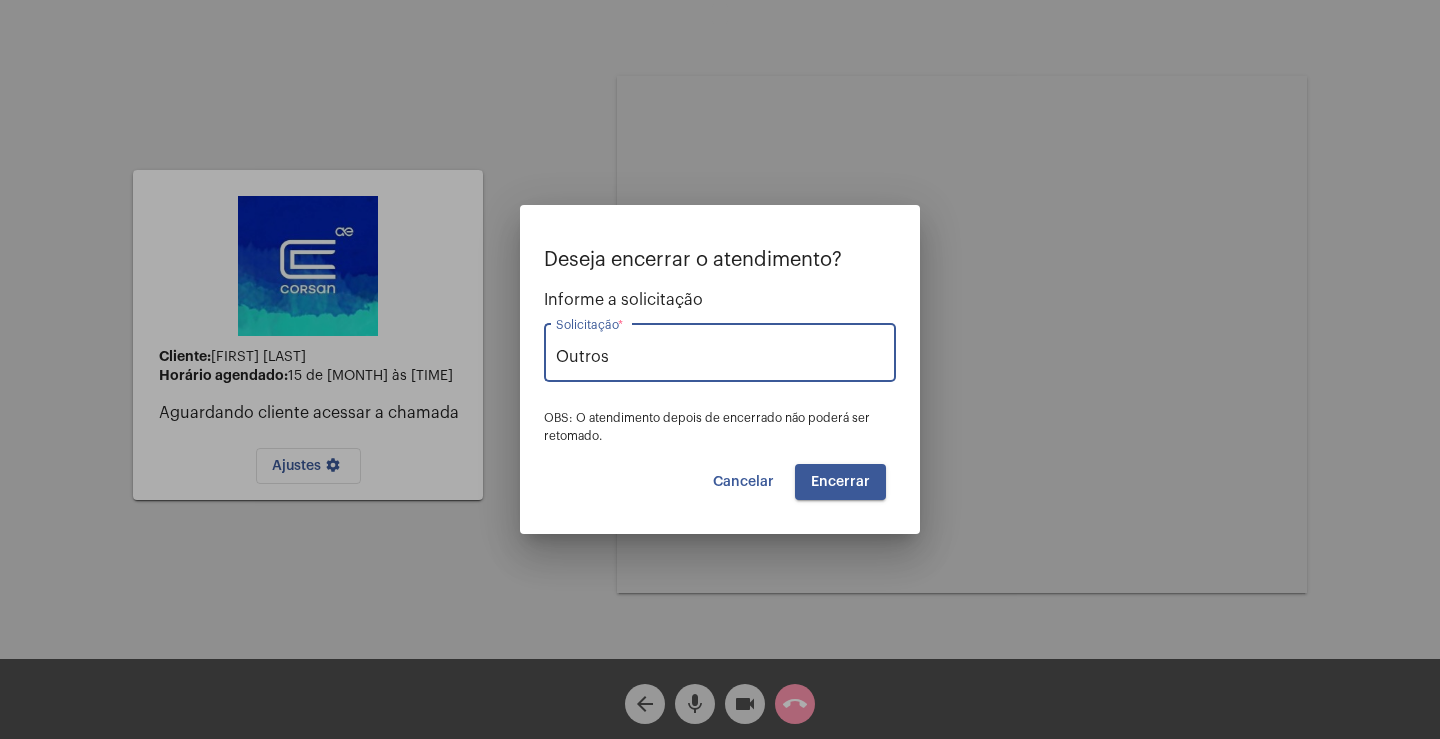 click on "Deseja encerrar o atendimento?  Informe a solicitação Outros Solicitação  * OBS: O atendimento depois de encerrado não poderá ser retomado.  Cancelar   Encerrar" at bounding box center (720, 374) 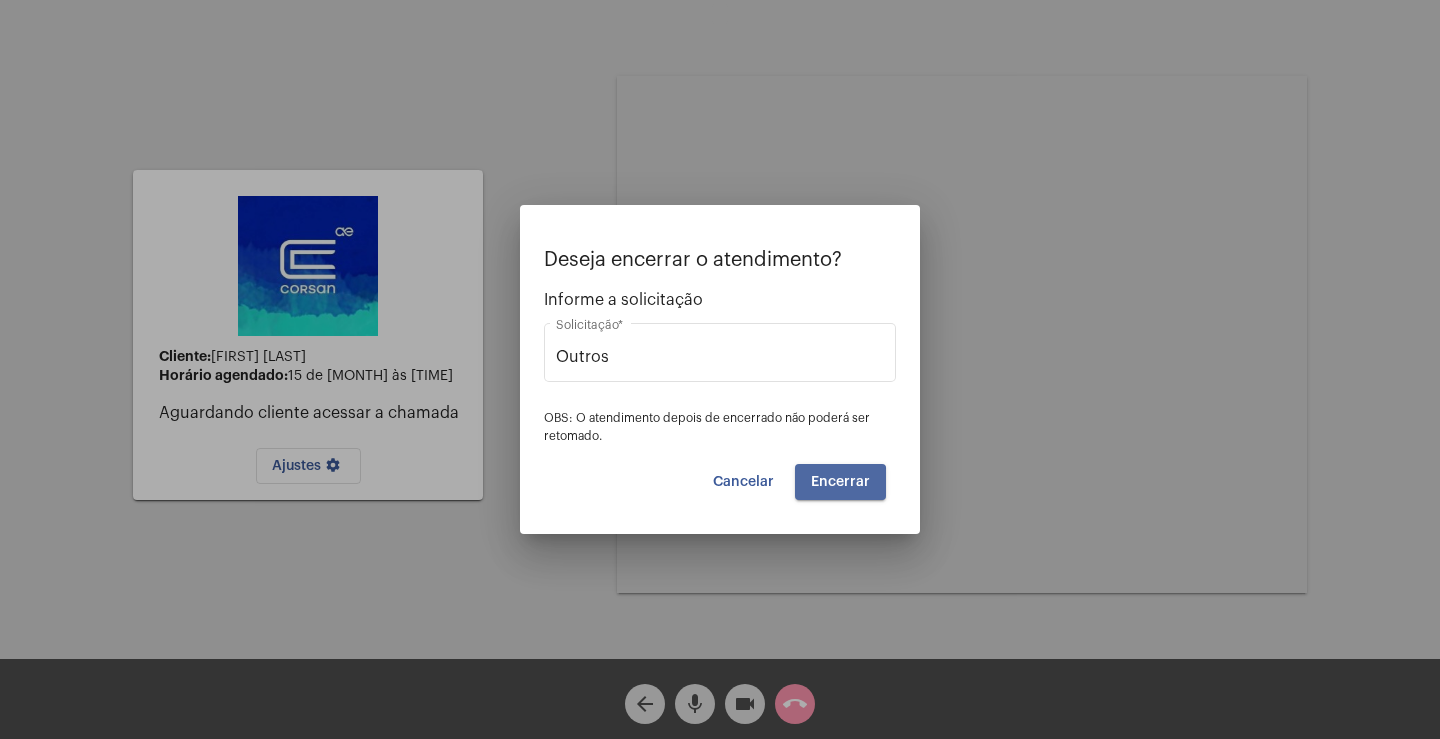 click on "Encerrar" at bounding box center [840, 482] 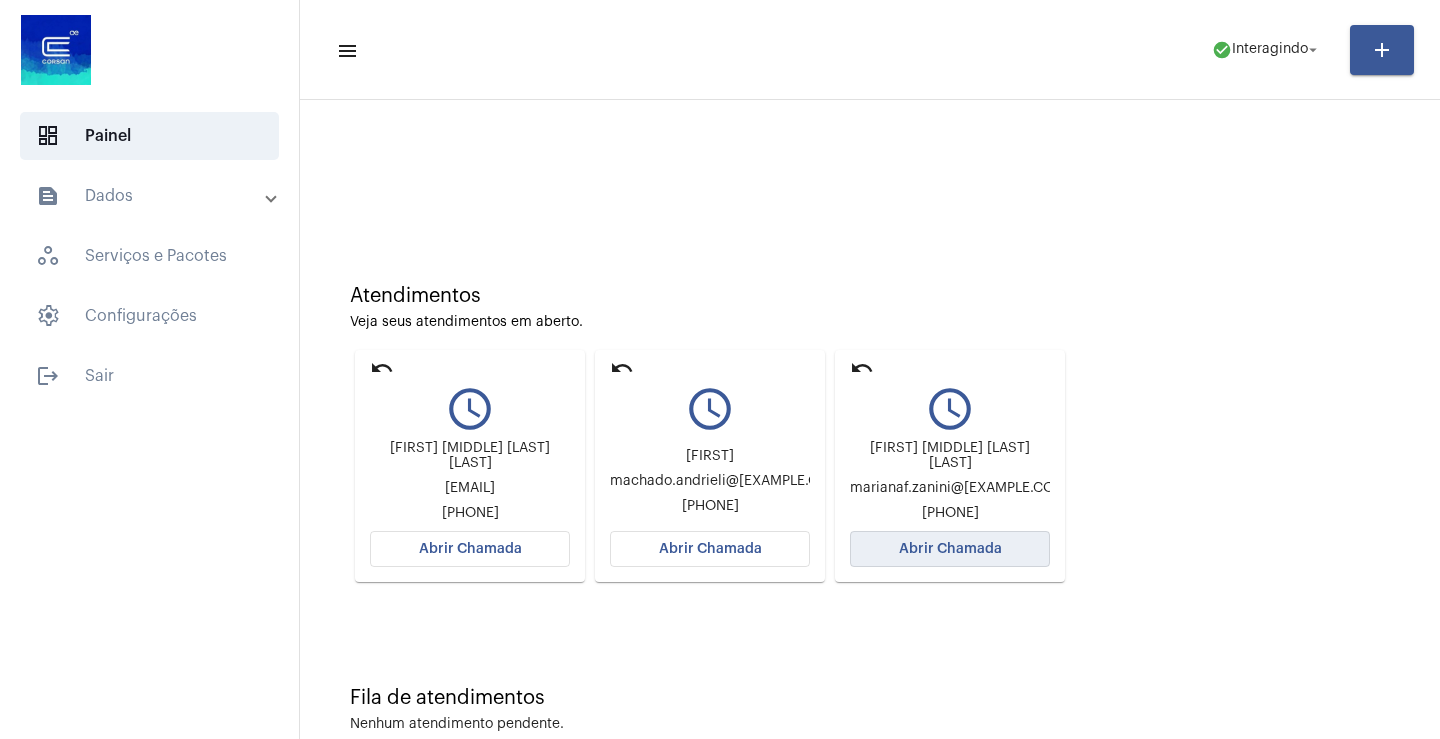 click on "Abrir Chamada" 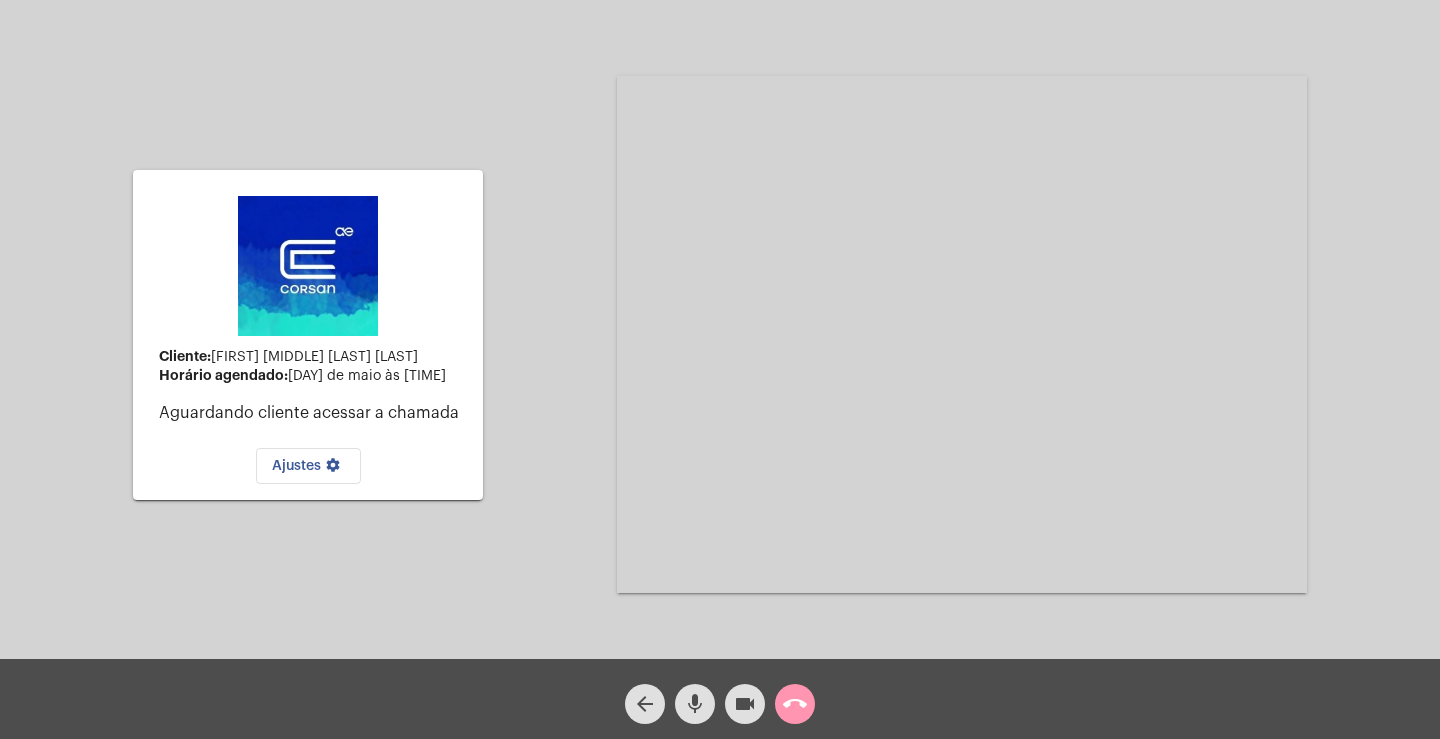click on "call_end" 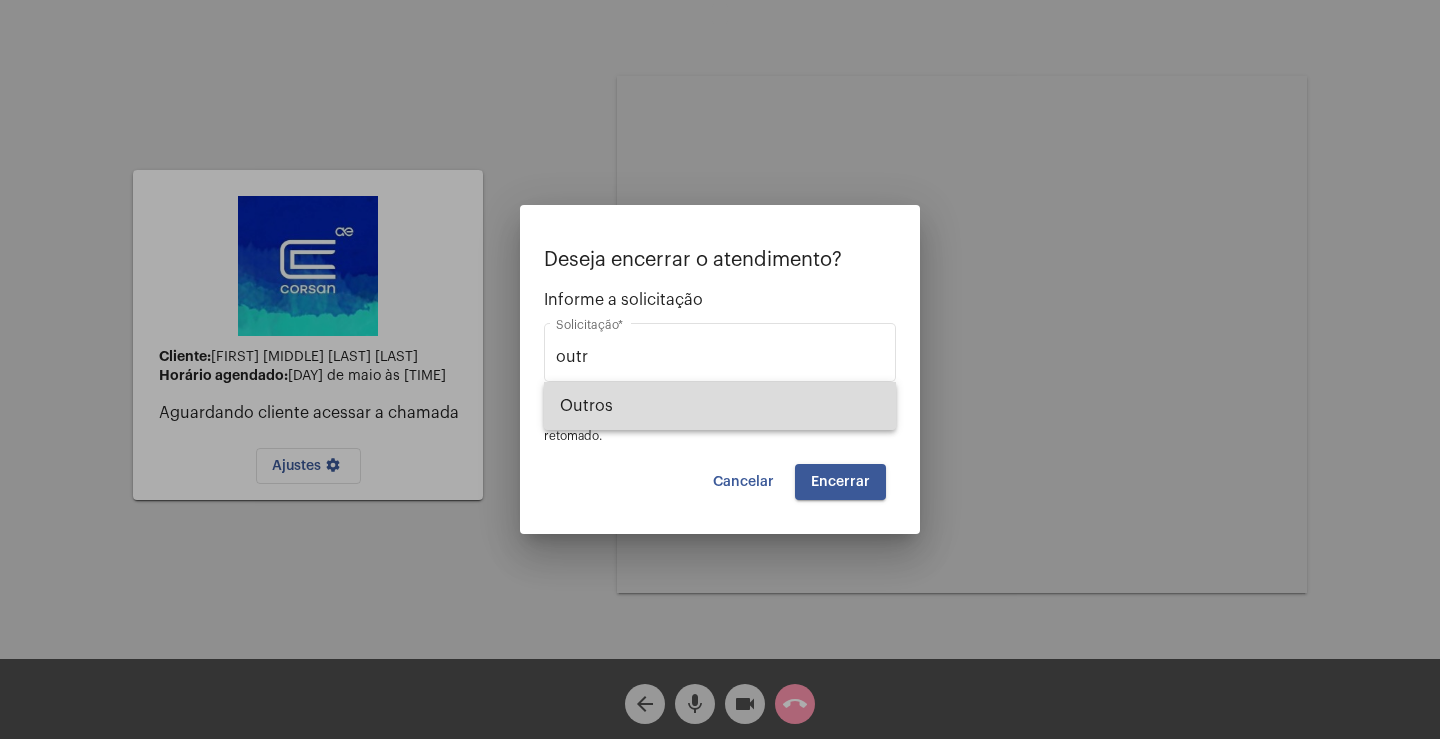 click on "Outros" at bounding box center (720, 406) 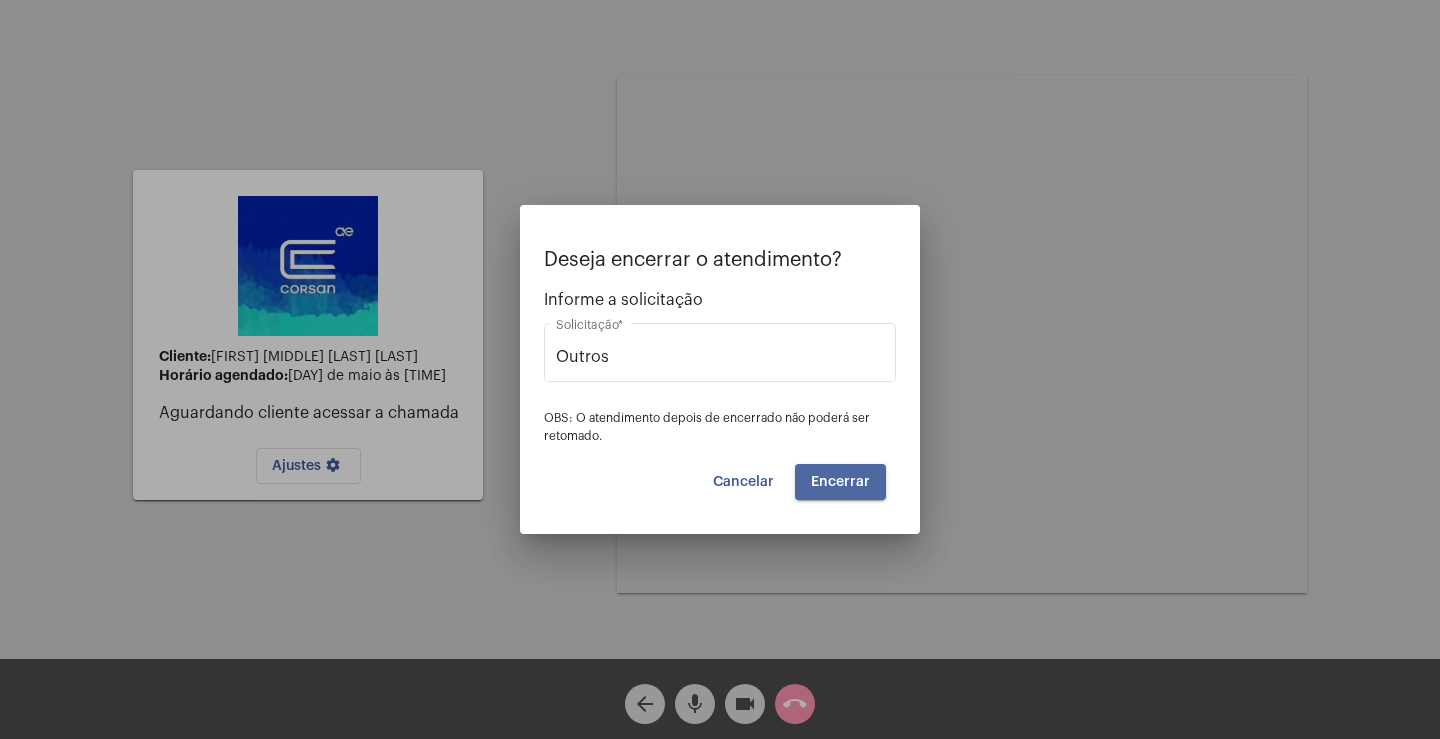 click on "Encerrar" at bounding box center (840, 482) 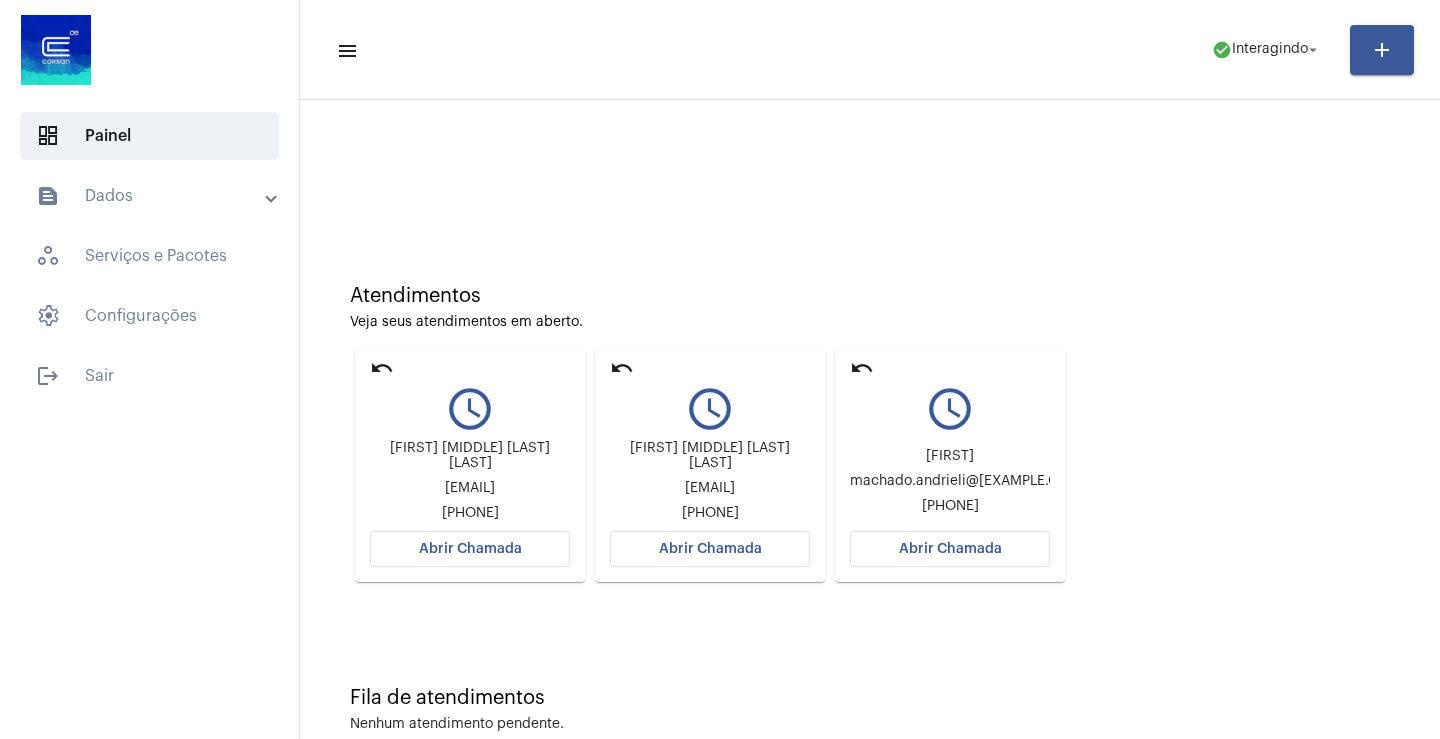 click on "Abrir Chamada" 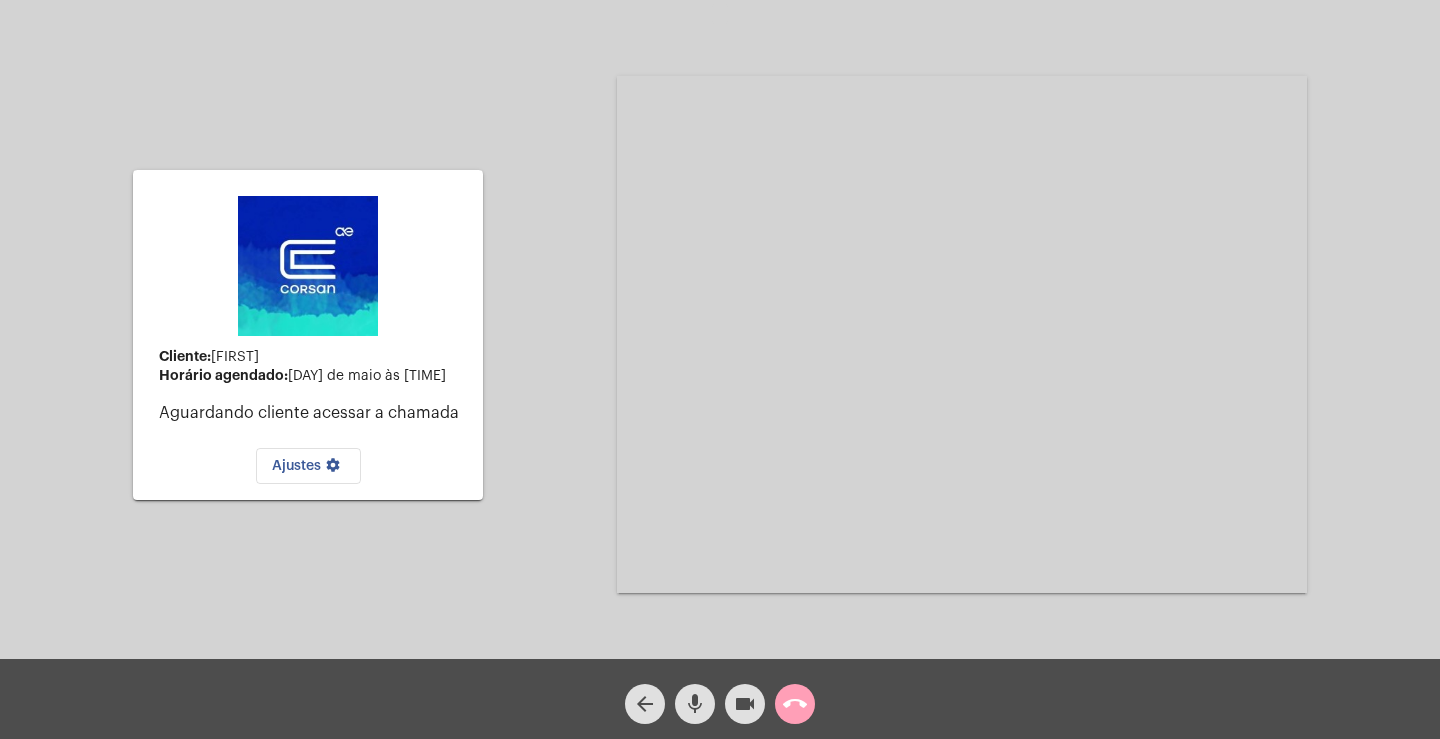 click on "call_end" 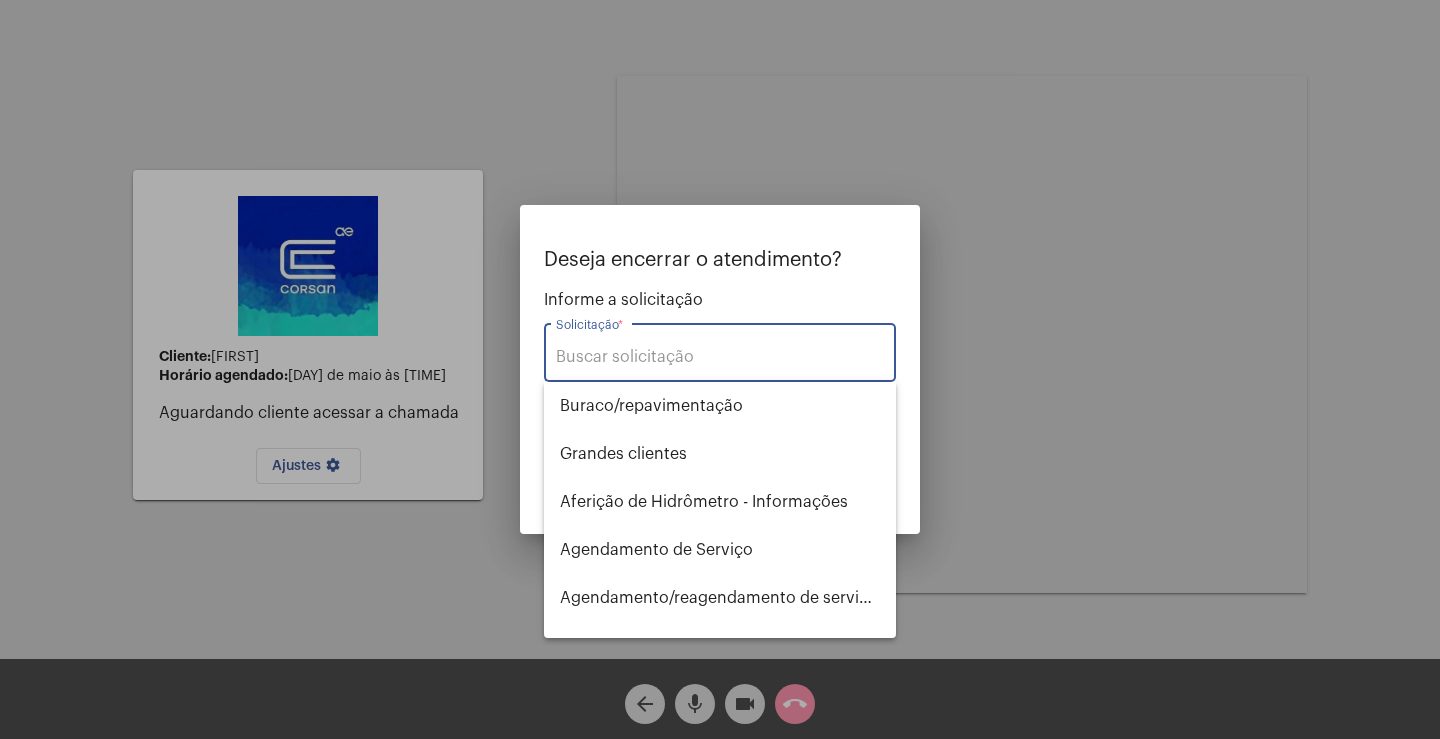 click on "Solicitação  *" at bounding box center (720, 357) 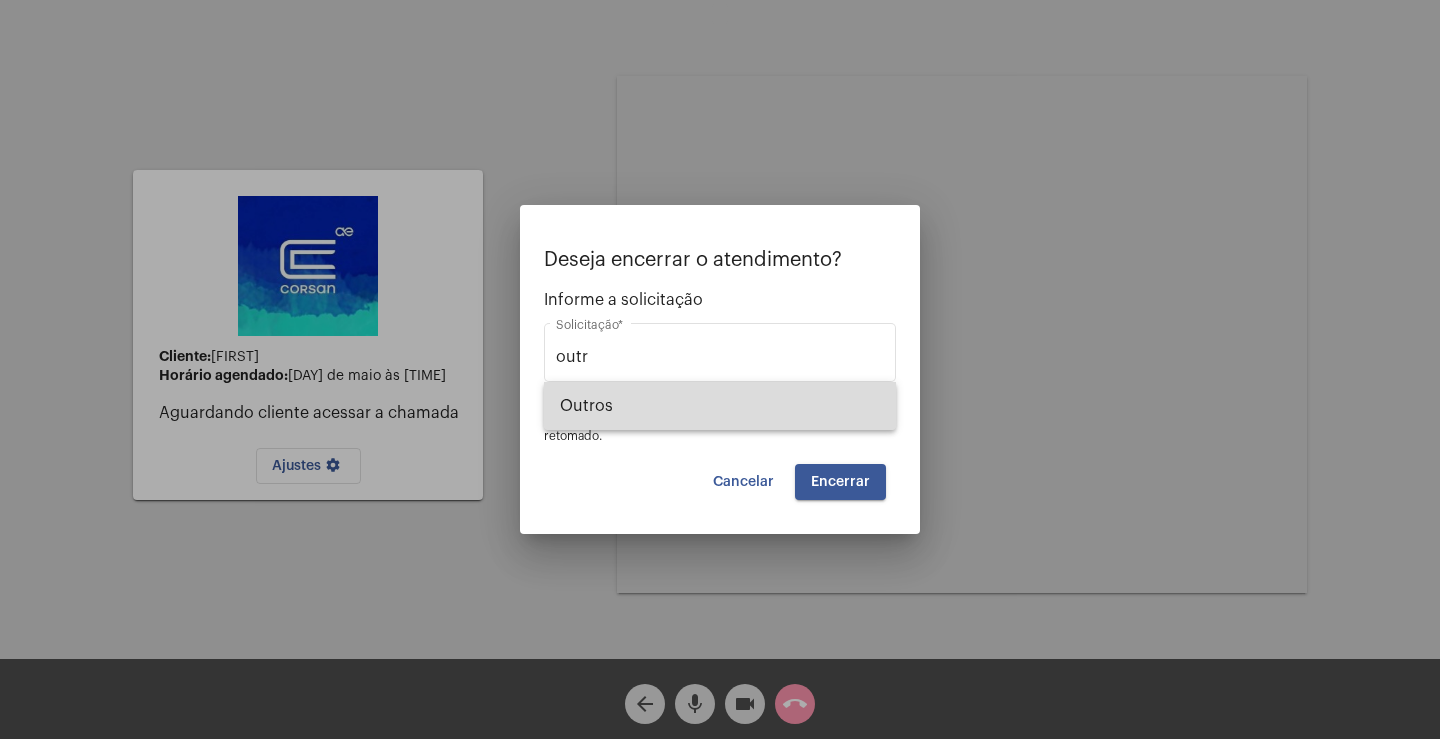 click on "Outros" at bounding box center [720, 406] 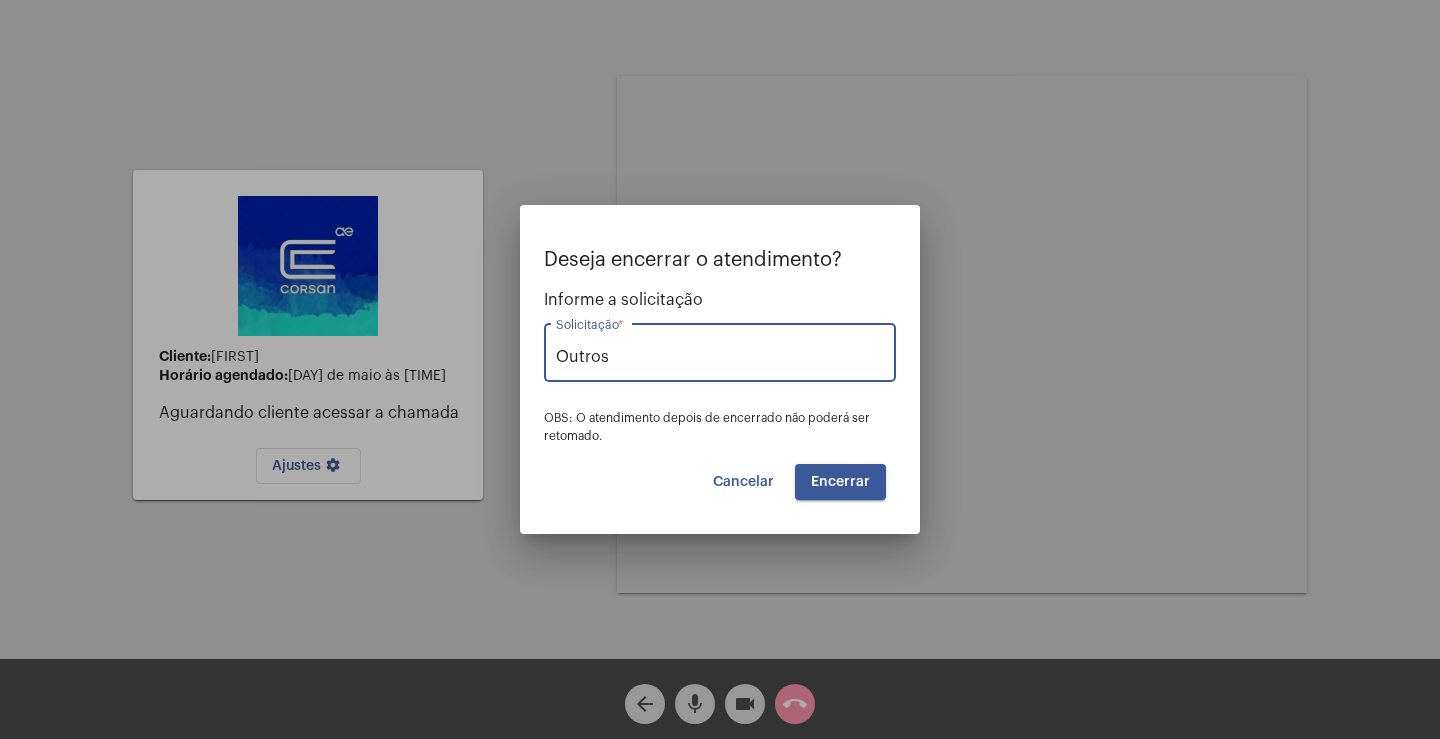 click on "Encerrar" at bounding box center (840, 482) 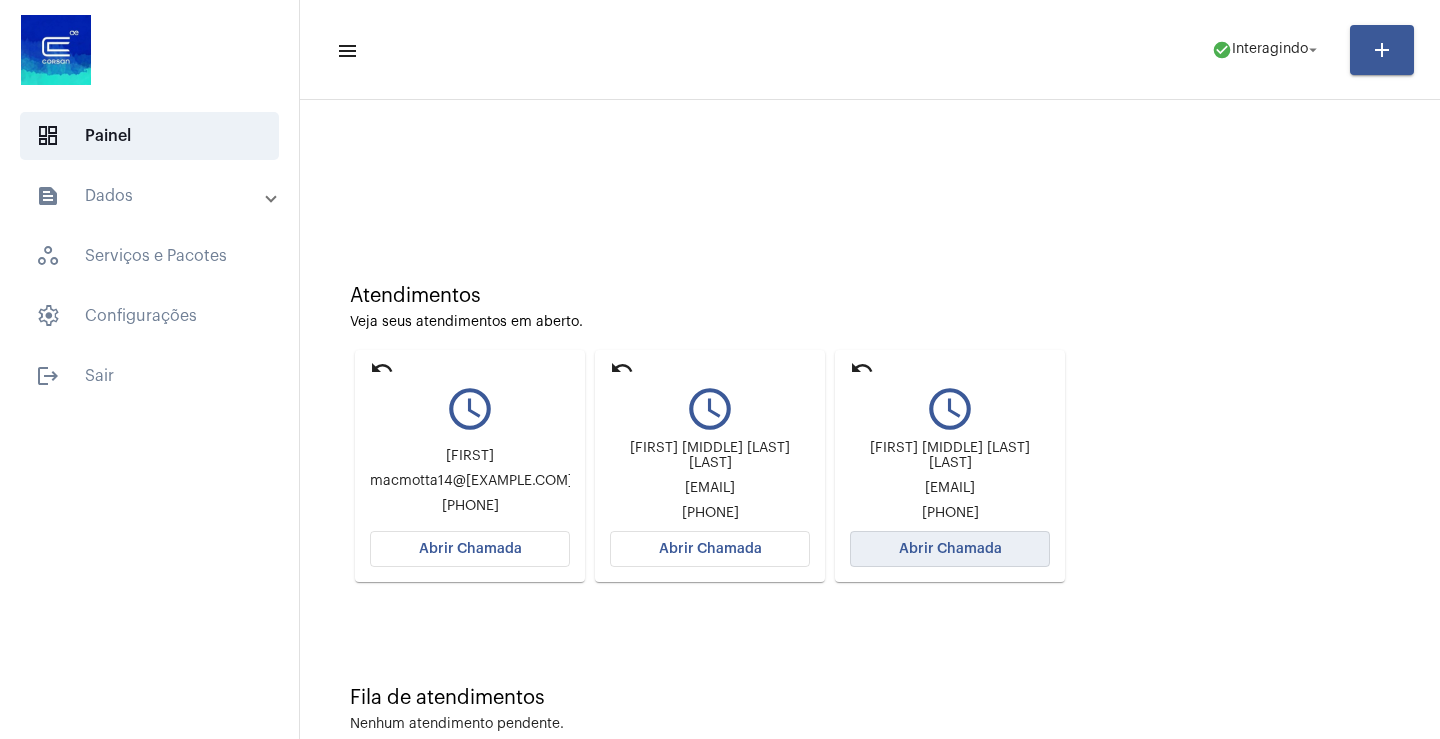 click on "Abrir Chamada" 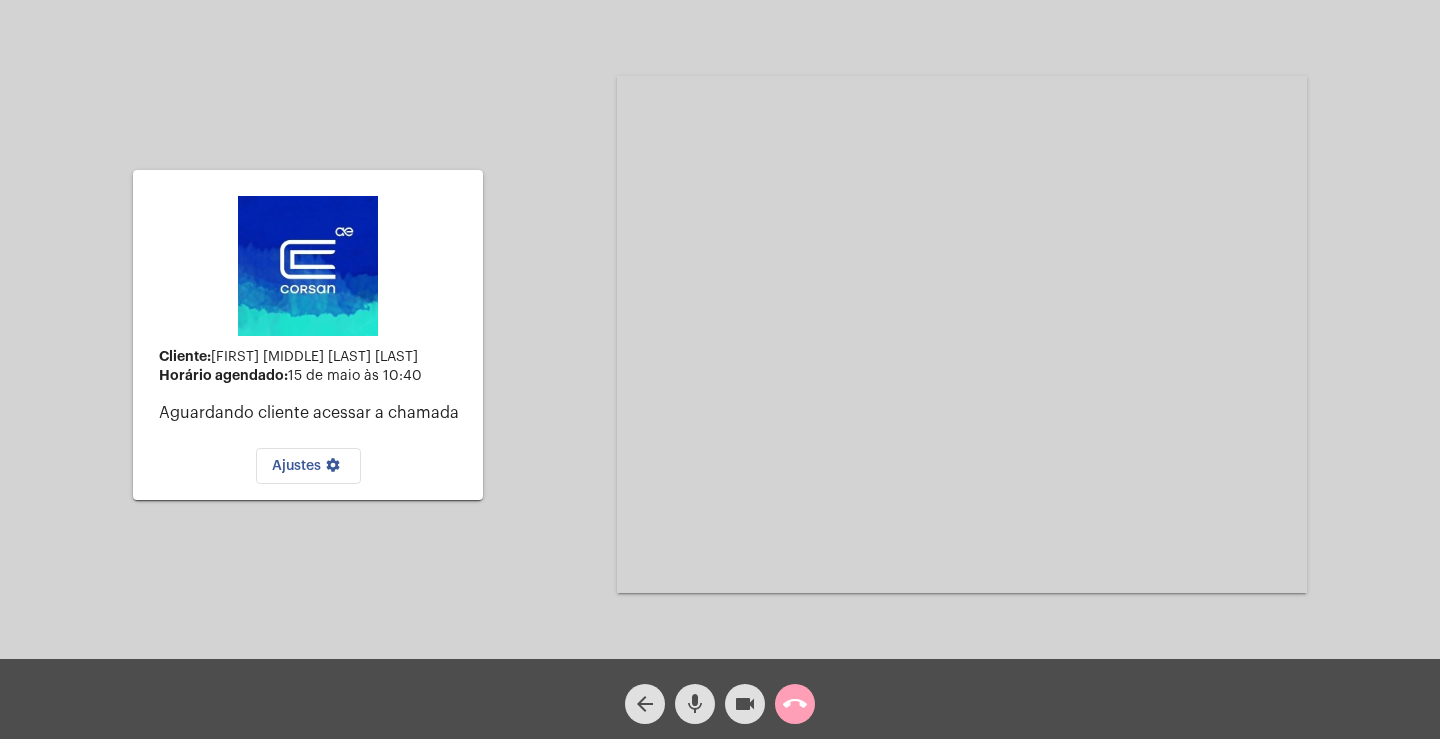 click on "call_end" 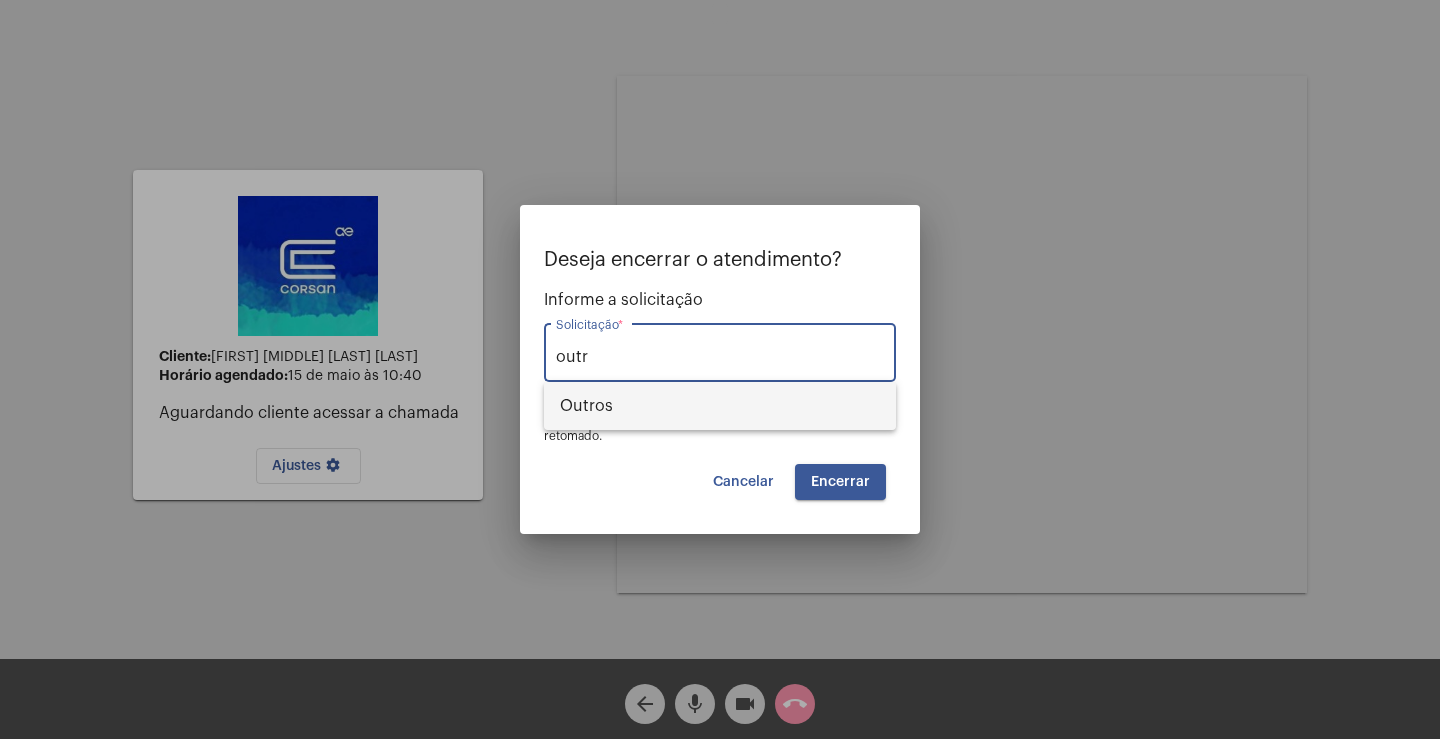 click on "Outros" at bounding box center (720, 406) 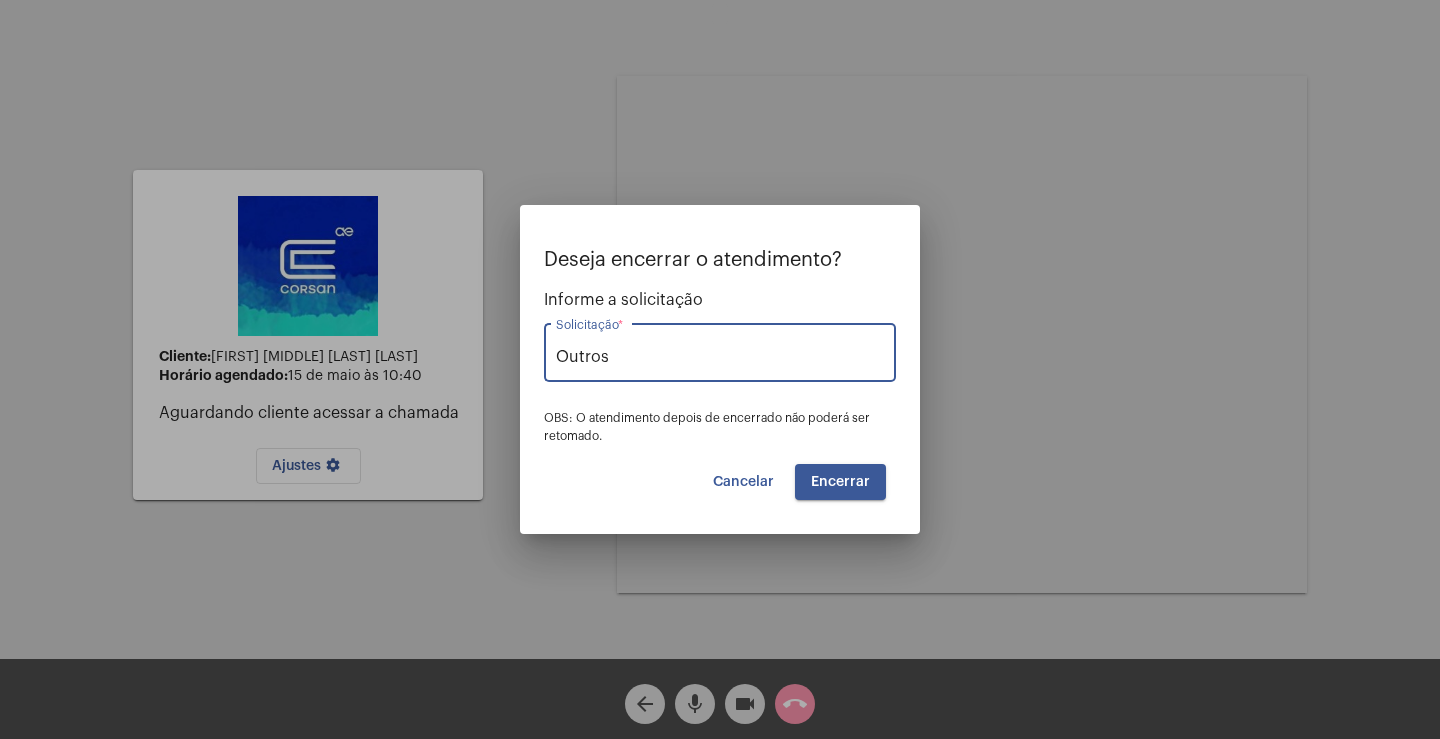 drag, startPoint x: 867, startPoint y: 503, endPoint x: 840, endPoint y: 487, distance: 31.38471 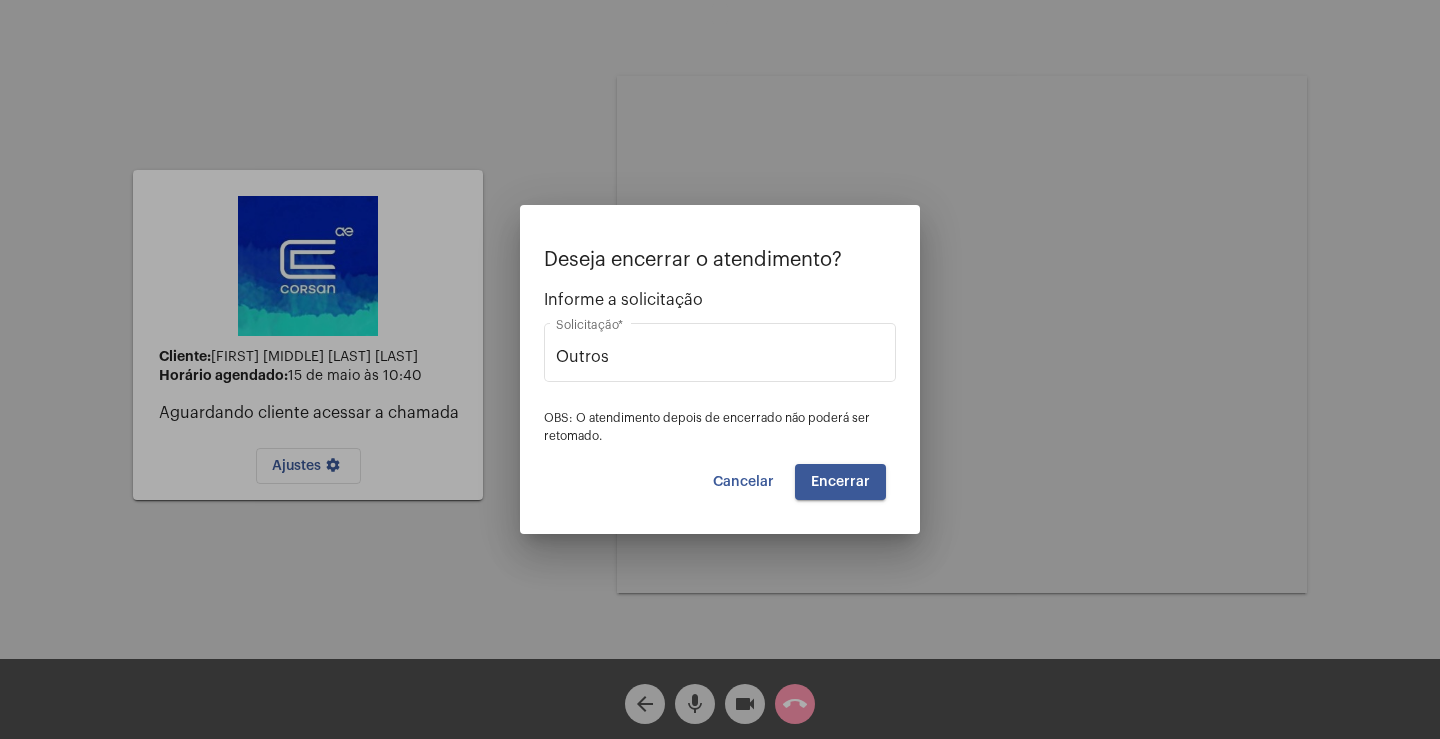 click on "Encerrar" at bounding box center (840, 482) 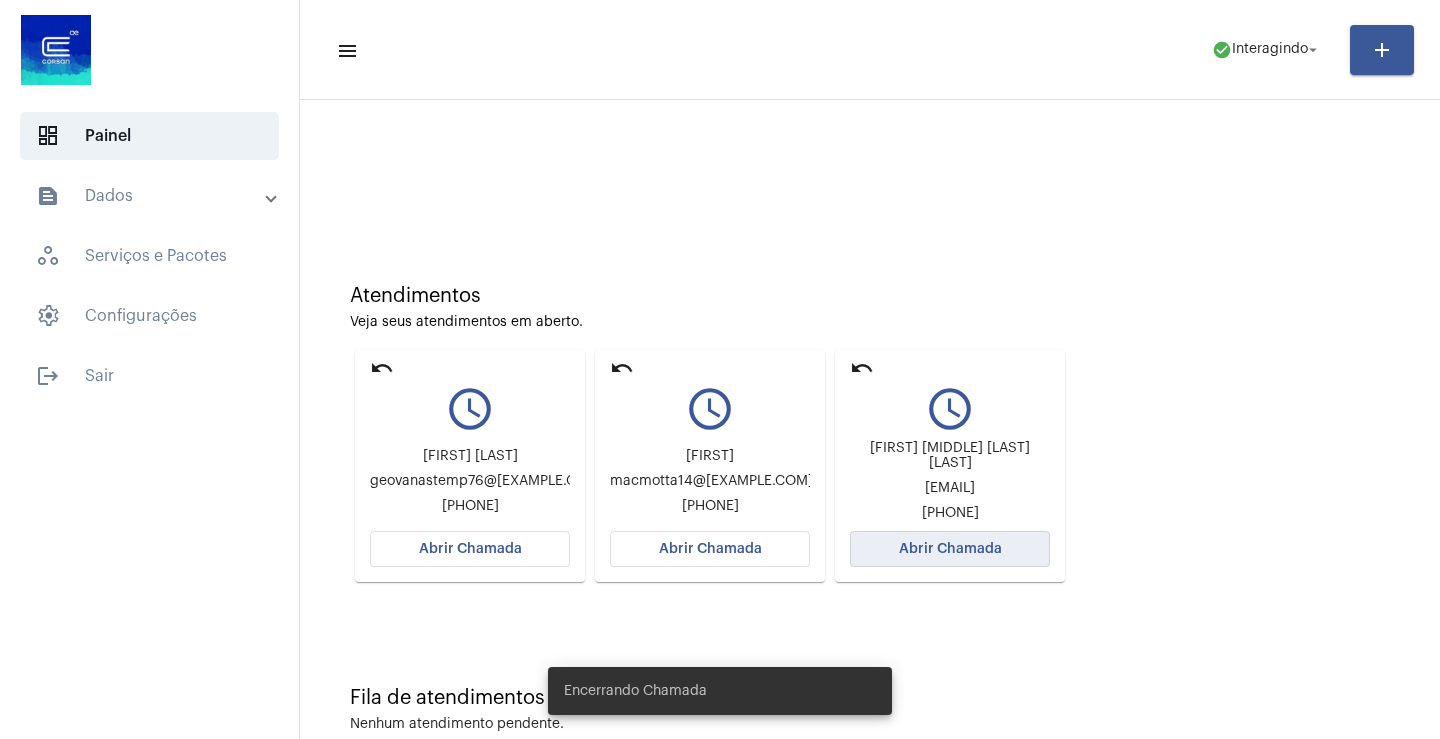 click on "Abrir Chamada" 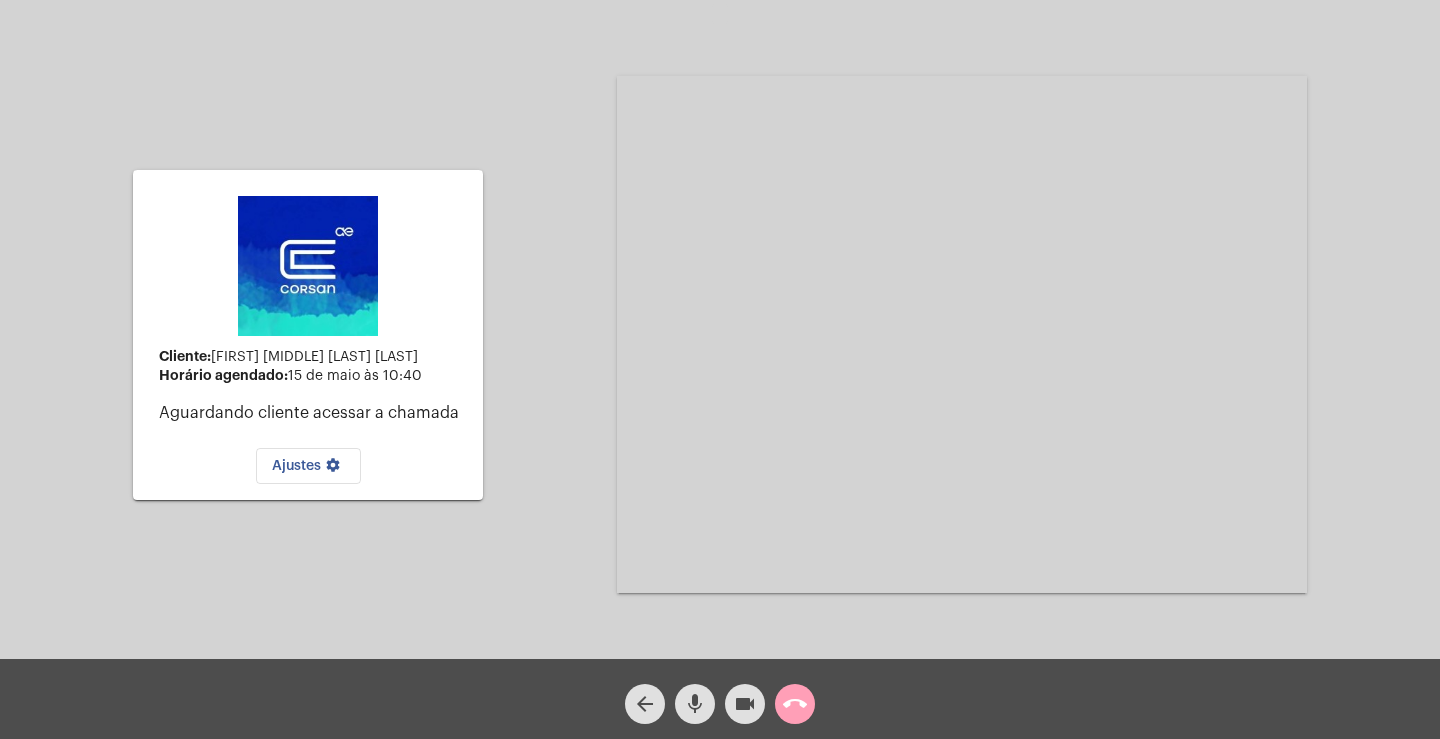 click on "call_end" 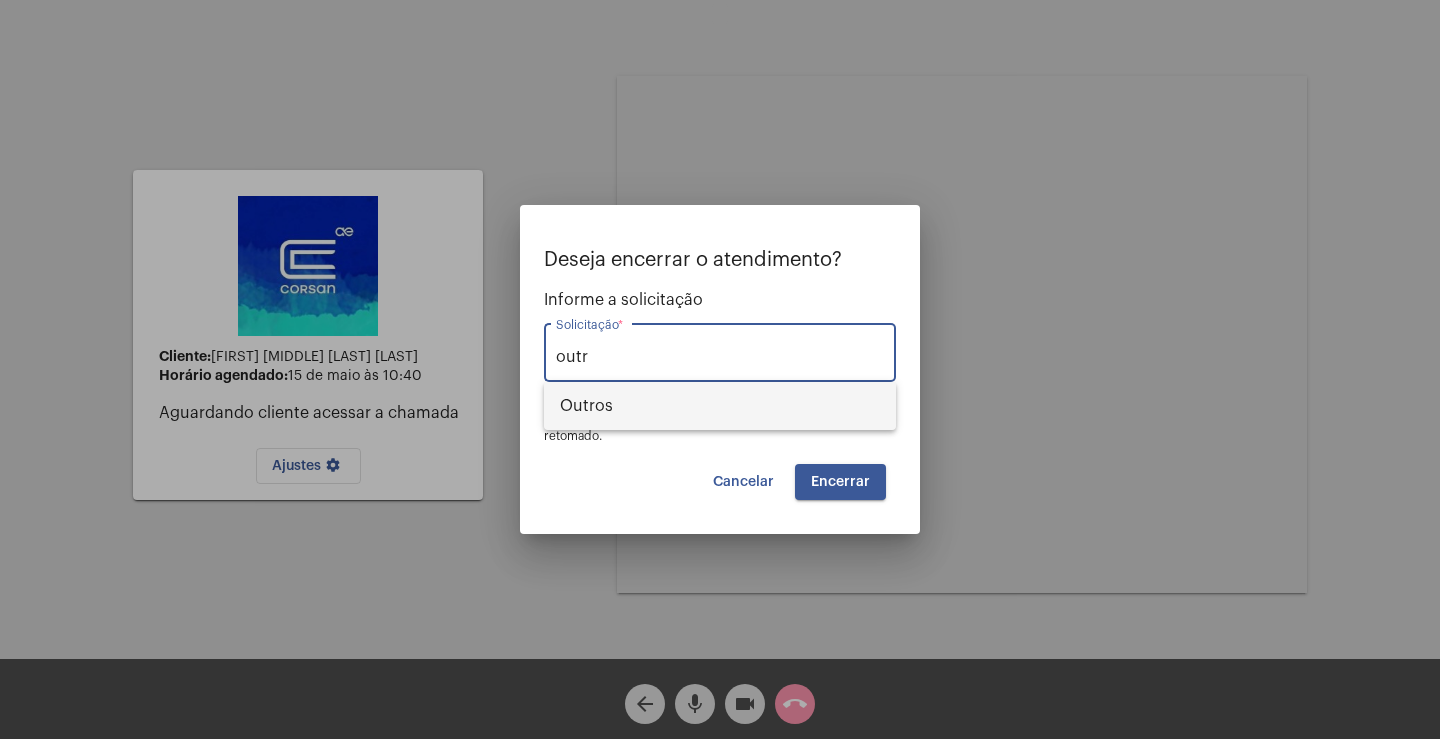 click on "Outros" at bounding box center [720, 406] 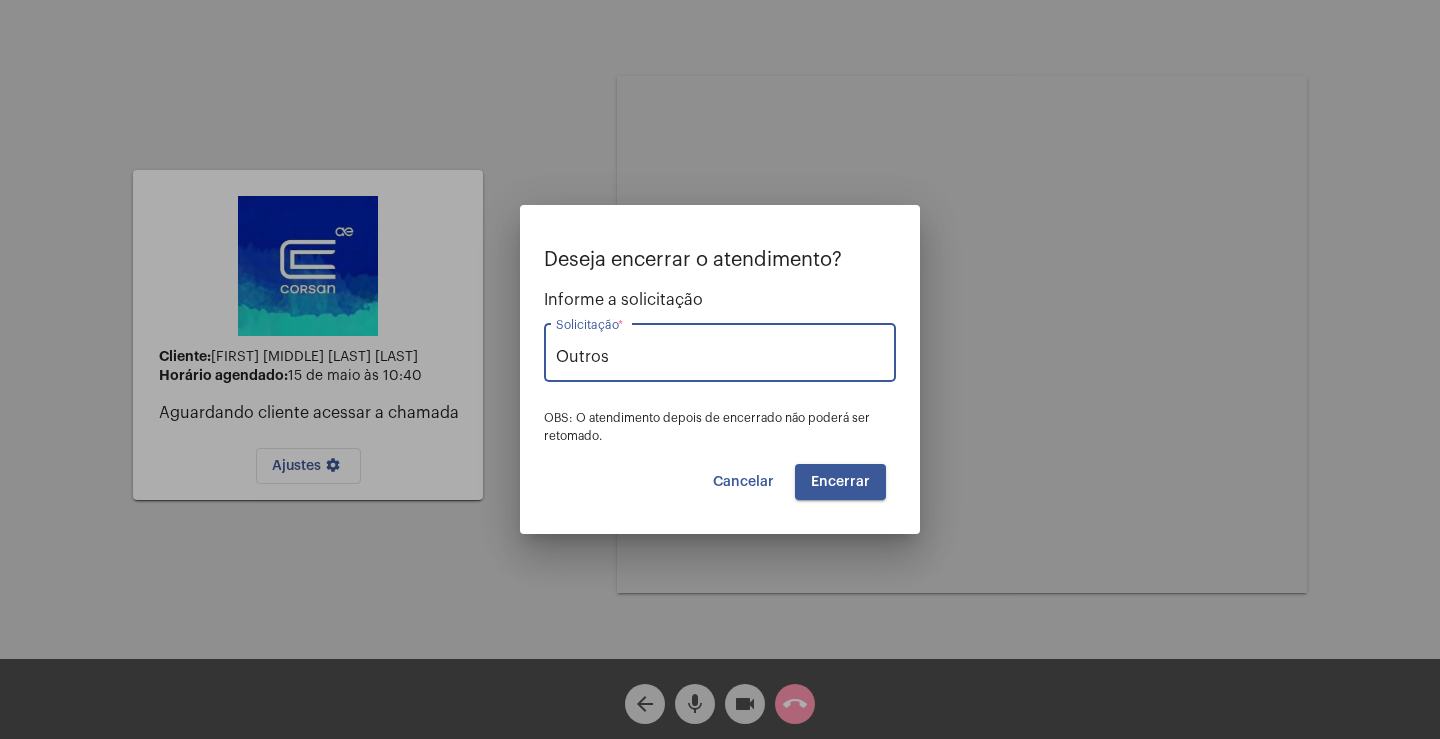click on "Encerrar" at bounding box center (840, 482) 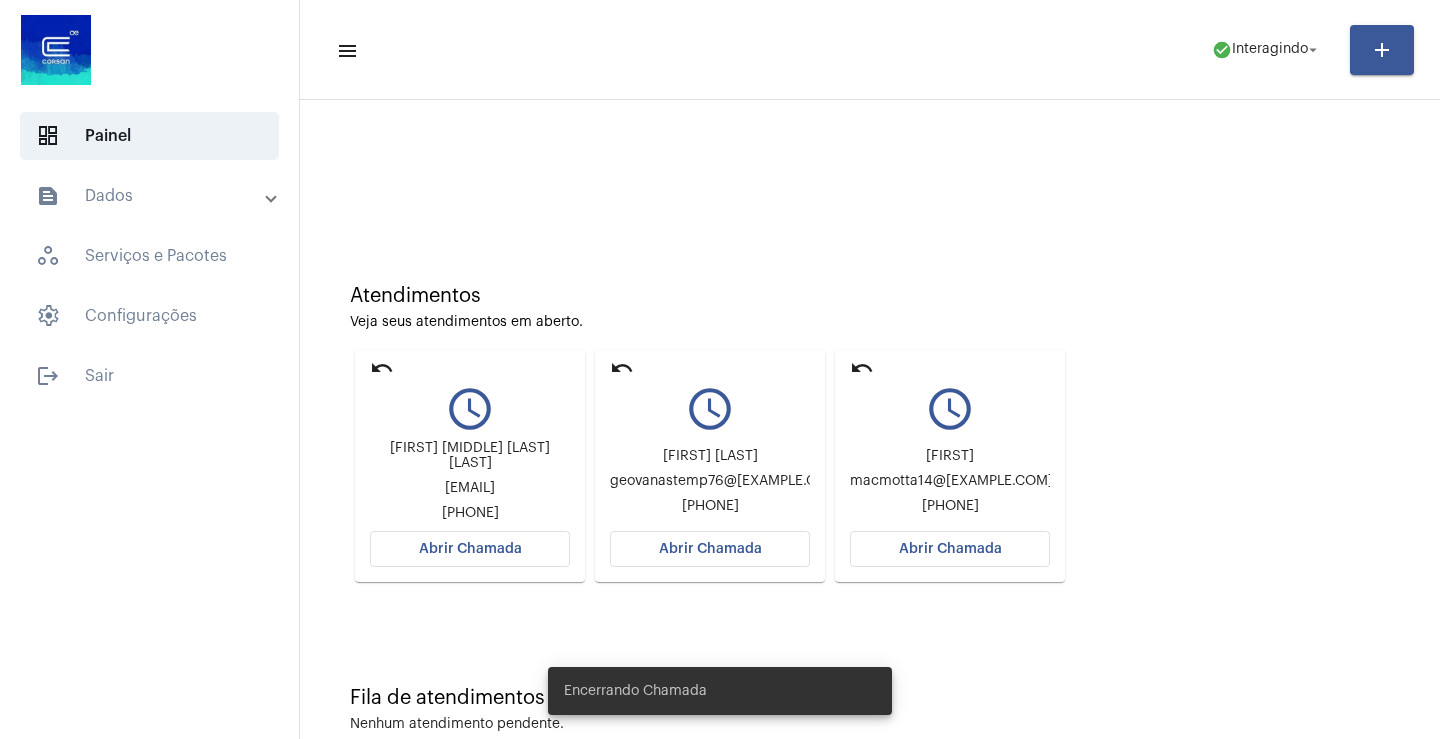 click on "Abrir Chamada" 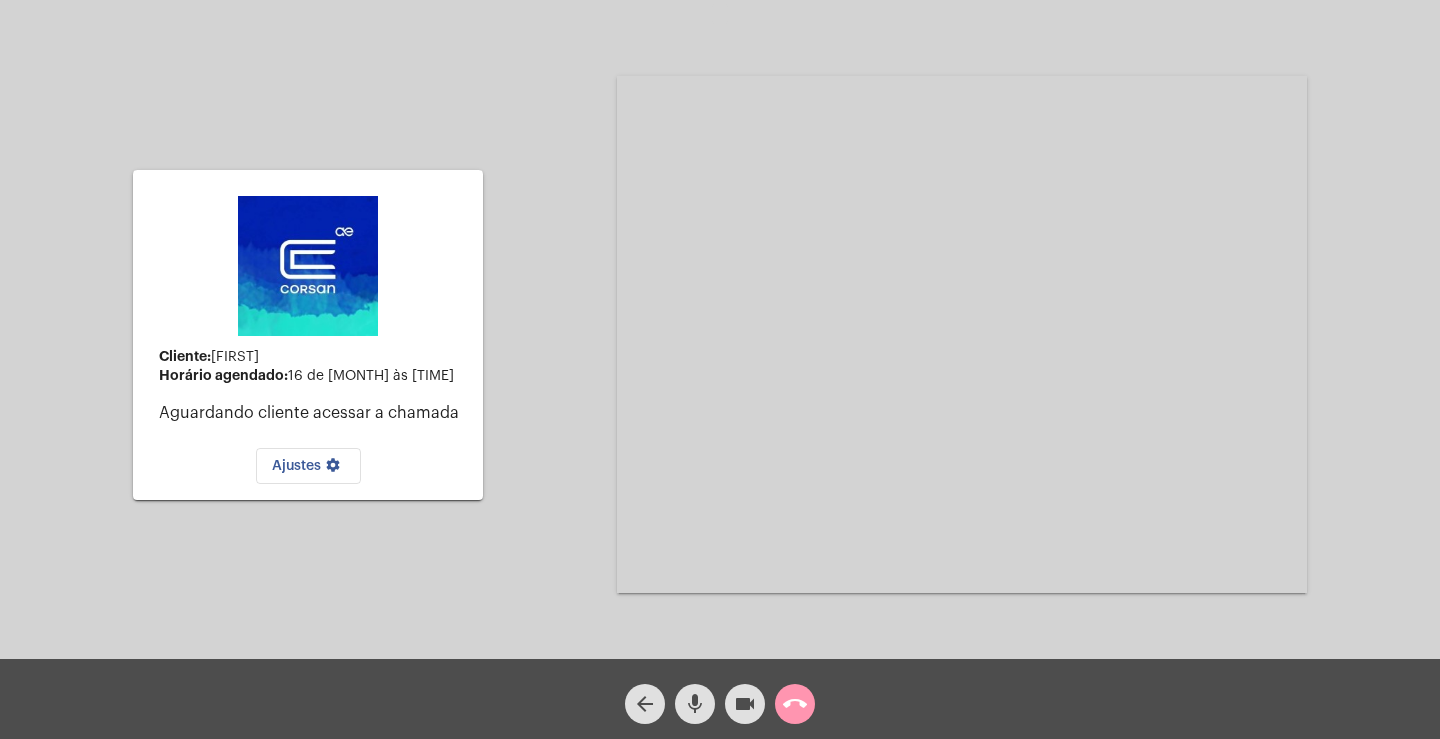 click on "call_end" 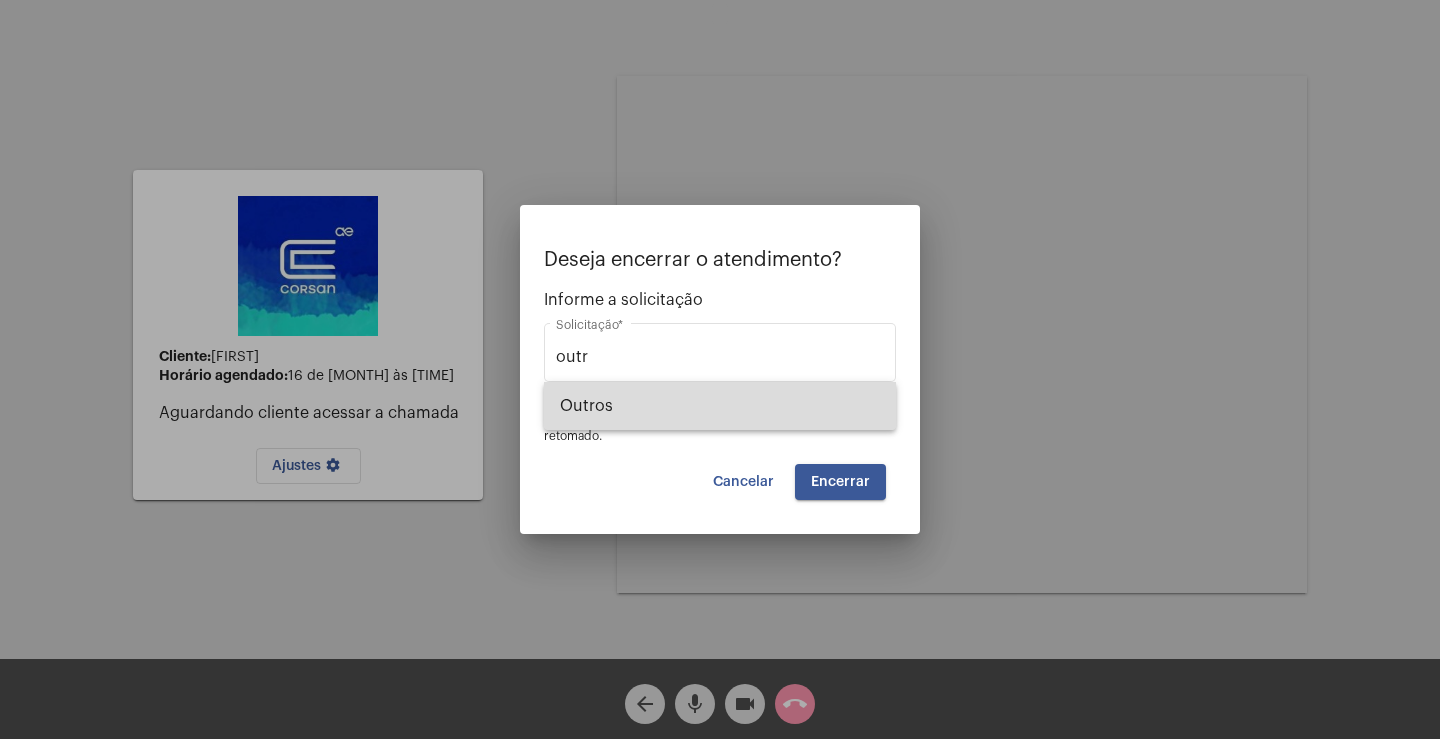 click on "Outros" at bounding box center (720, 406) 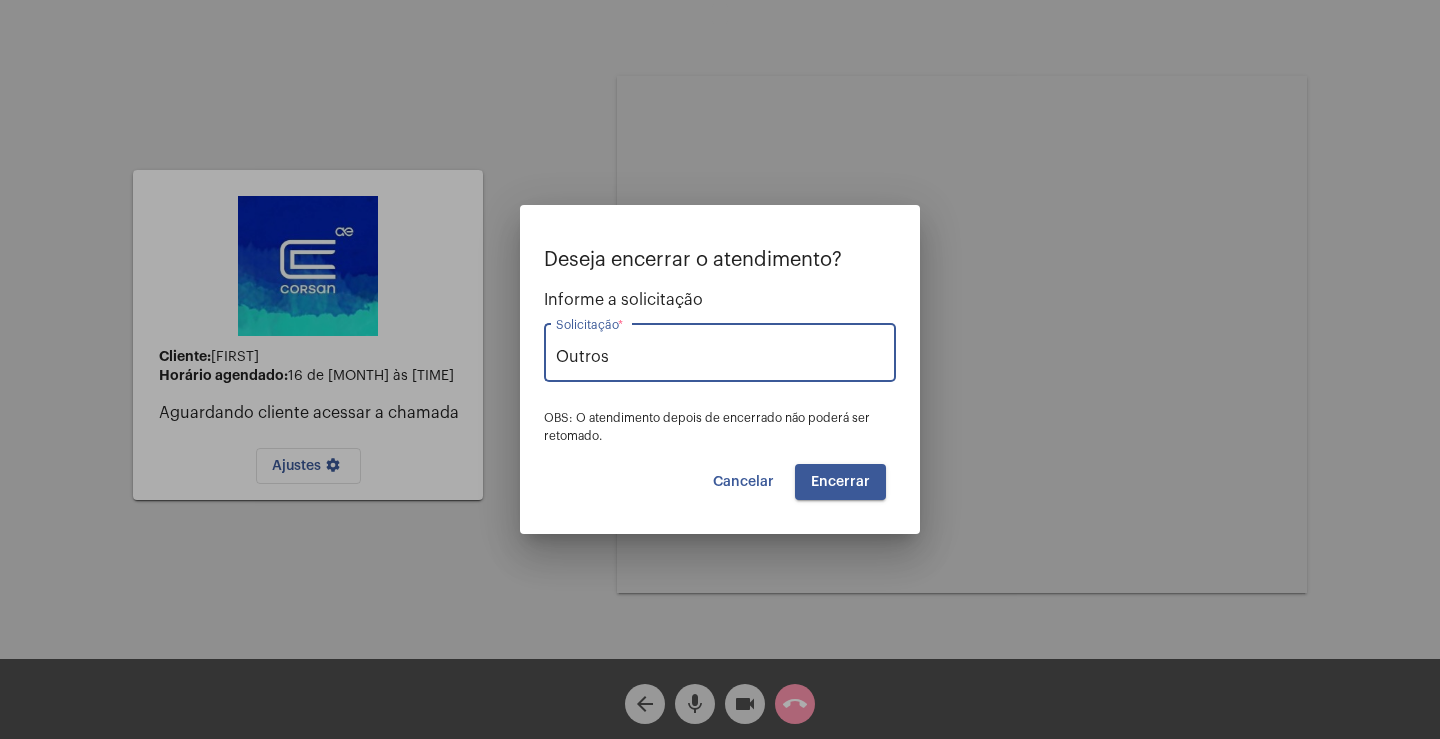 click on "Encerrar" at bounding box center (840, 482) 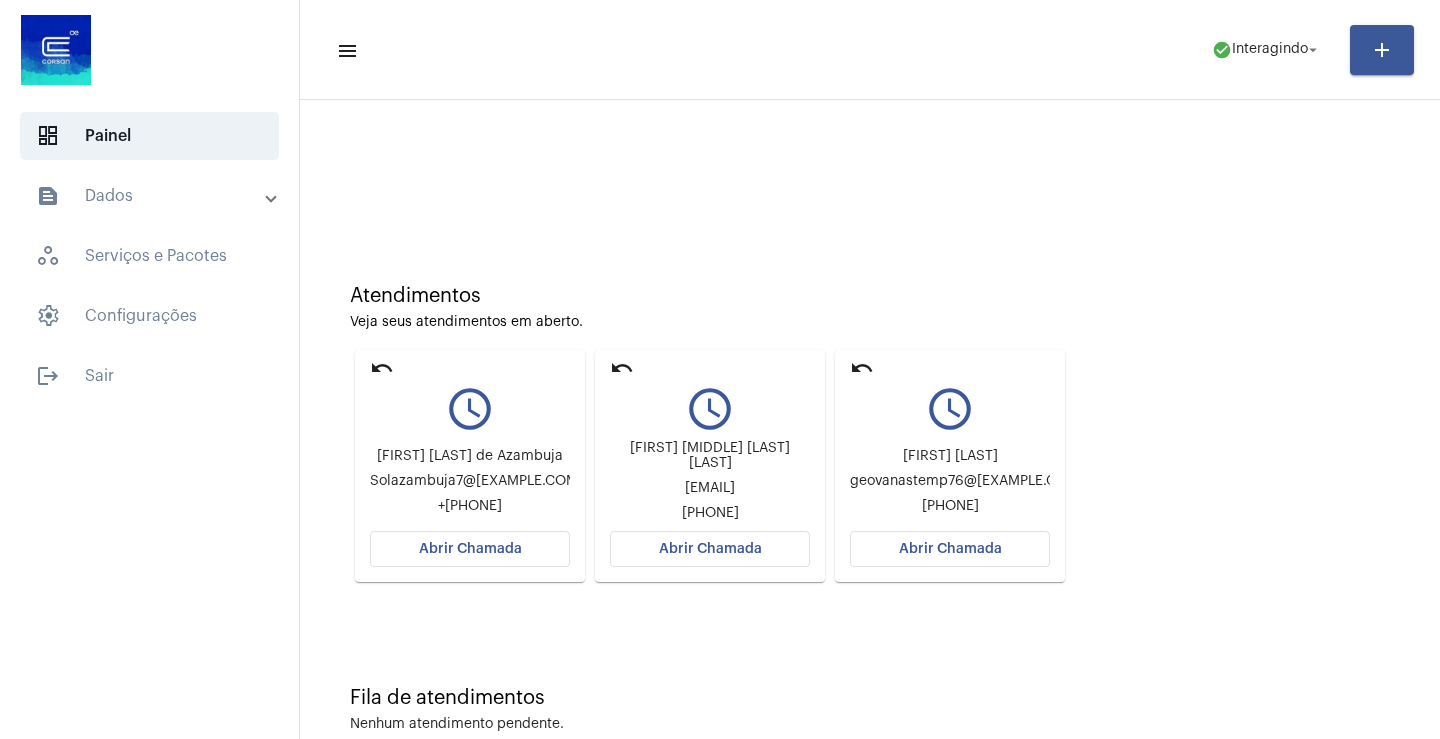 click on "undo query_builder [FIRST] [LAST] [EMAIL] [PHONE] Abrir Chamada" 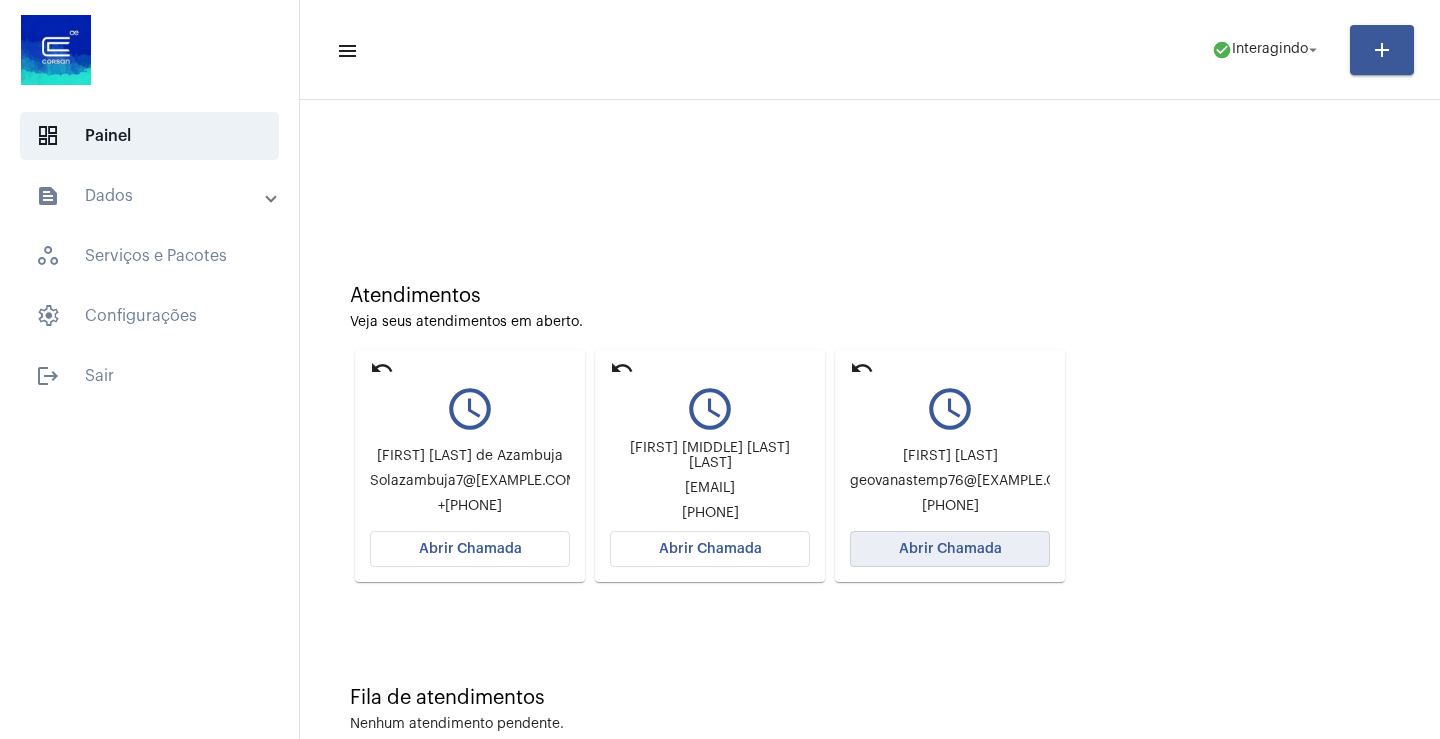 click on "Abrir Chamada" 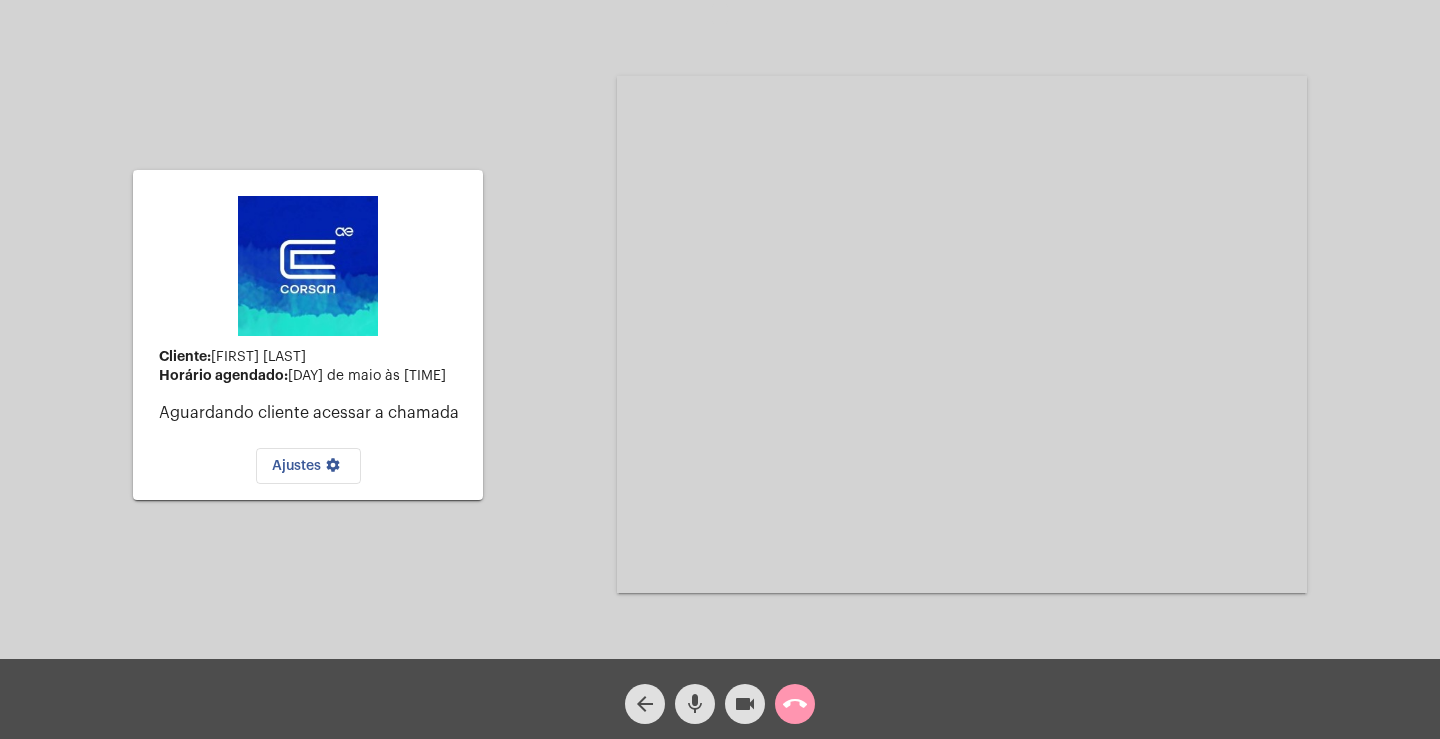 click on "call_end" 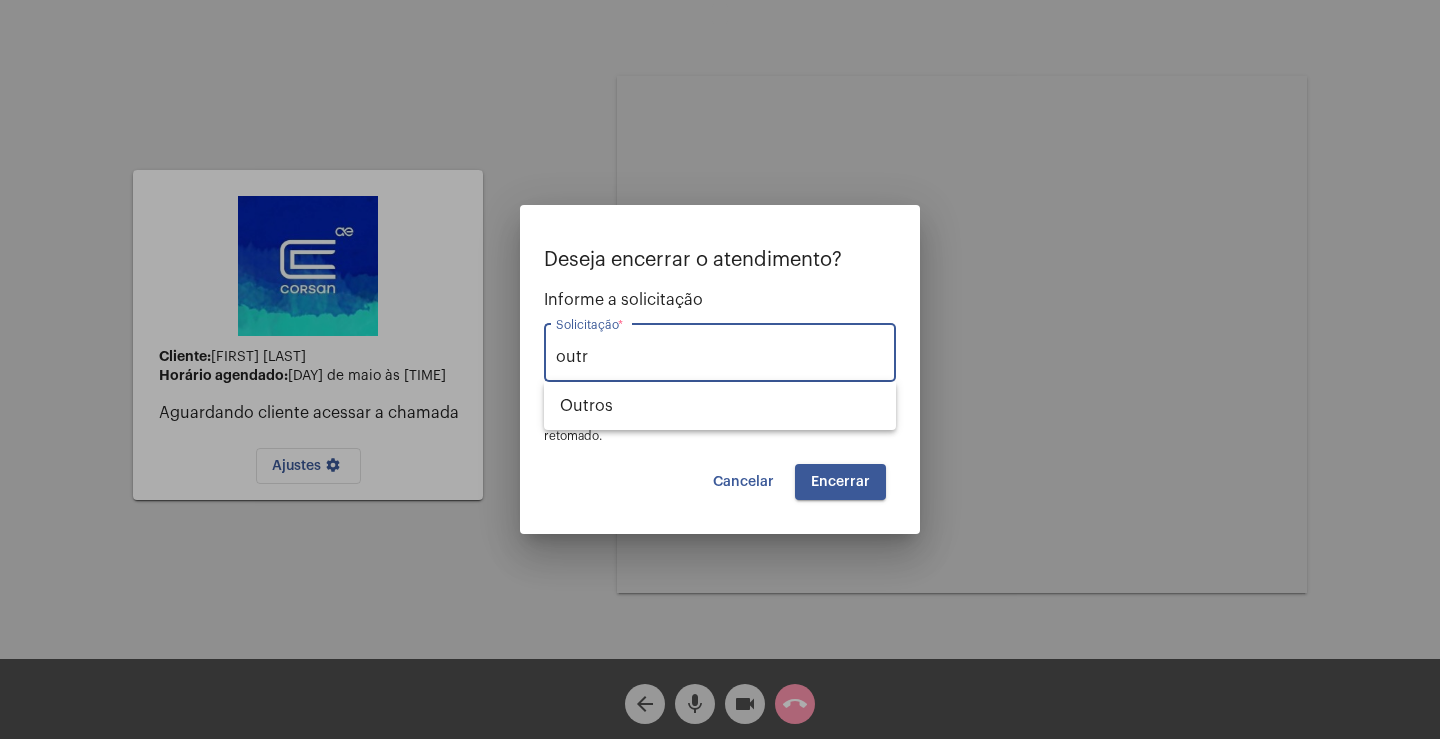 click on "Deseja encerrar o atendimento?  Informe a solicitação outr Solicitação  * OBS: O atendimento depois de encerrado não poderá ser retomado." at bounding box center (720, 346) 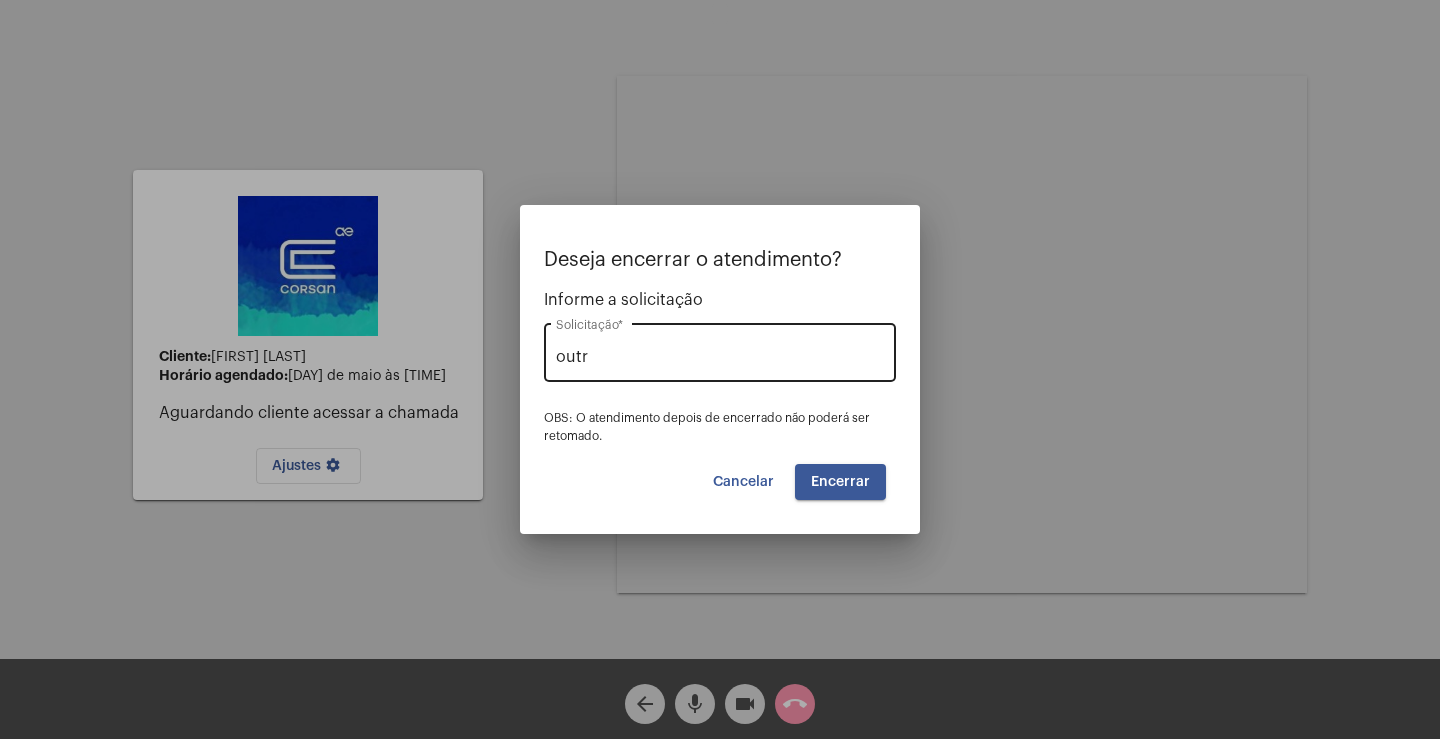 click on "outr Solicitação  *" at bounding box center [720, 350] 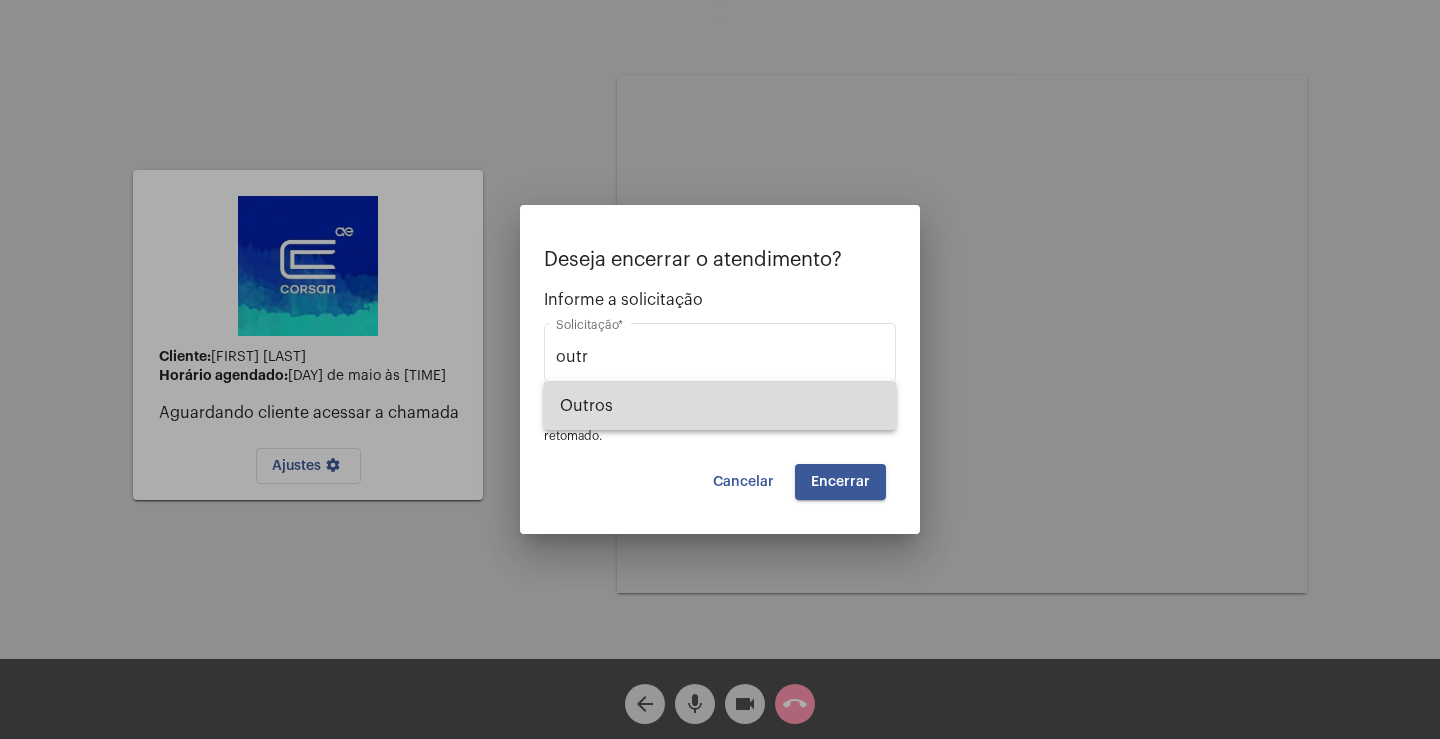 click on "Outros" at bounding box center (720, 406) 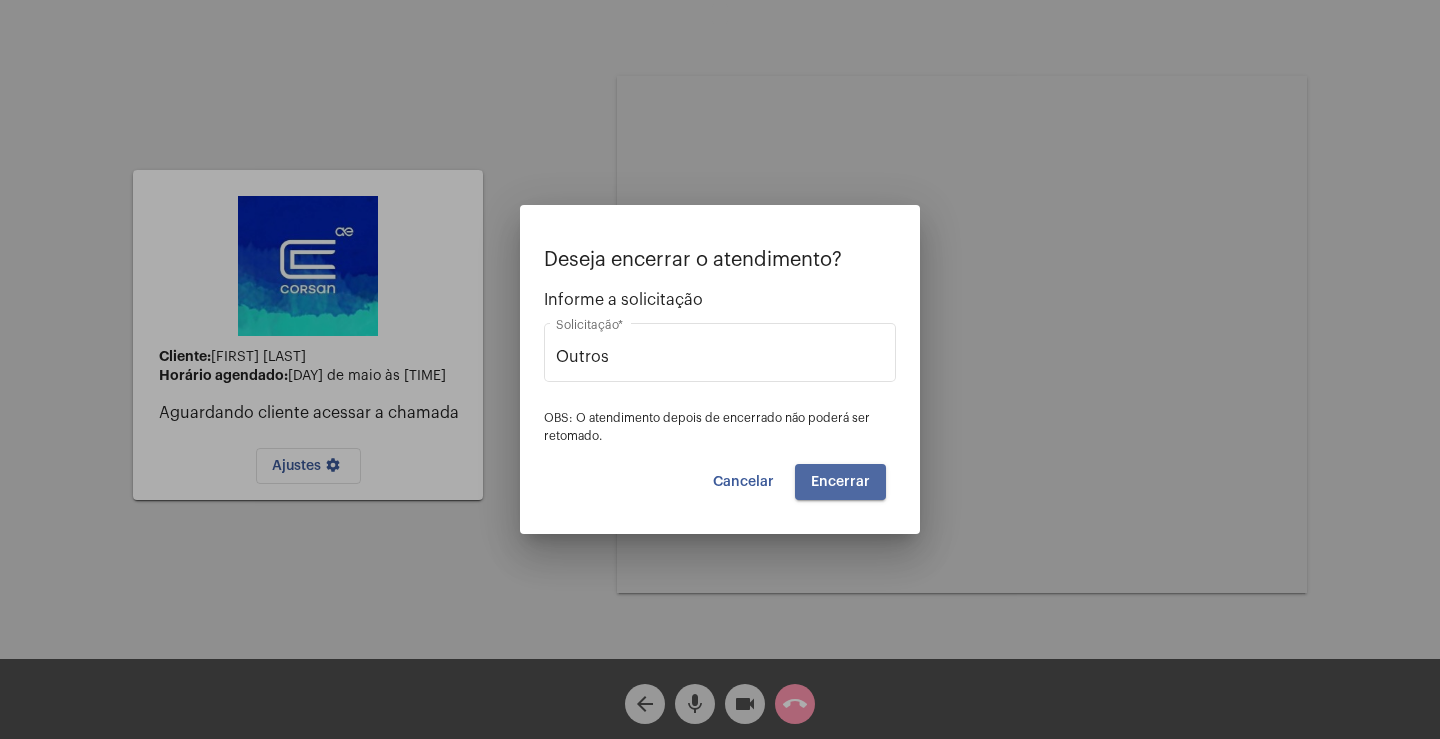 click on "Encerrar" at bounding box center [840, 482] 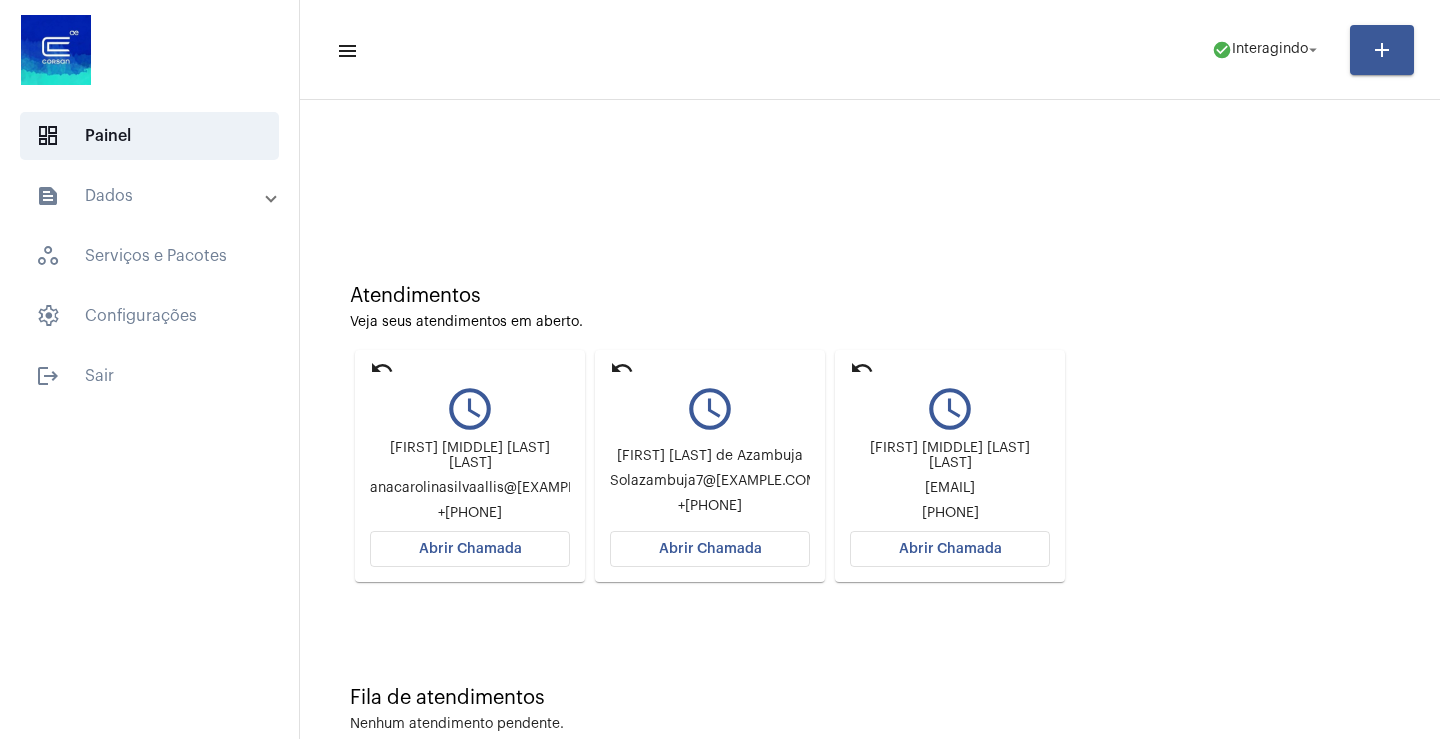 click on "Abrir Chamada" 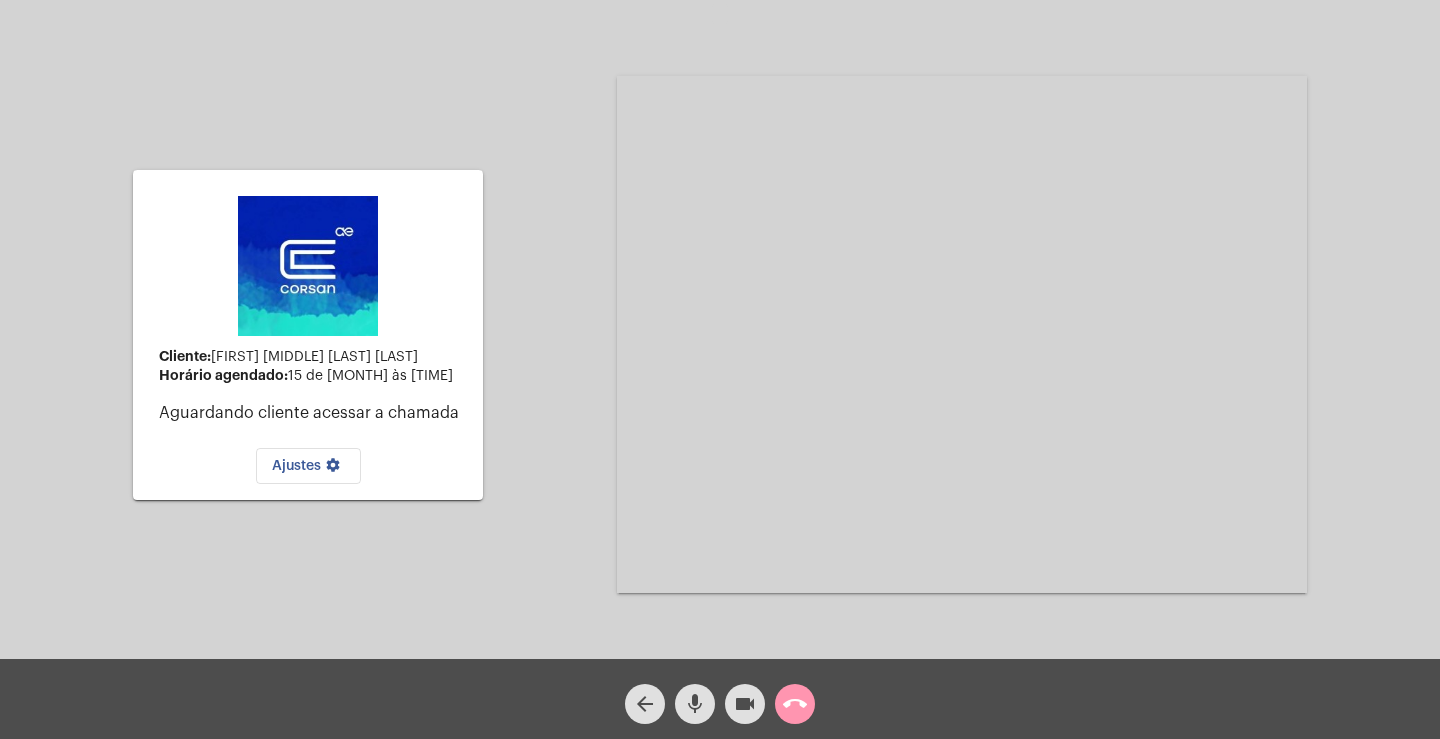 click on "call_end" 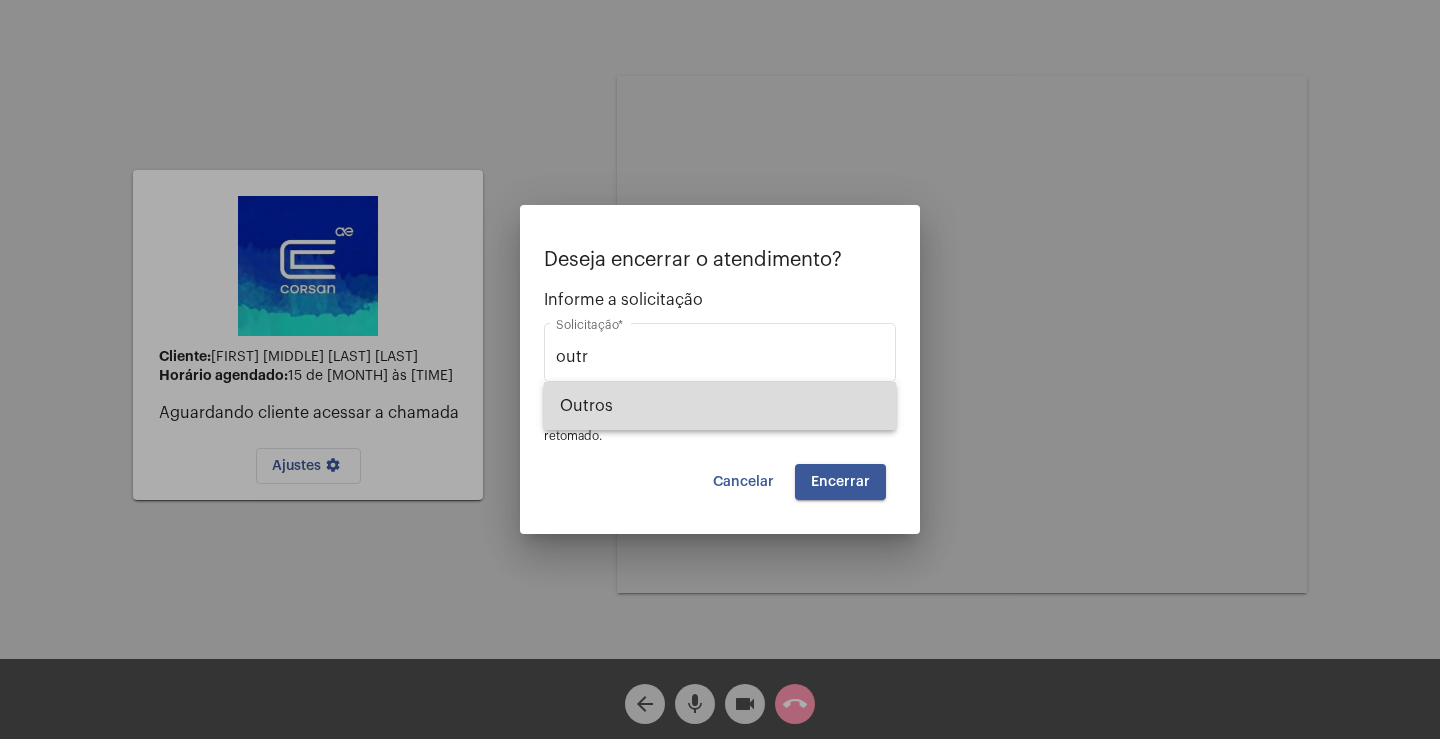 click on "Outros" at bounding box center (720, 406) 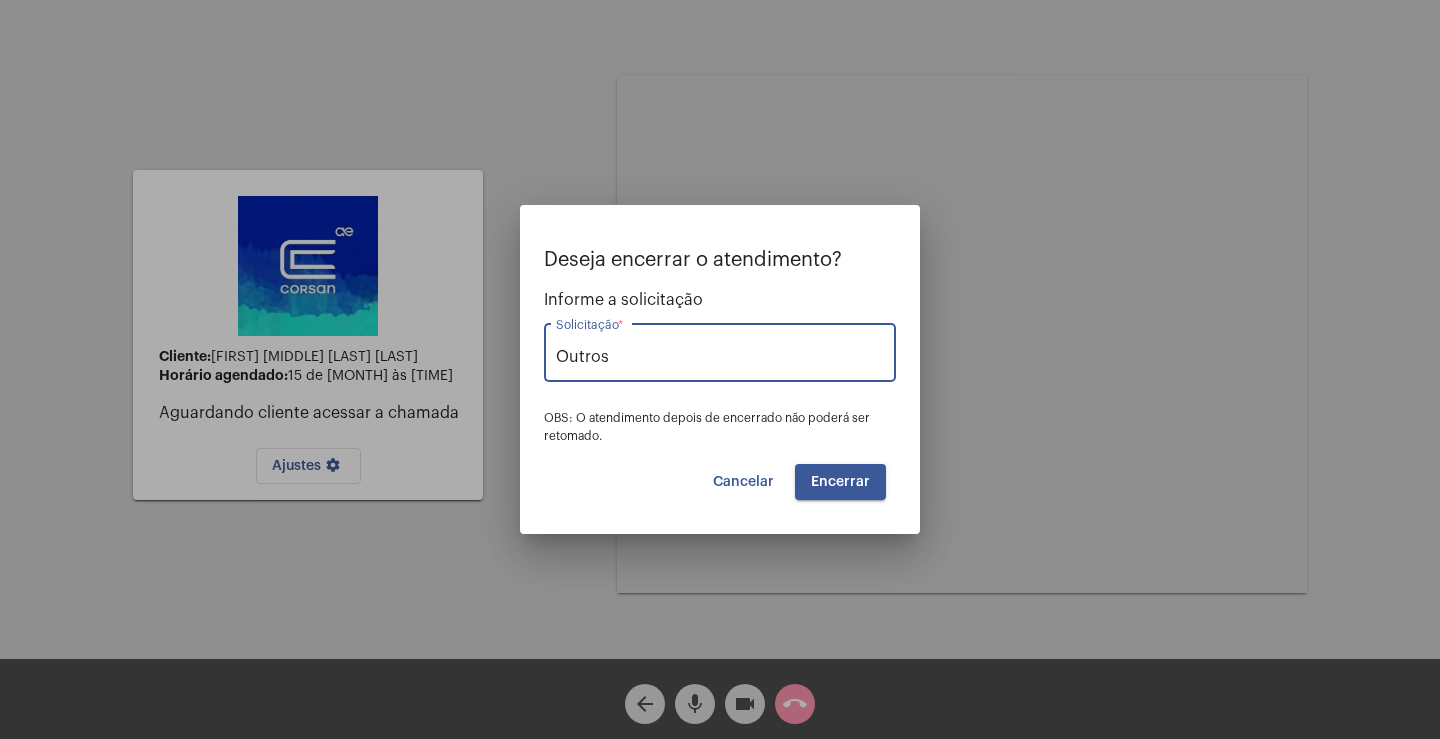 click on "Encerrar" at bounding box center (840, 482) 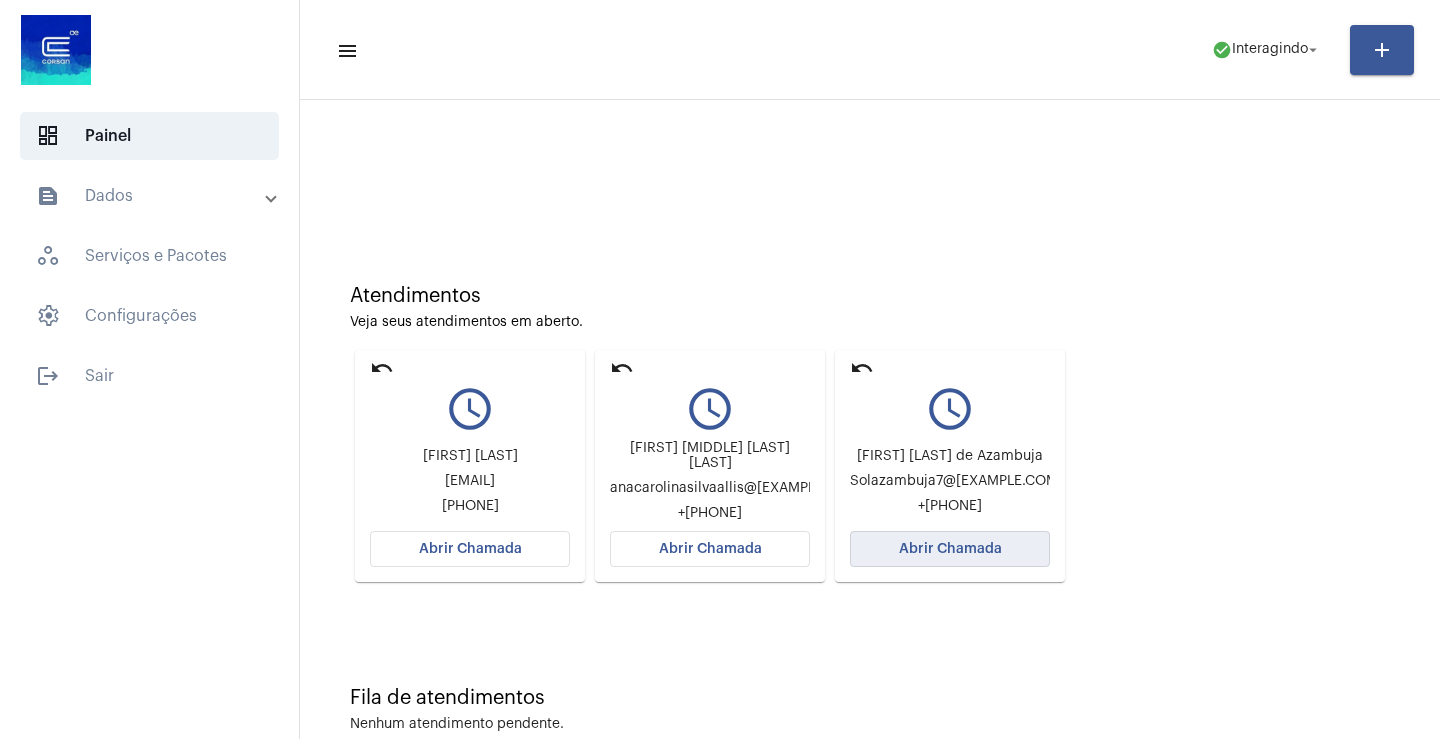 click on "Abrir Chamada" 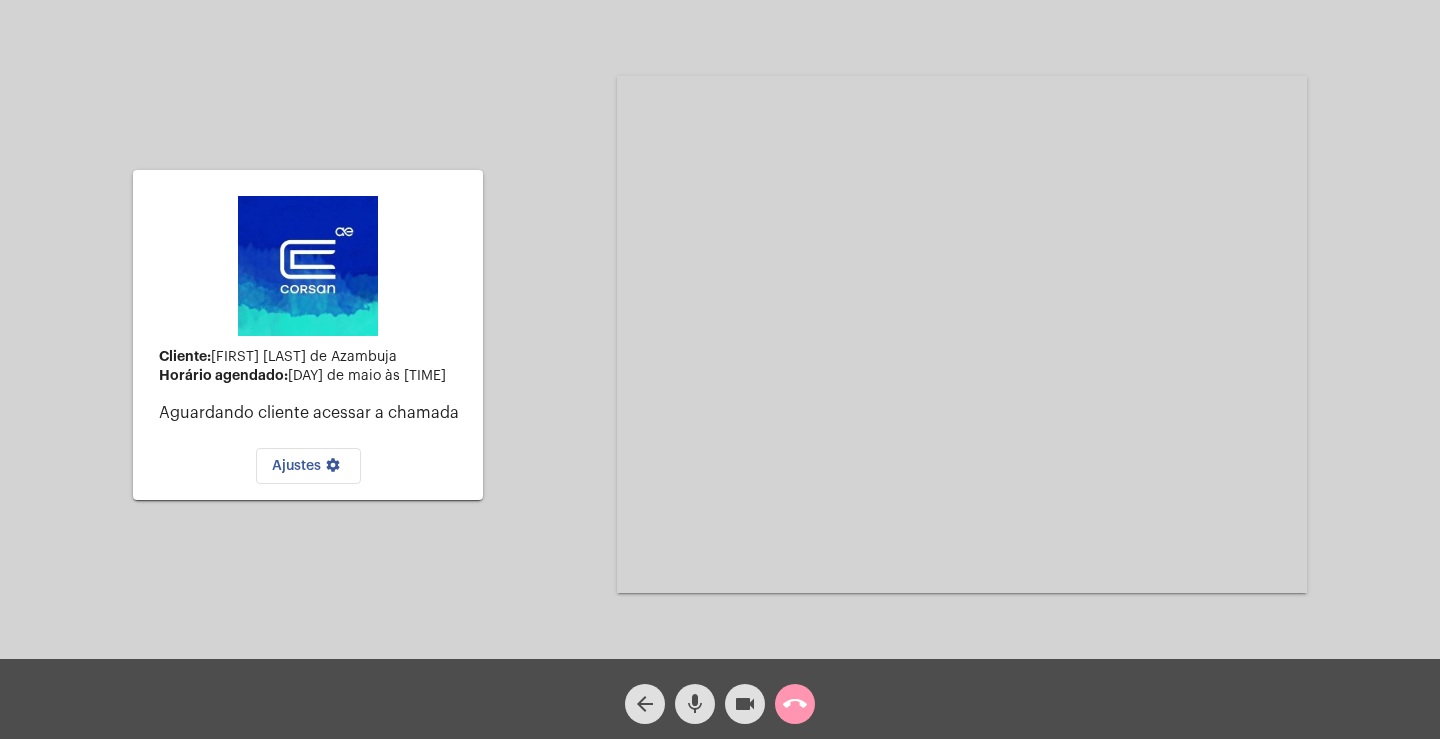 click on "call_end" 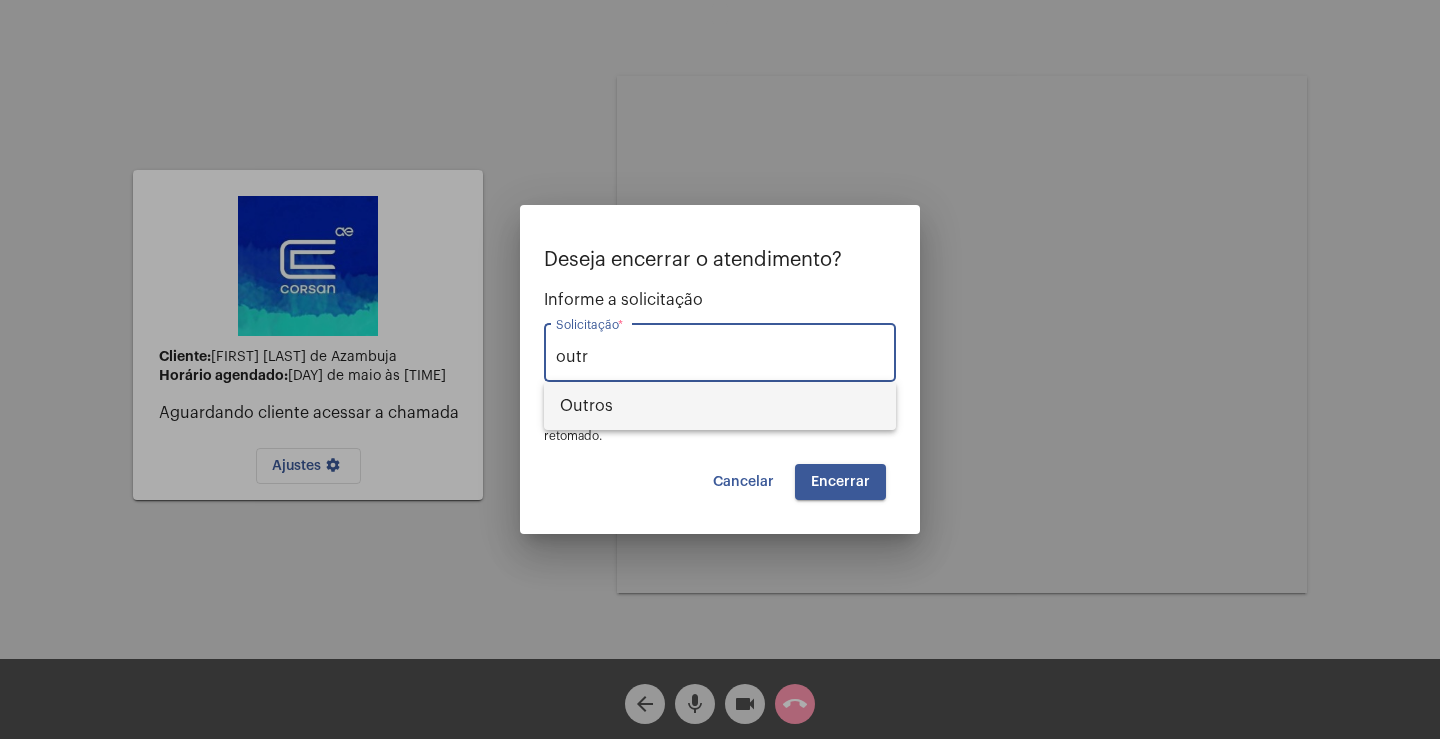 click on "Outros" at bounding box center [720, 406] 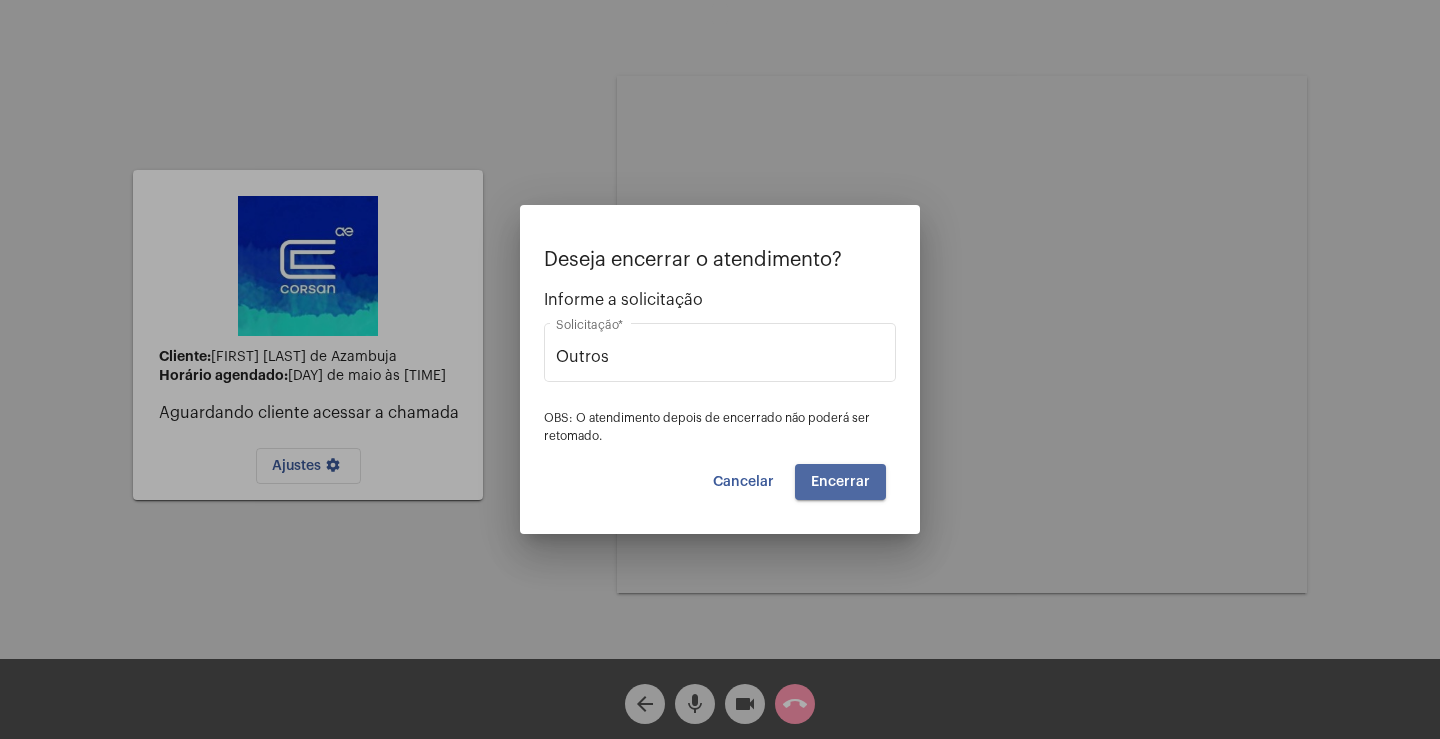 click on "Encerrar" at bounding box center [840, 482] 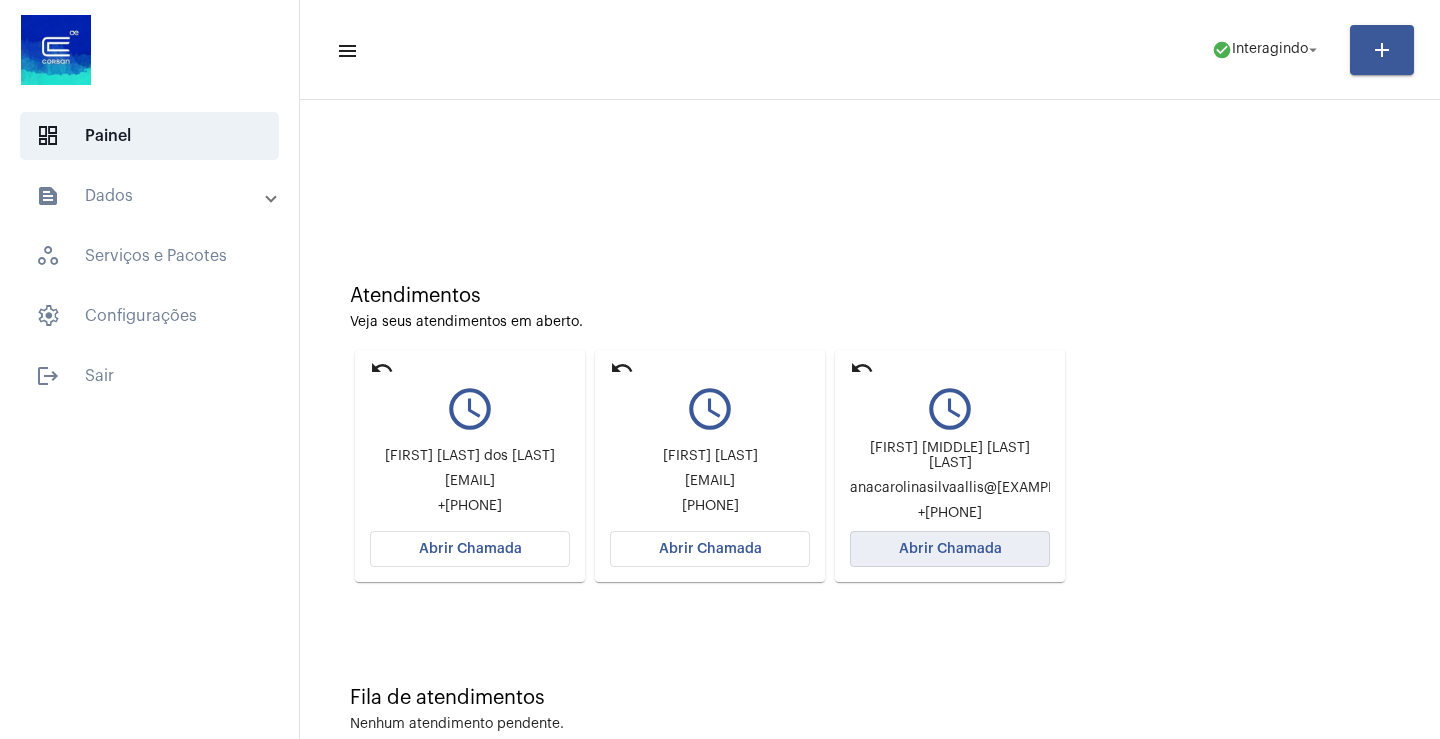 click on "Abrir Chamada" 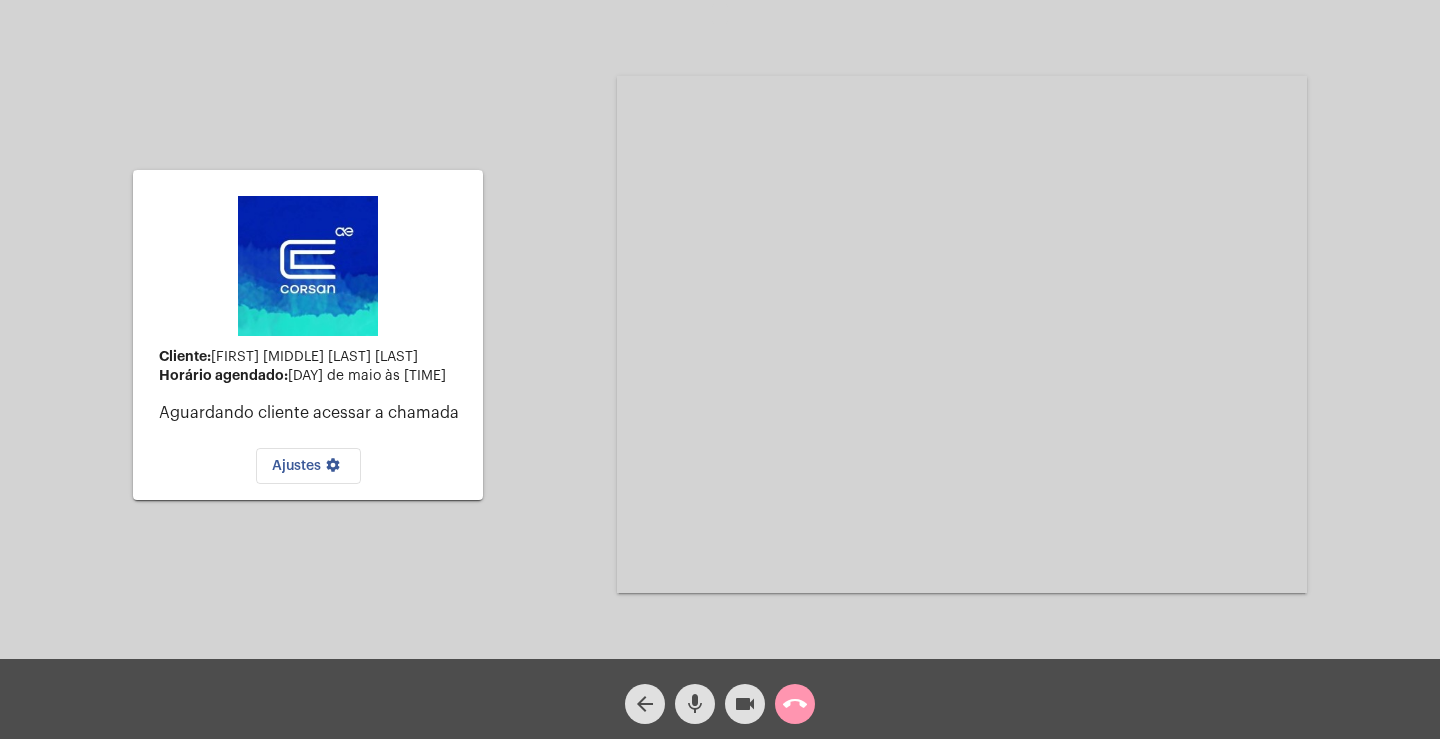 click on "call_end" 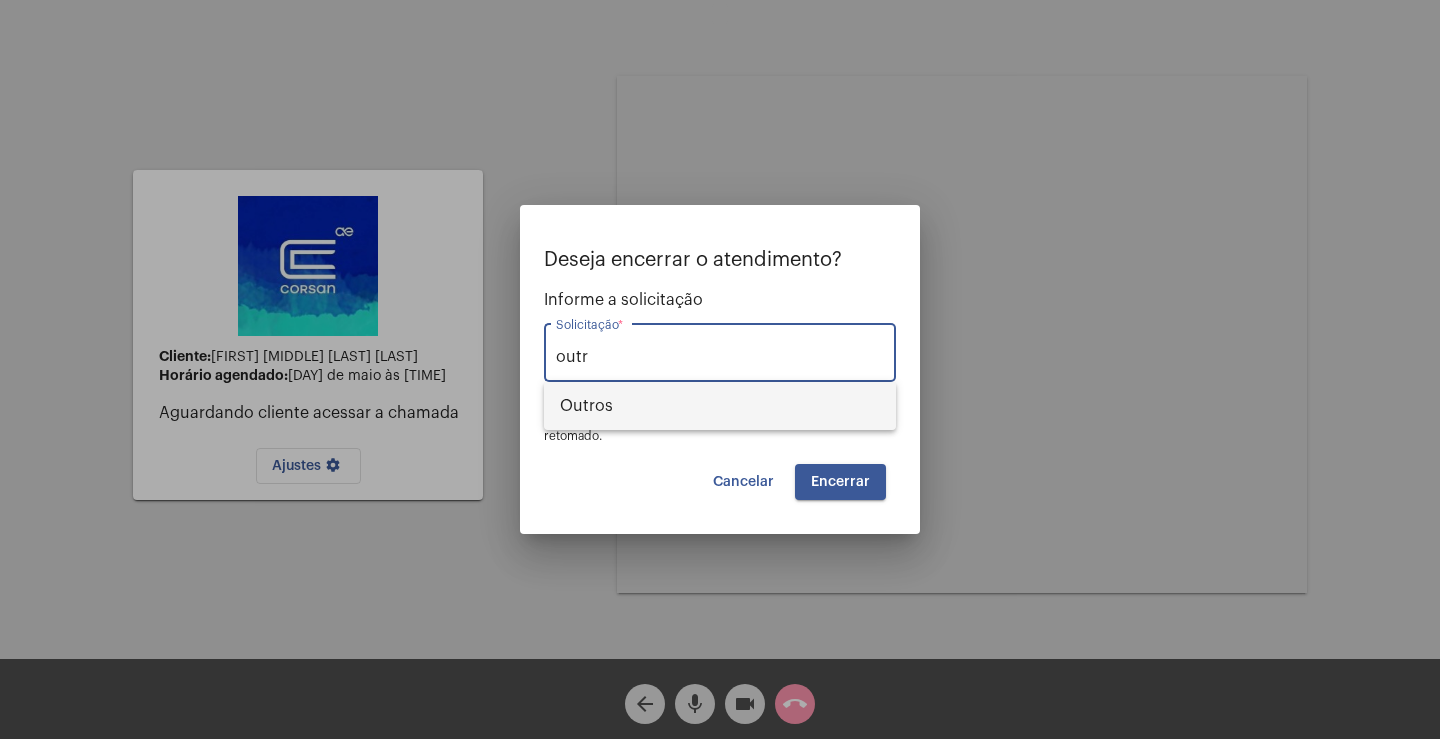 click on "Outros" at bounding box center (720, 406) 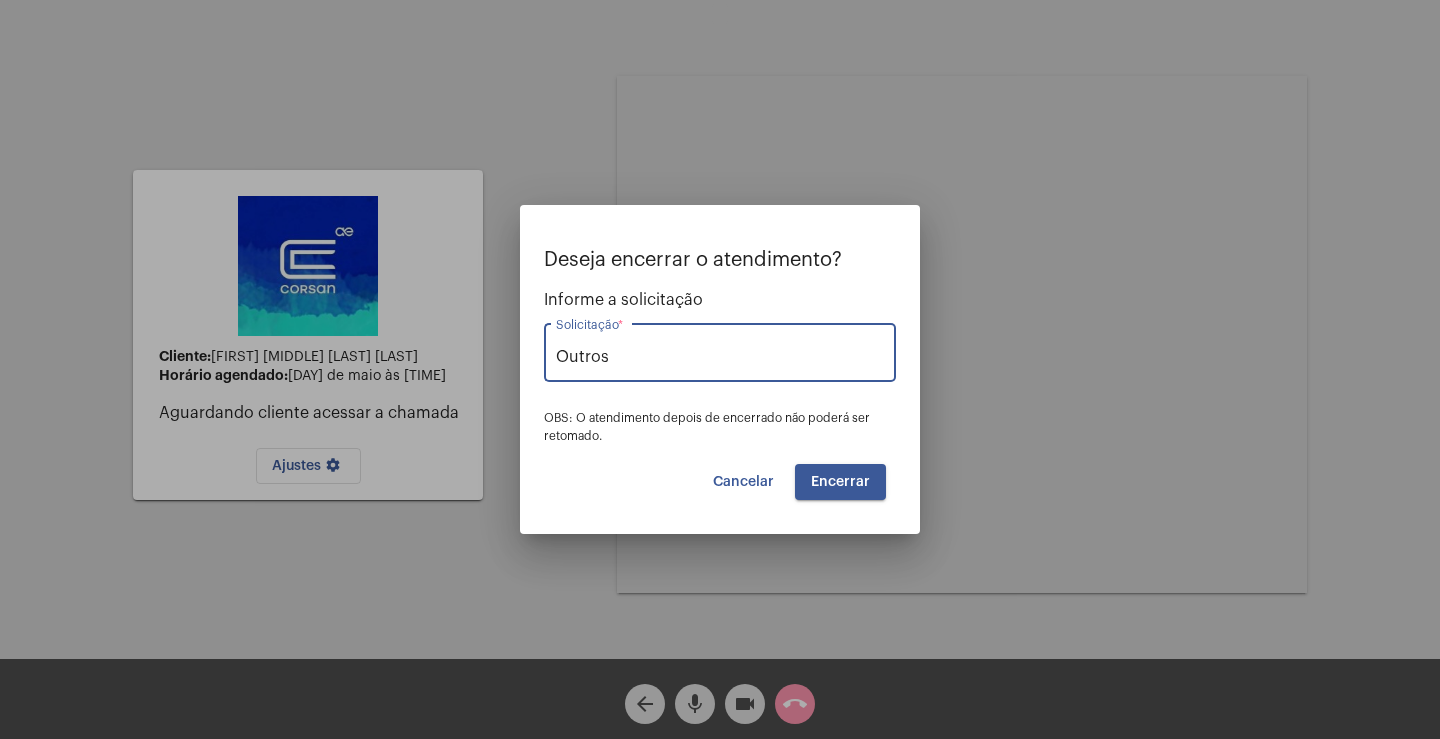 click on "Encerrar" at bounding box center (840, 482) 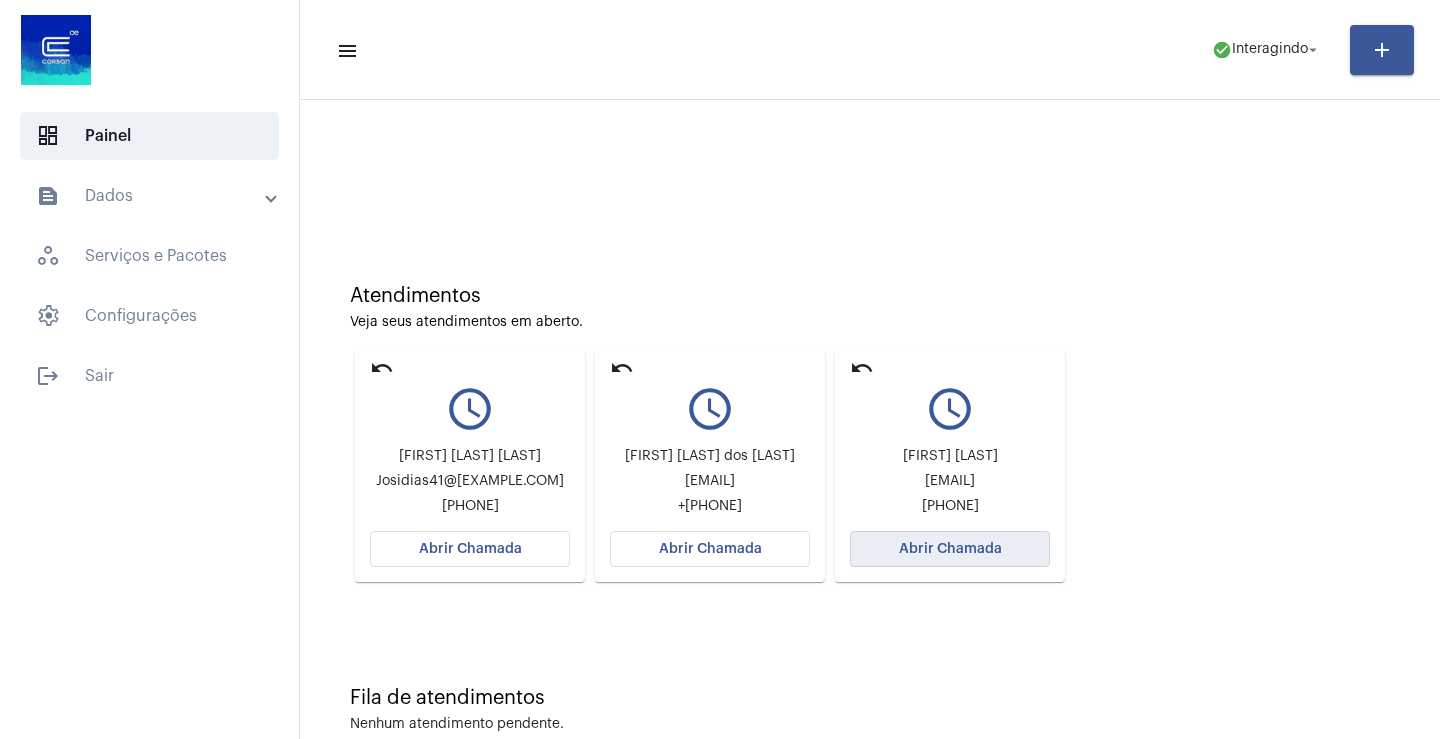 click on "Abrir Chamada" 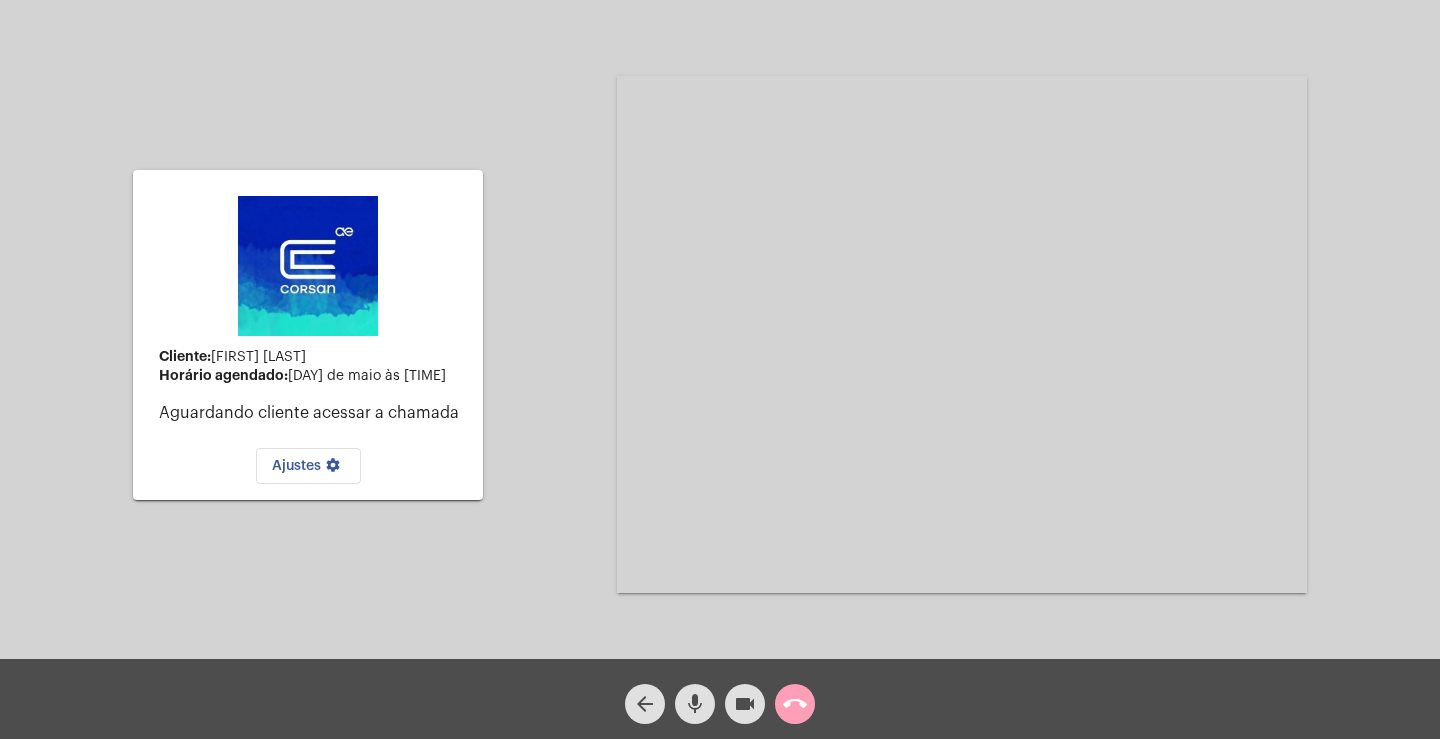 click on "call_end" 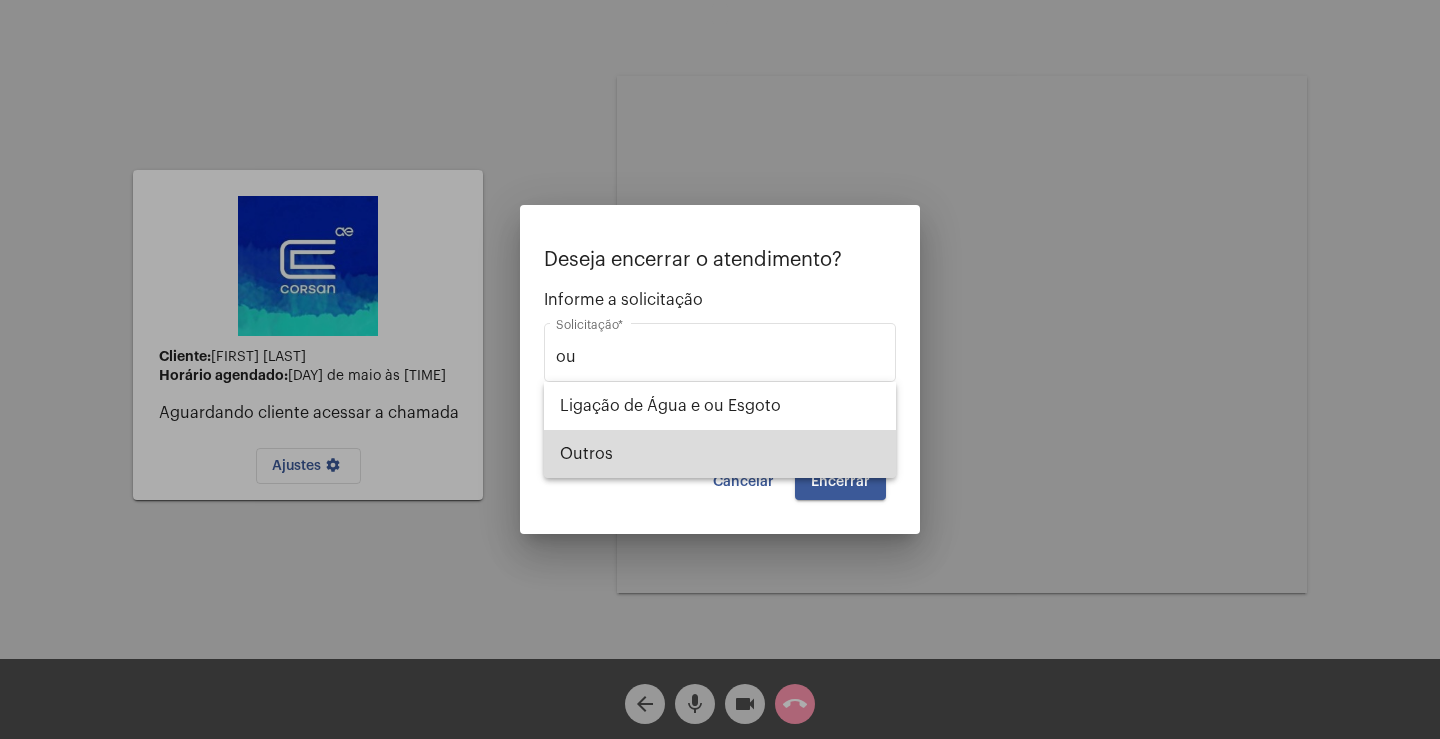 click on "Outros" at bounding box center [720, 454] 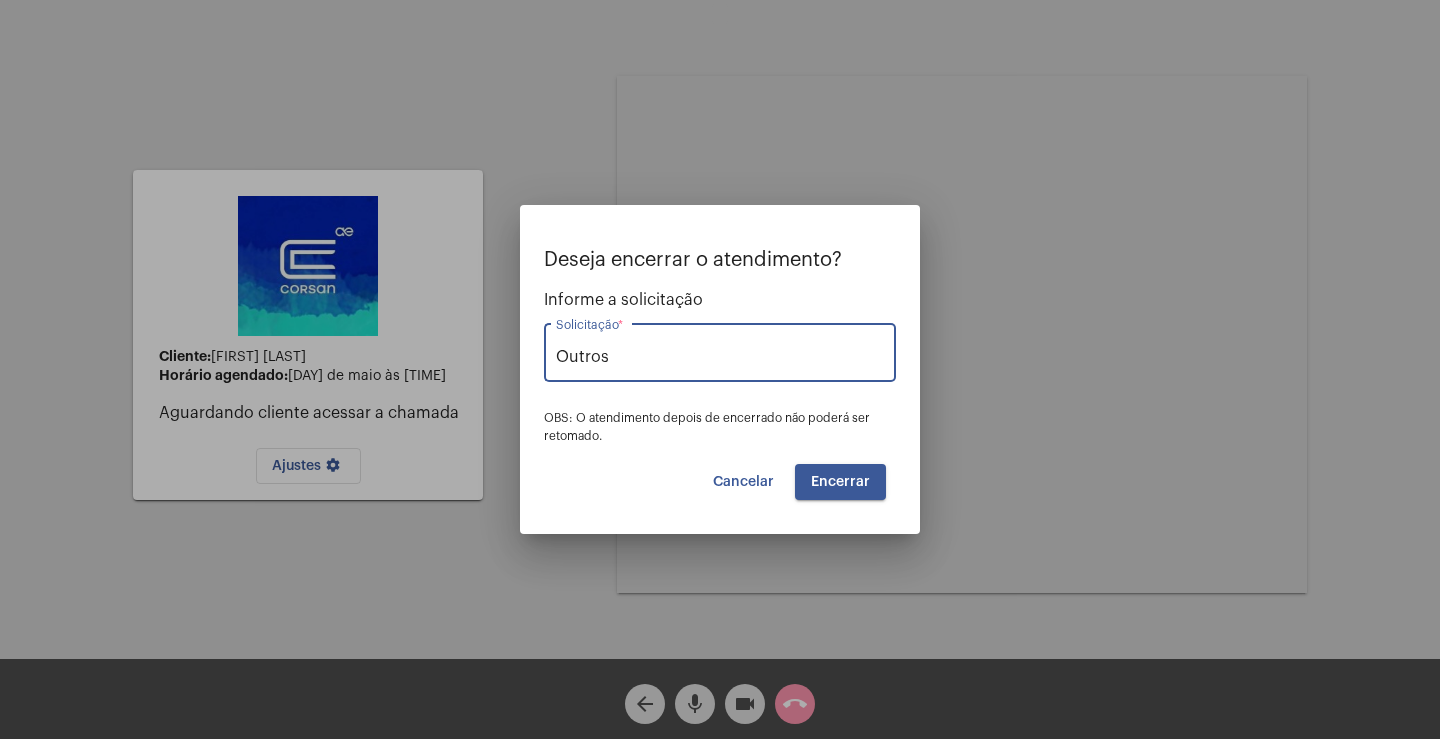 click on "Encerrar" at bounding box center (840, 482) 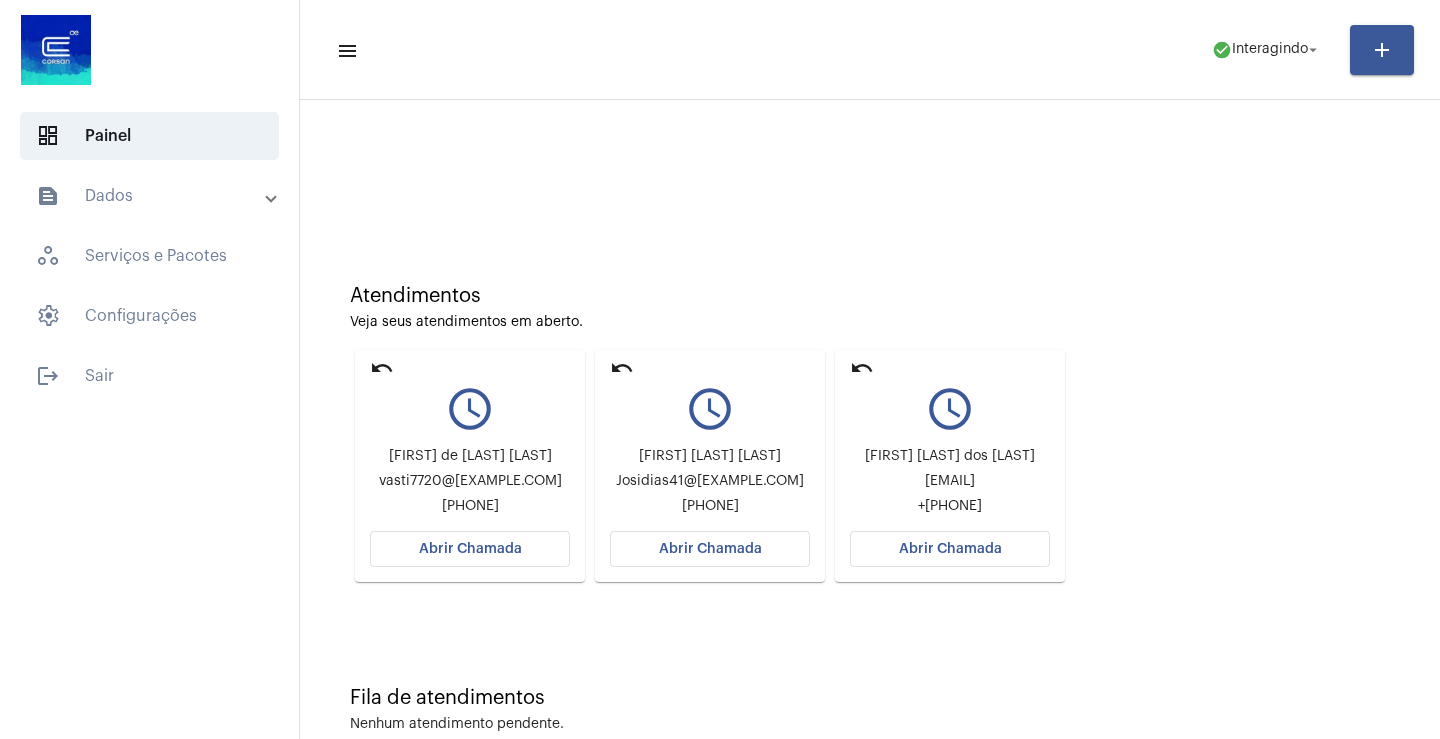 click on "Abrir Chamada" 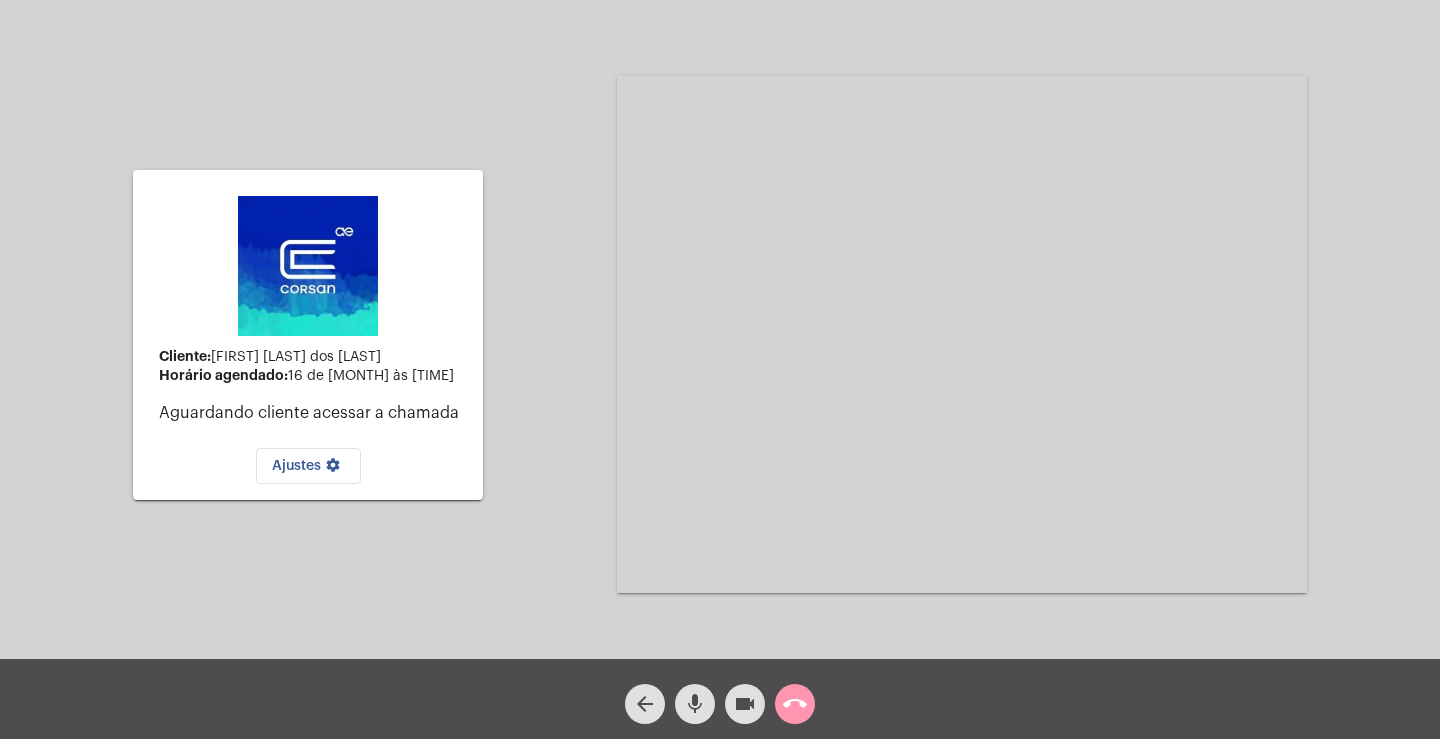 click on "call_end" 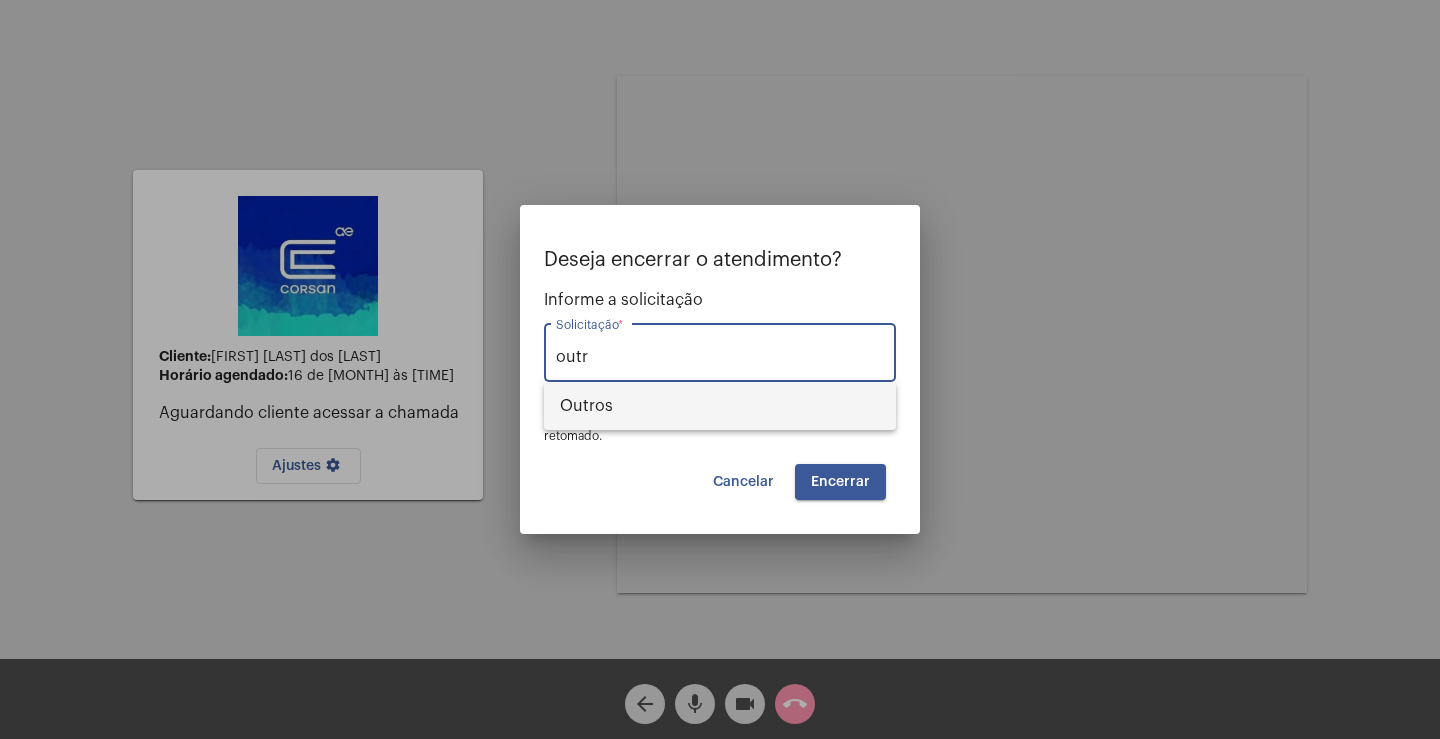 click on "Outros" at bounding box center [720, 406] 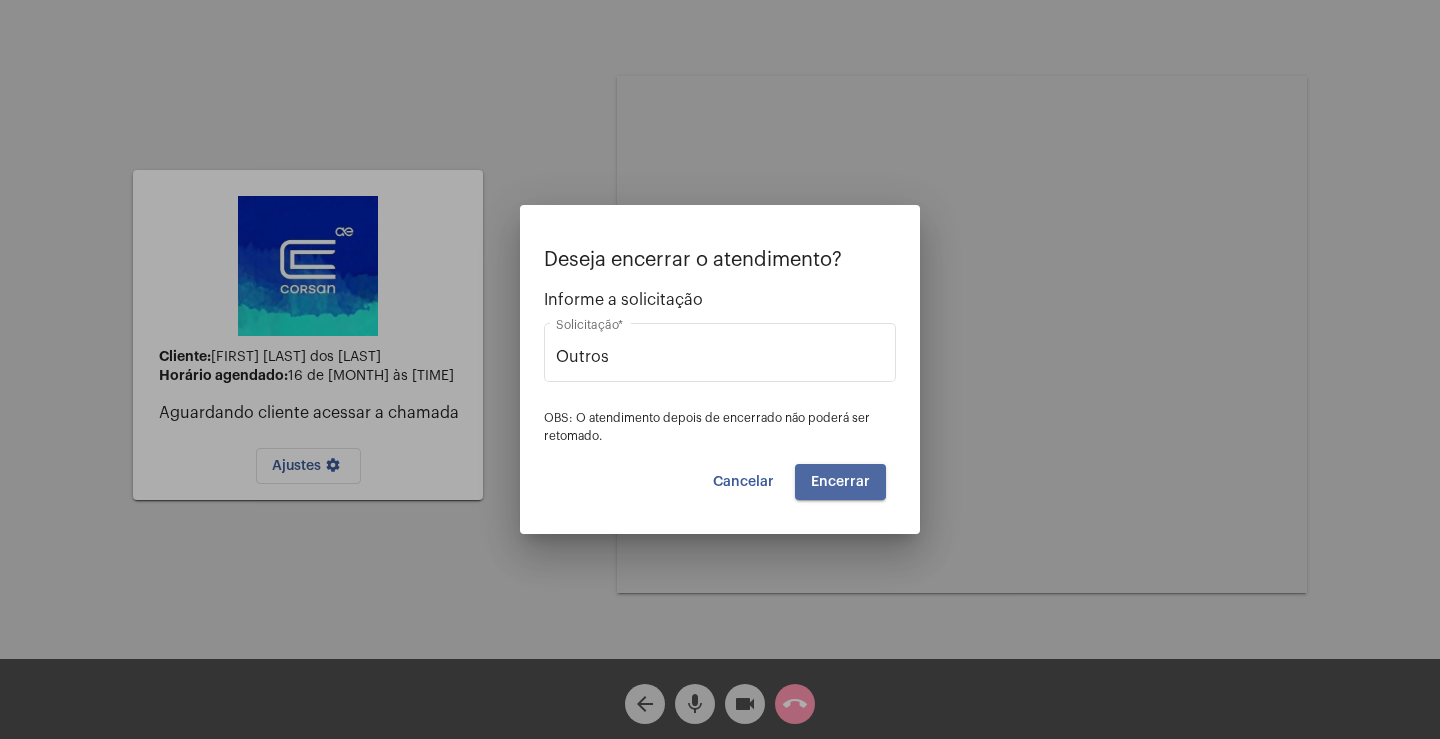 click on "Encerrar" at bounding box center [840, 482] 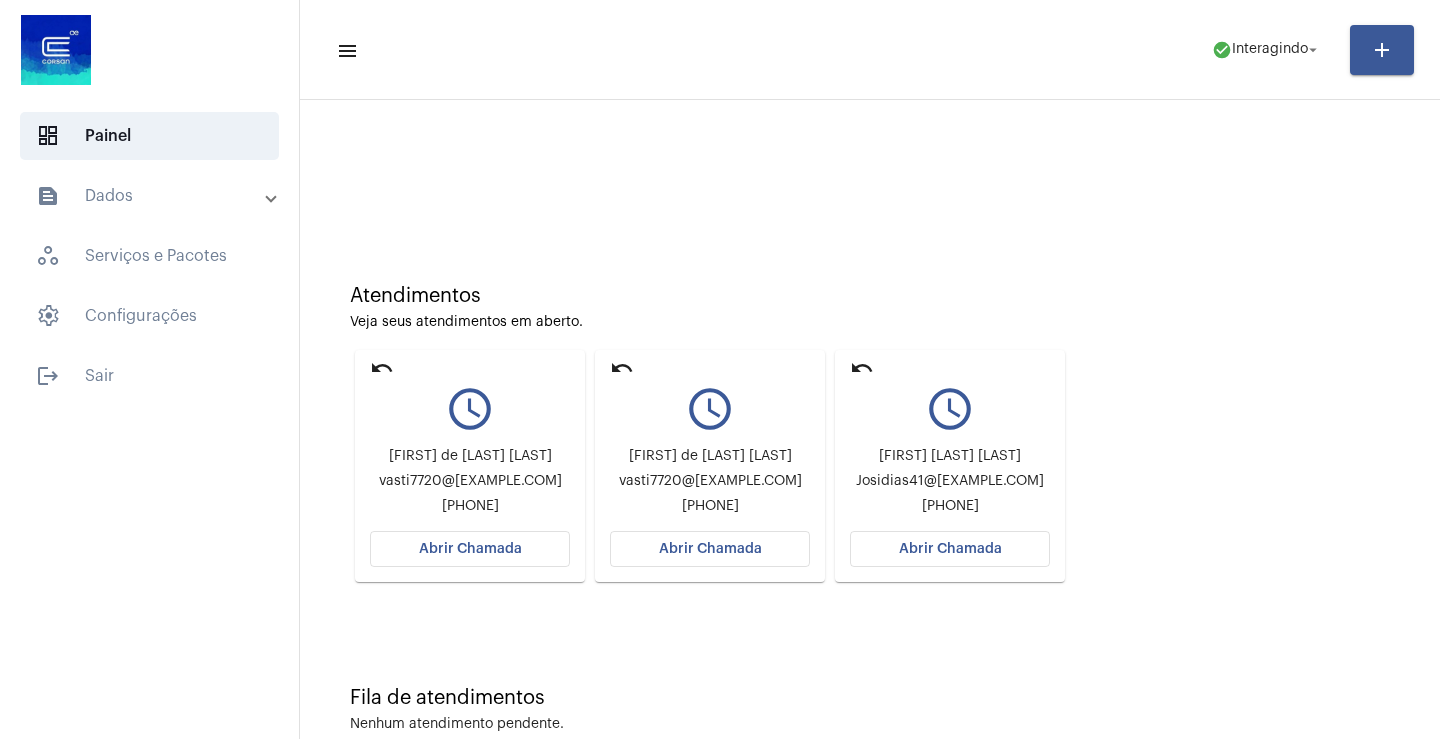 click on "Abrir Chamada" 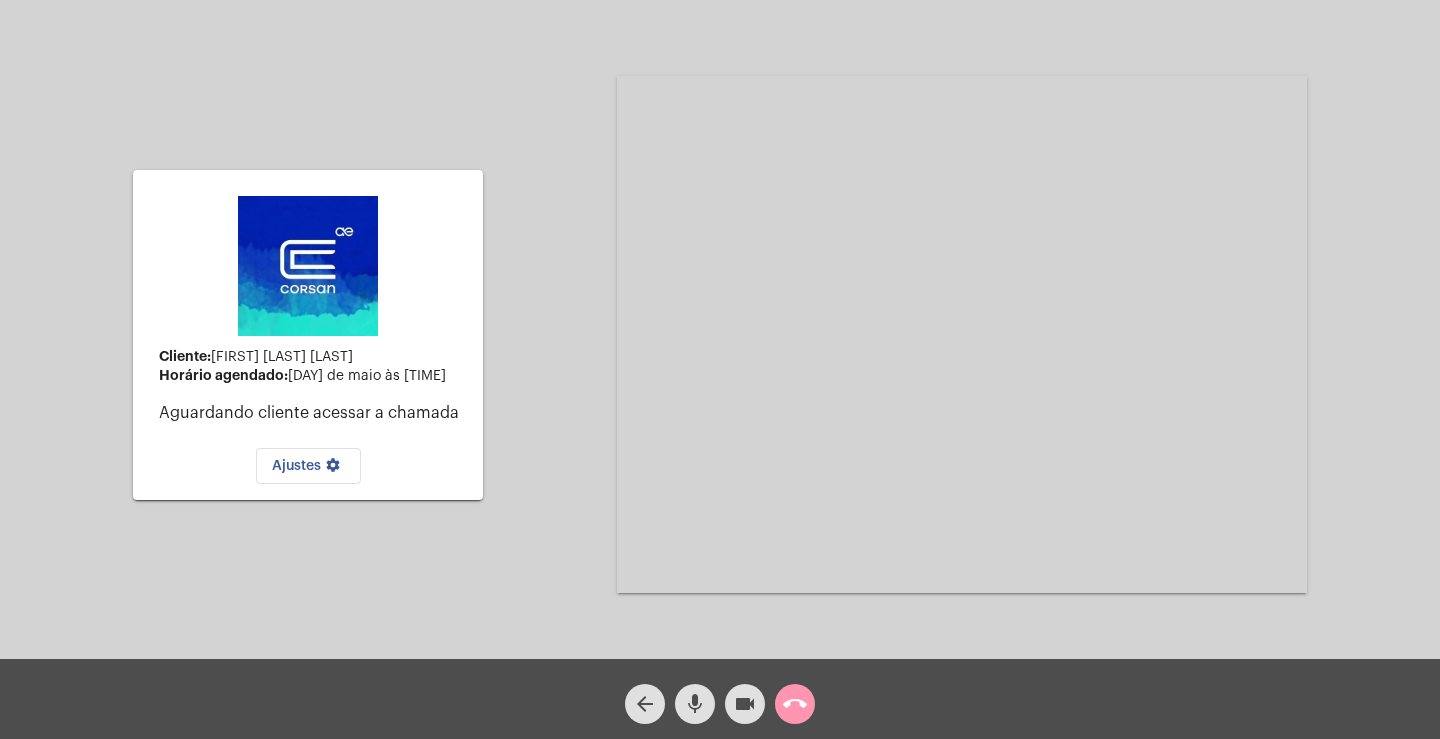 click on "call_end" 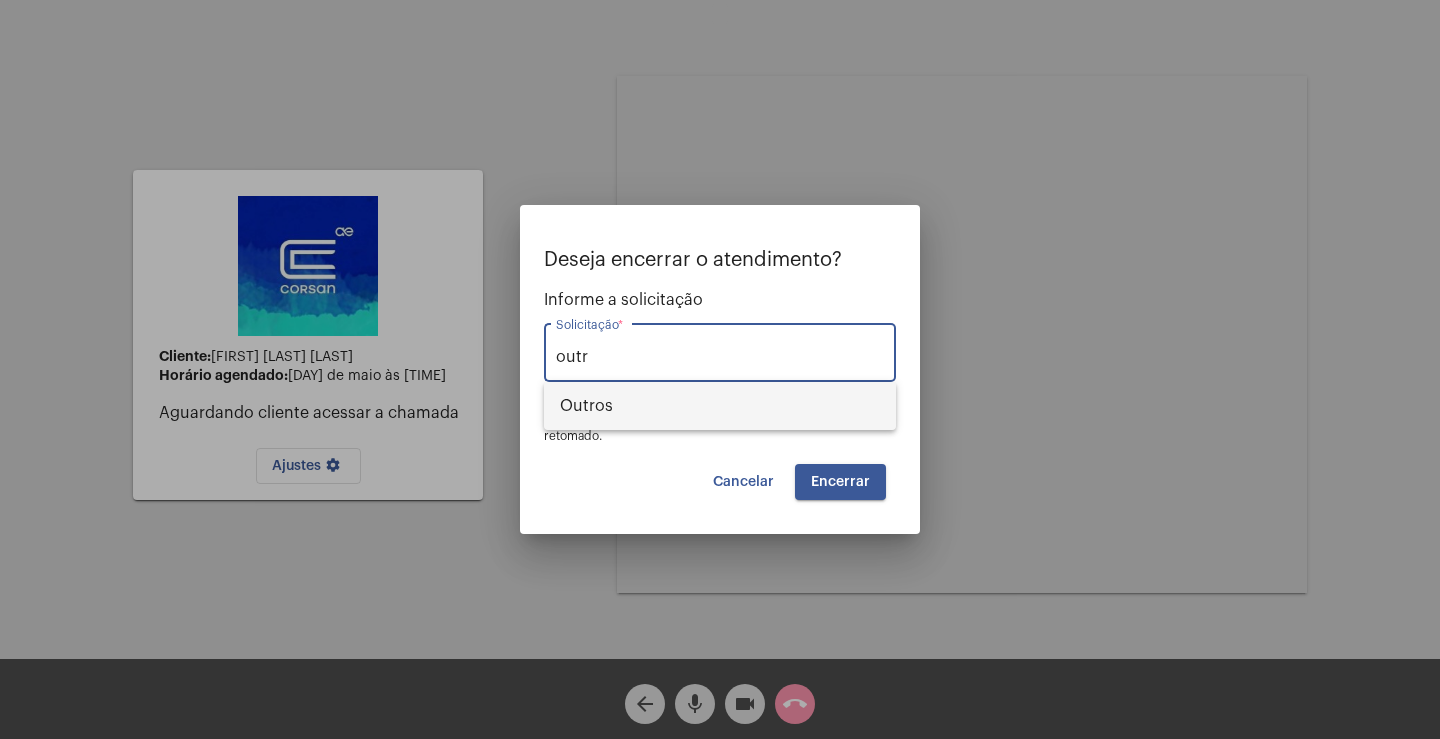 click on "Outros" at bounding box center (720, 406) 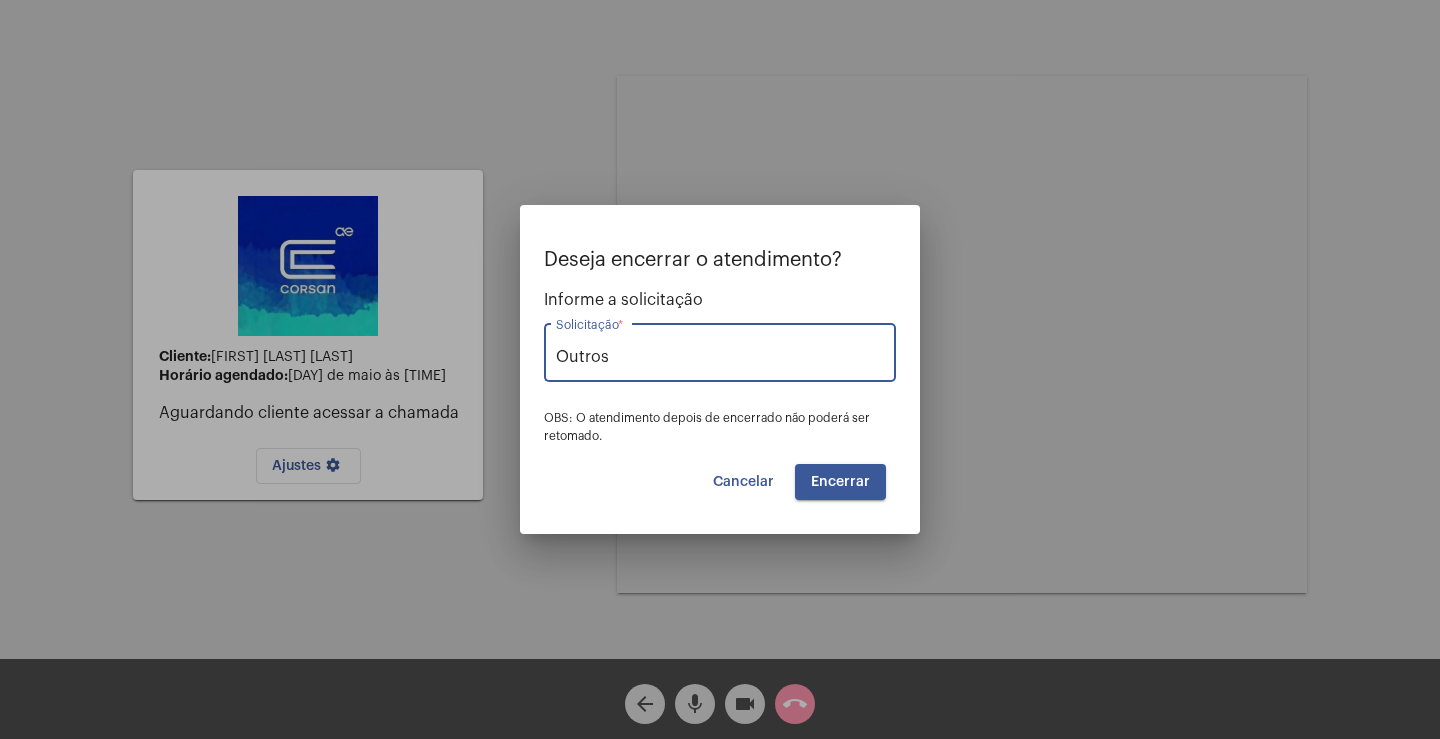 click on "Encerrar" at bounding box center (840, 482) 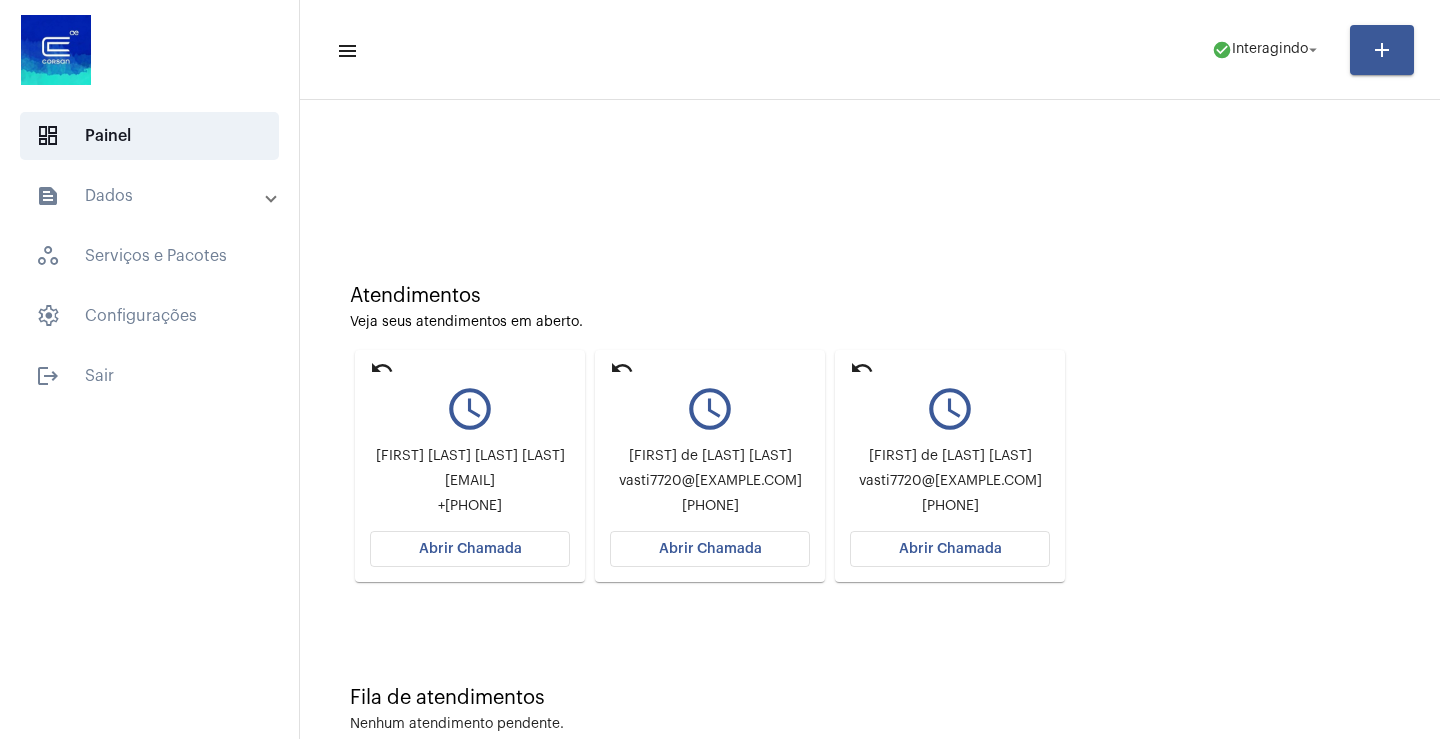 click on "Abrir Chamada" 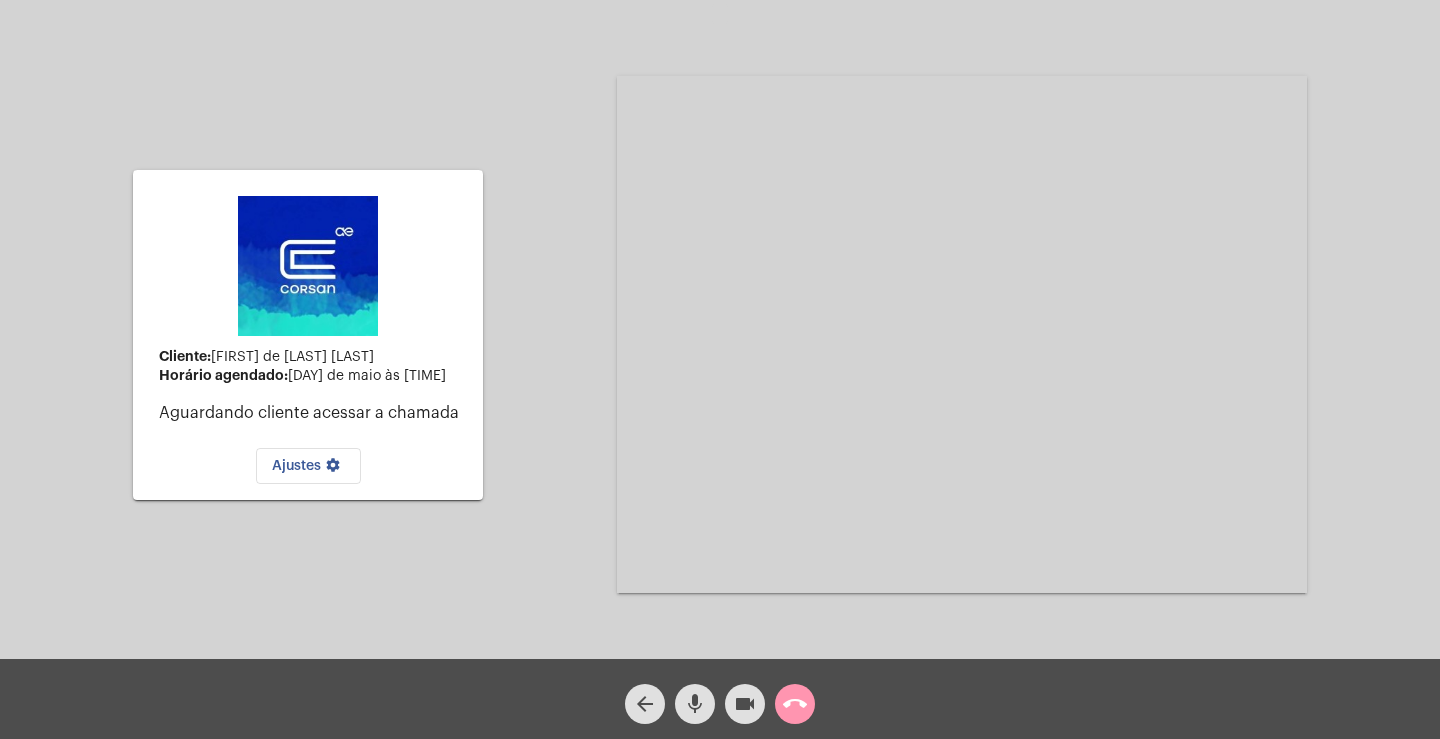 click on "call_end" 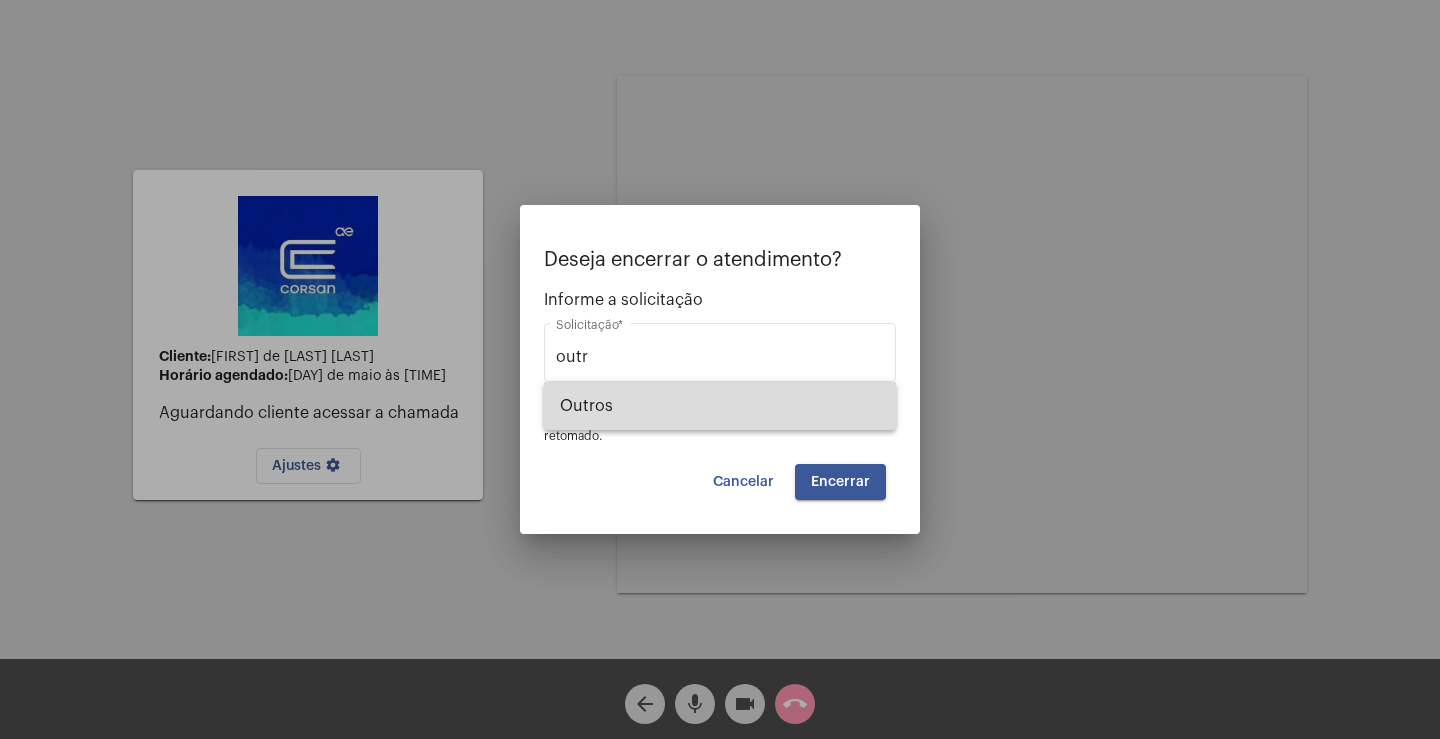 click on "Outros" at bounding box center [720, 406] 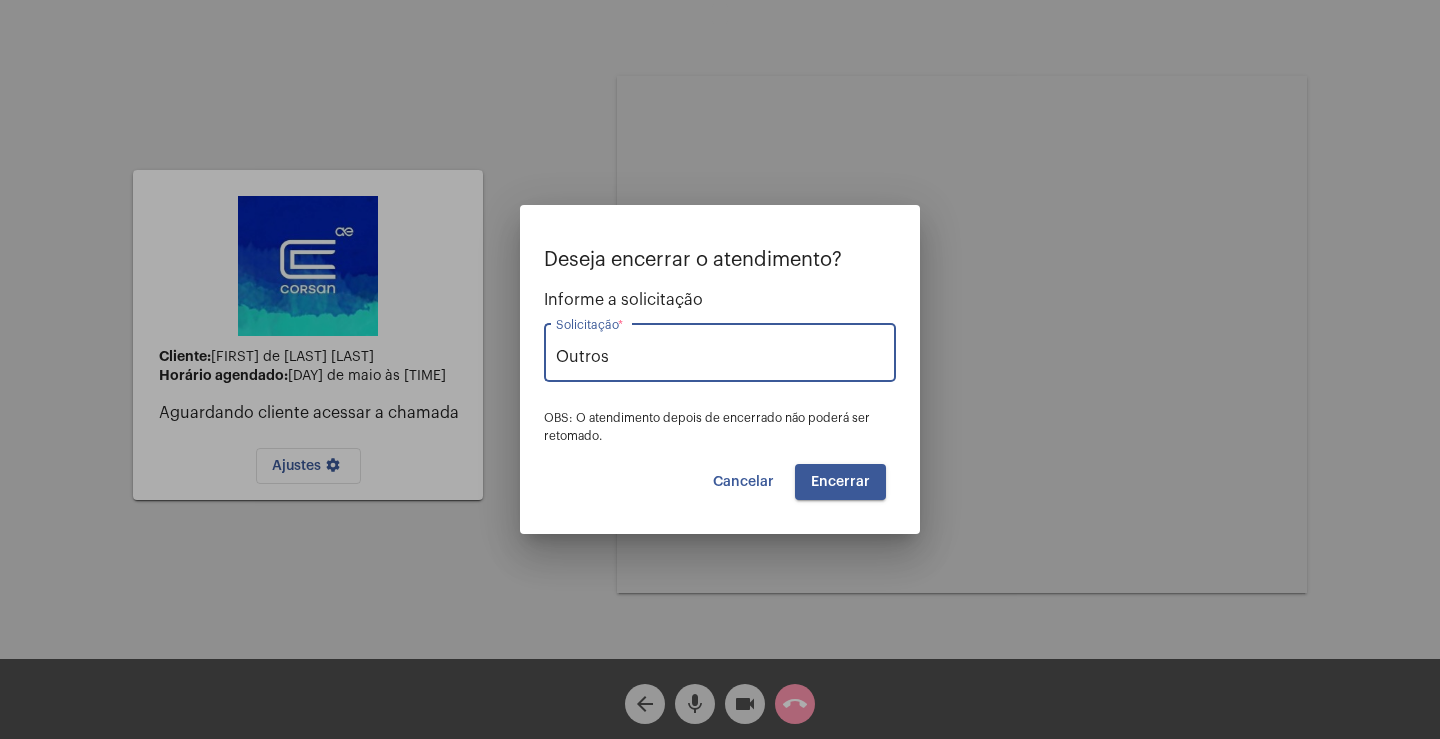 click on "Encerrar" at bounding box center (840, 482) 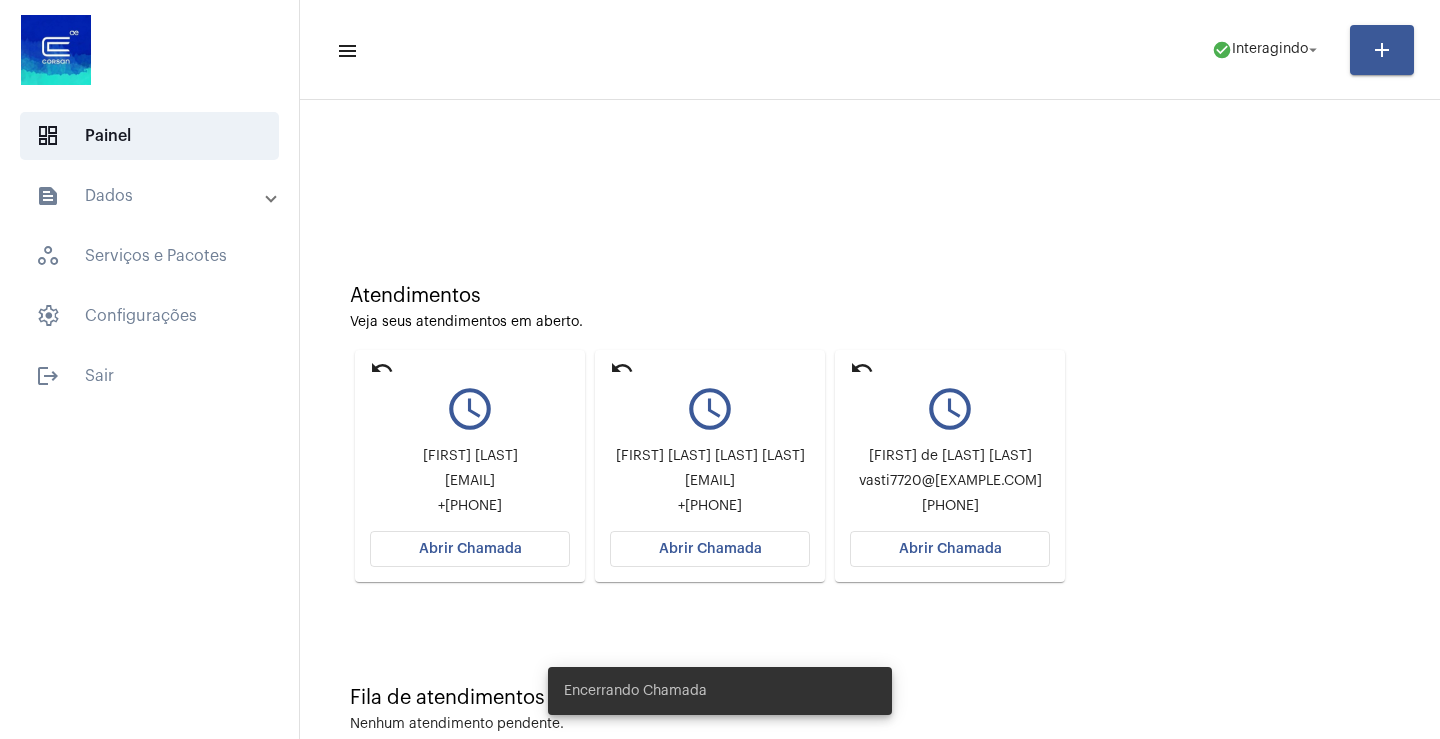 click on "Abrir Chamada" 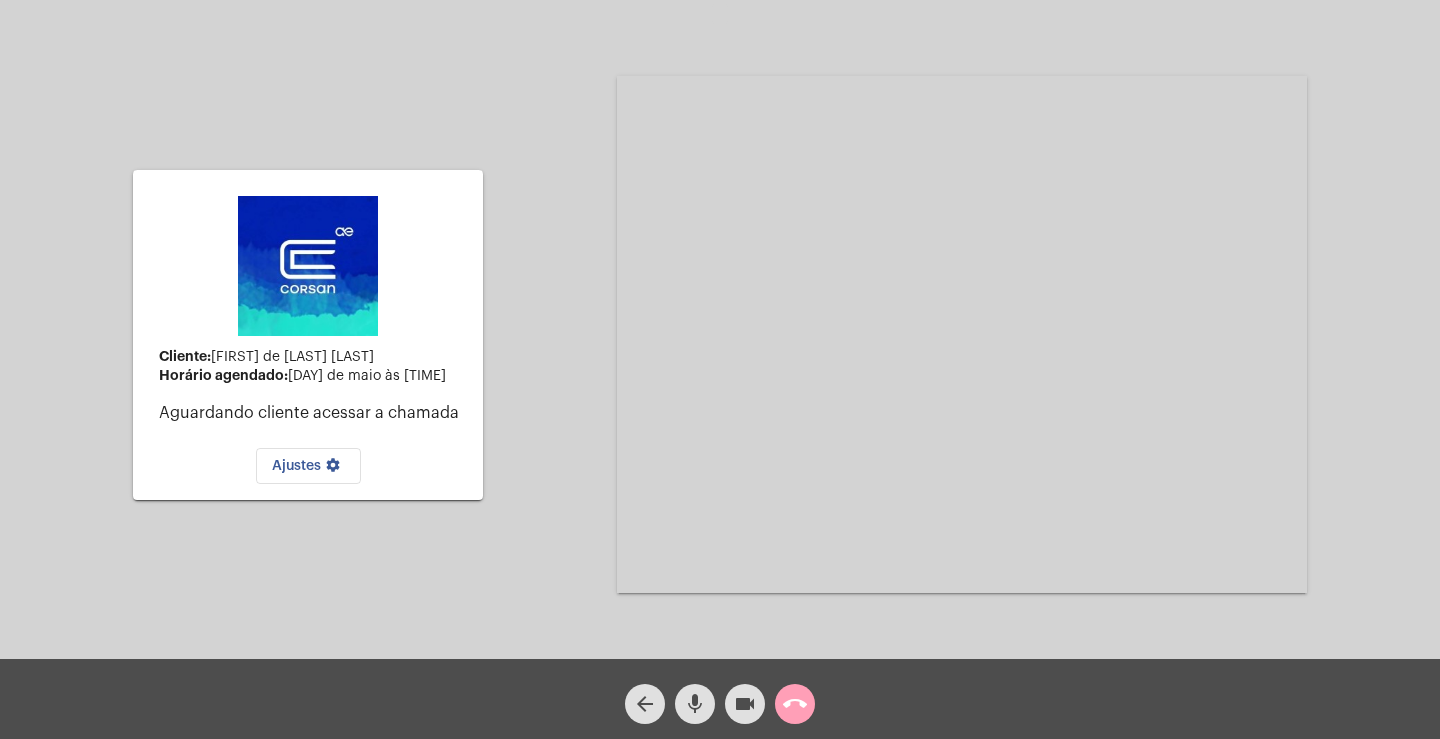 click on "call_end" 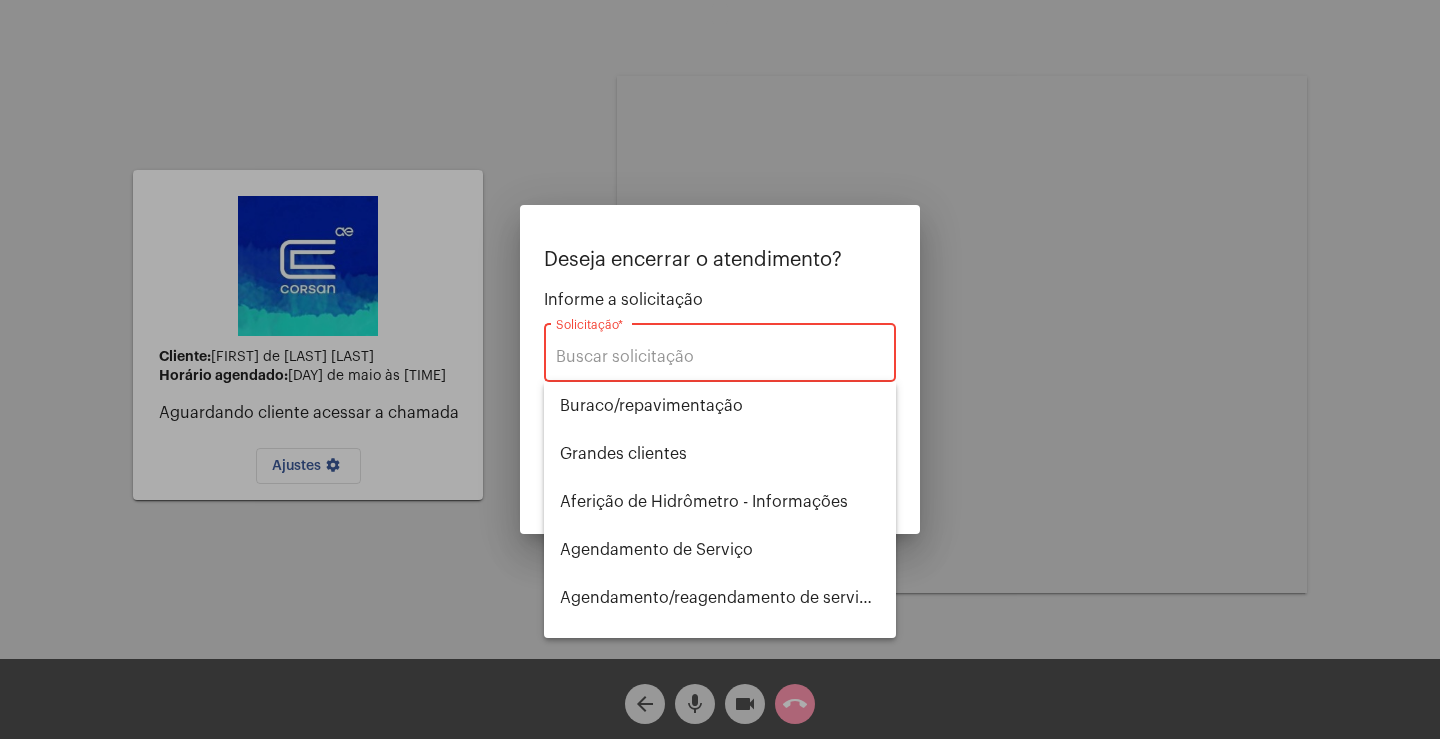 click on "Solicitação  *" at bounding box center [720, 350] 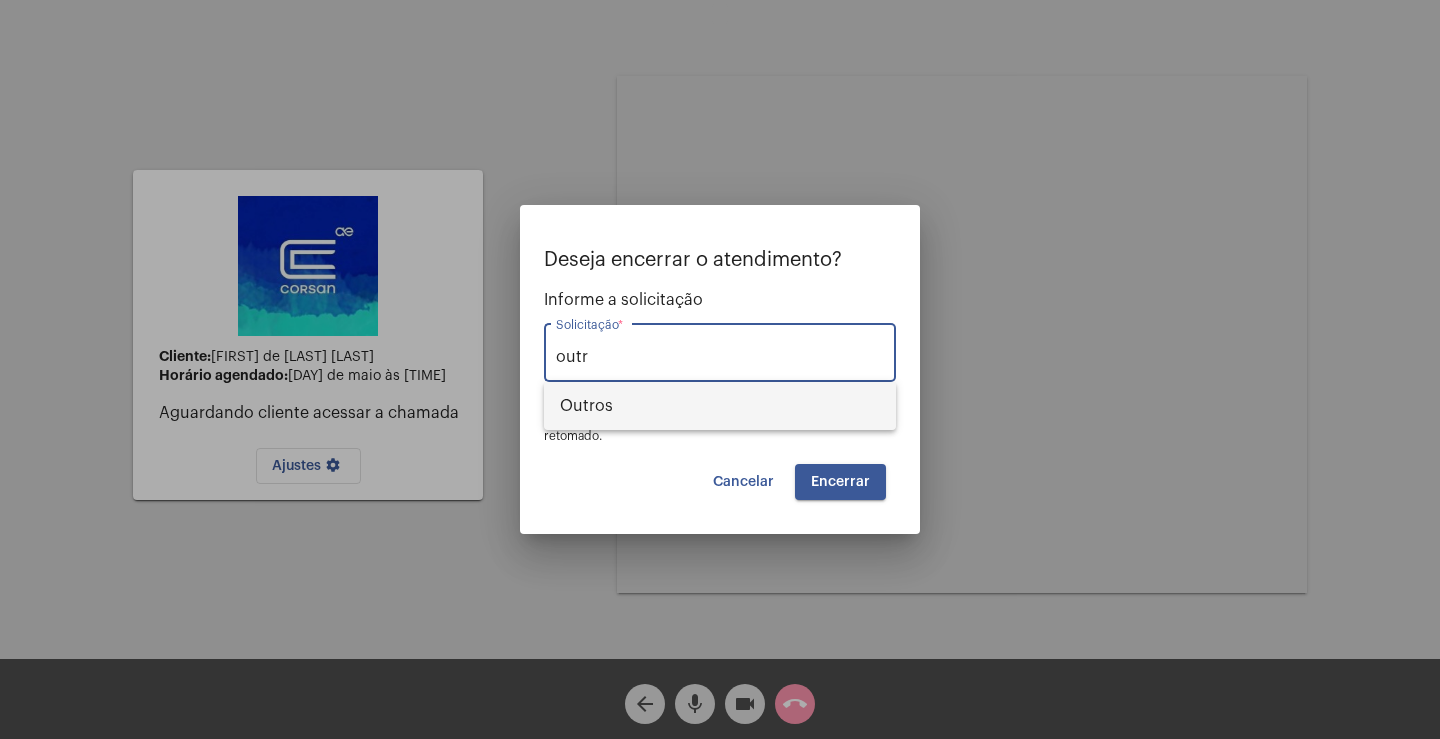 click on "Outros" at bounding box center (720, 406) 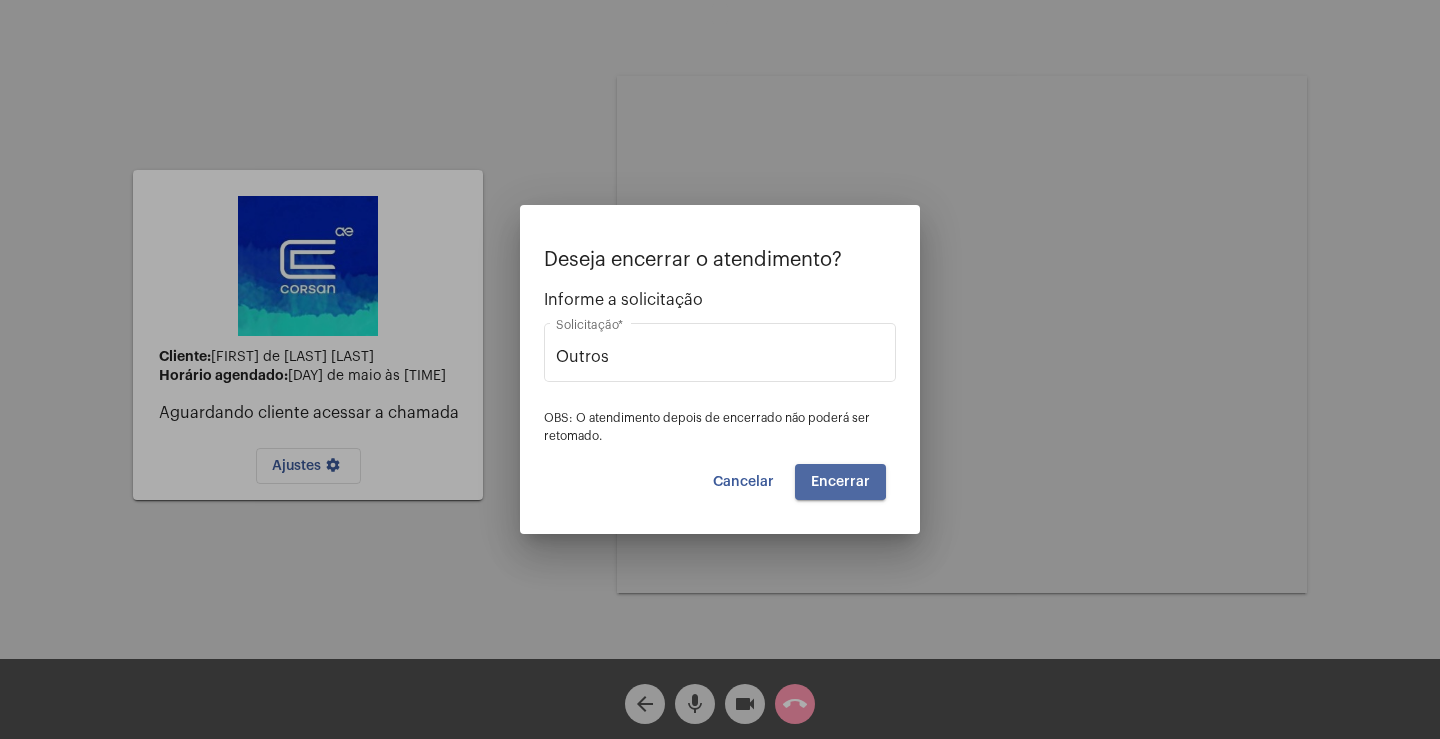 click on "Encerrar" at bounding box center (840, 482) 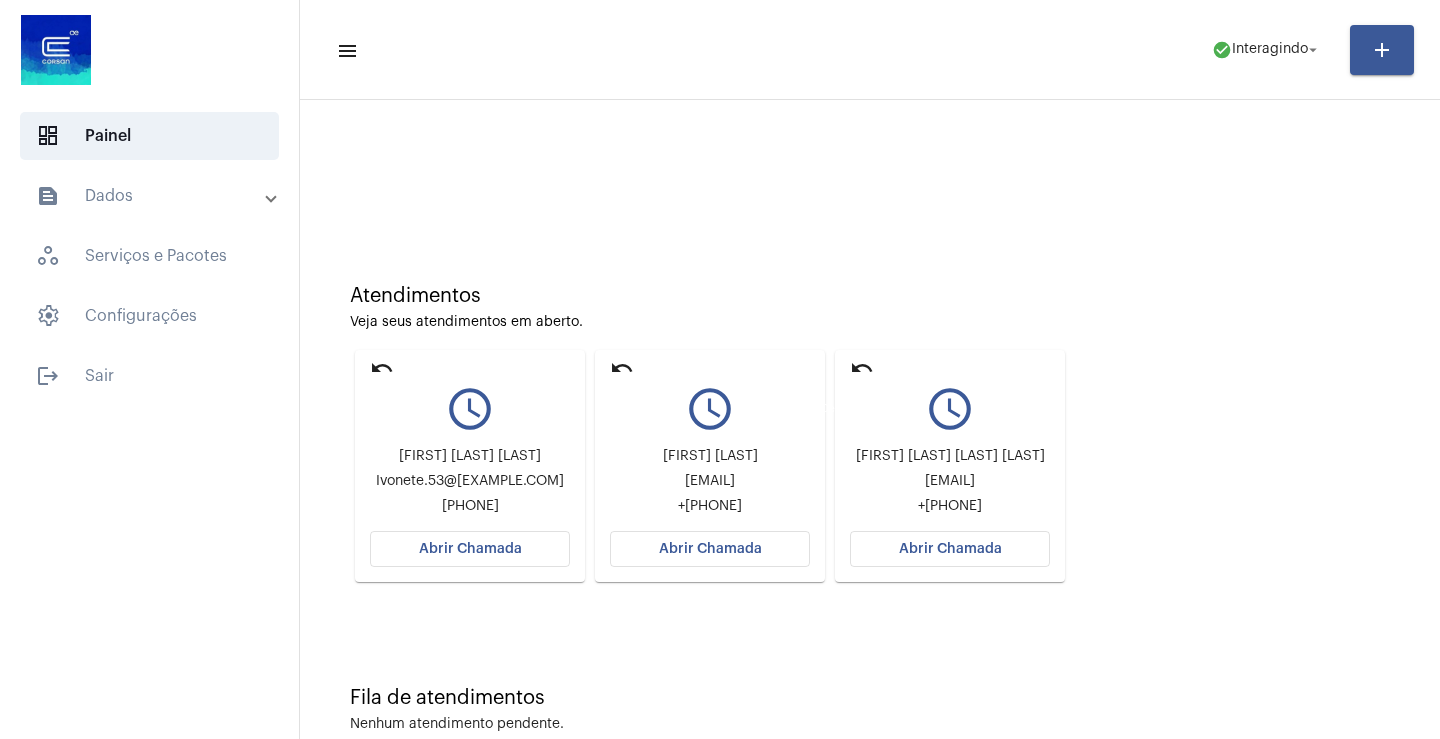 click on "undo" 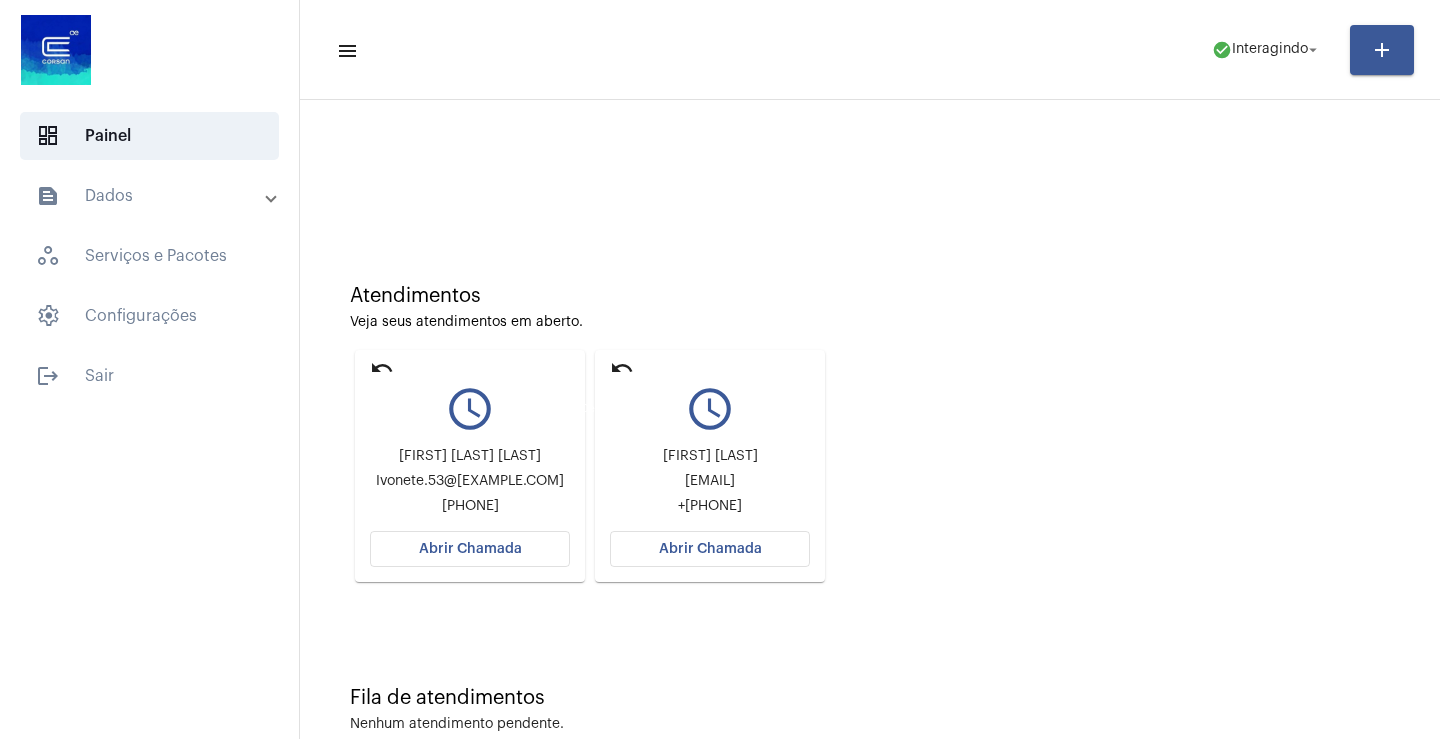 click on "undo" 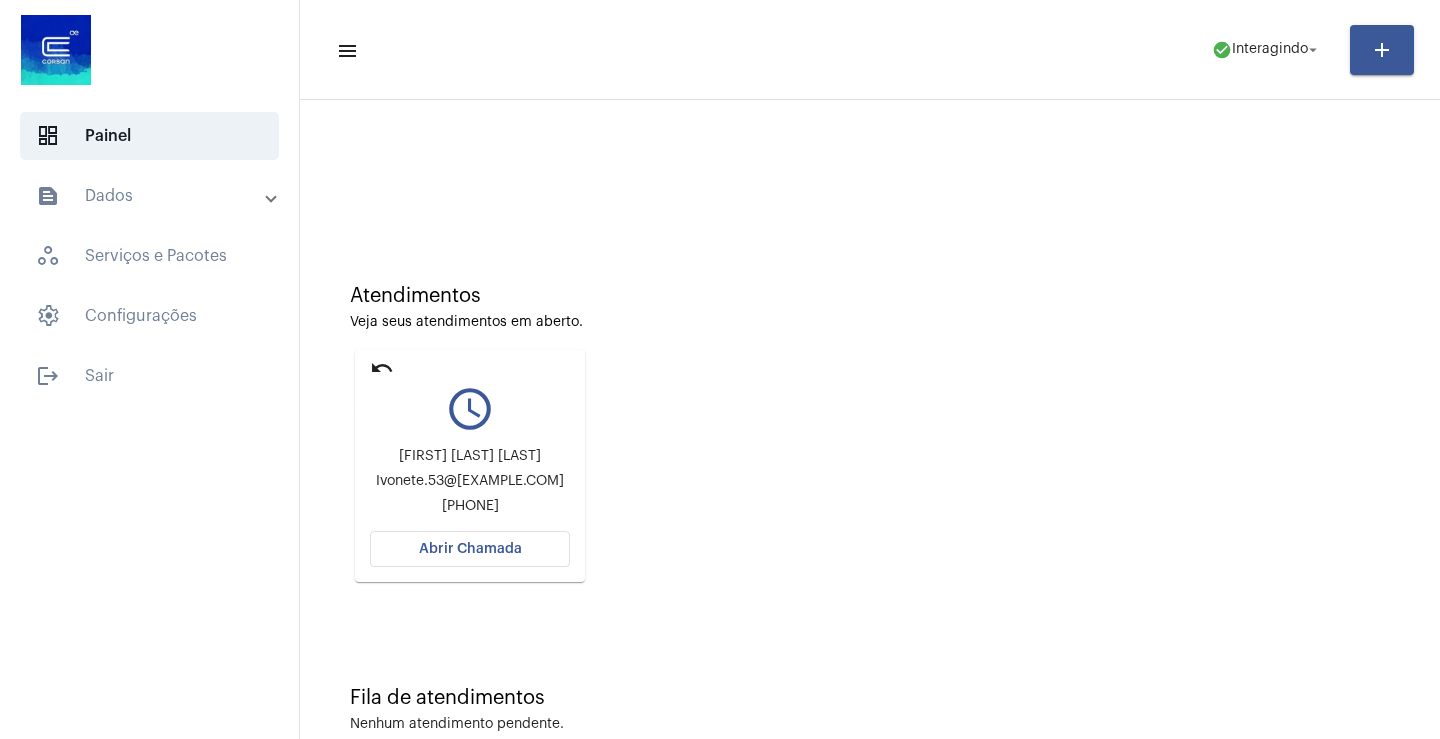 click on "undo" 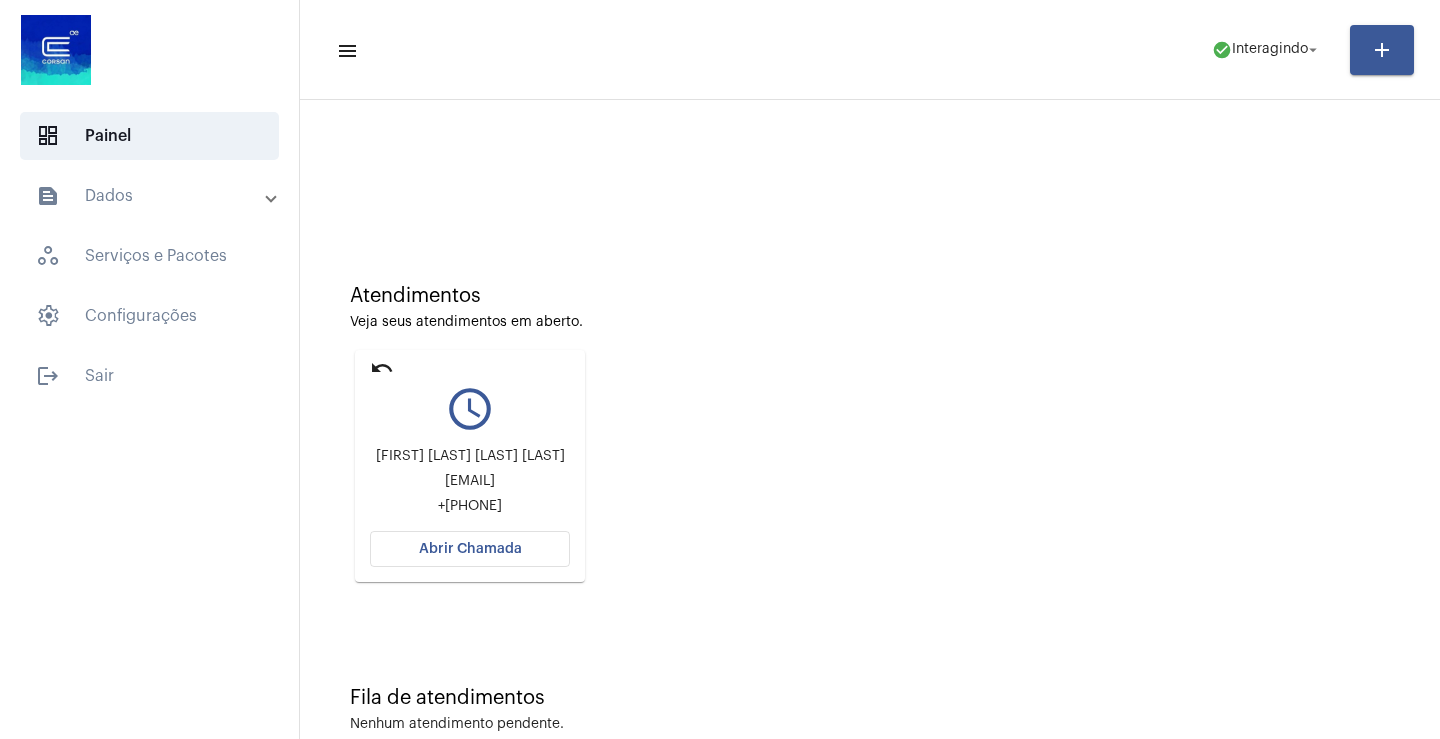 click on "Abrir Chamada" 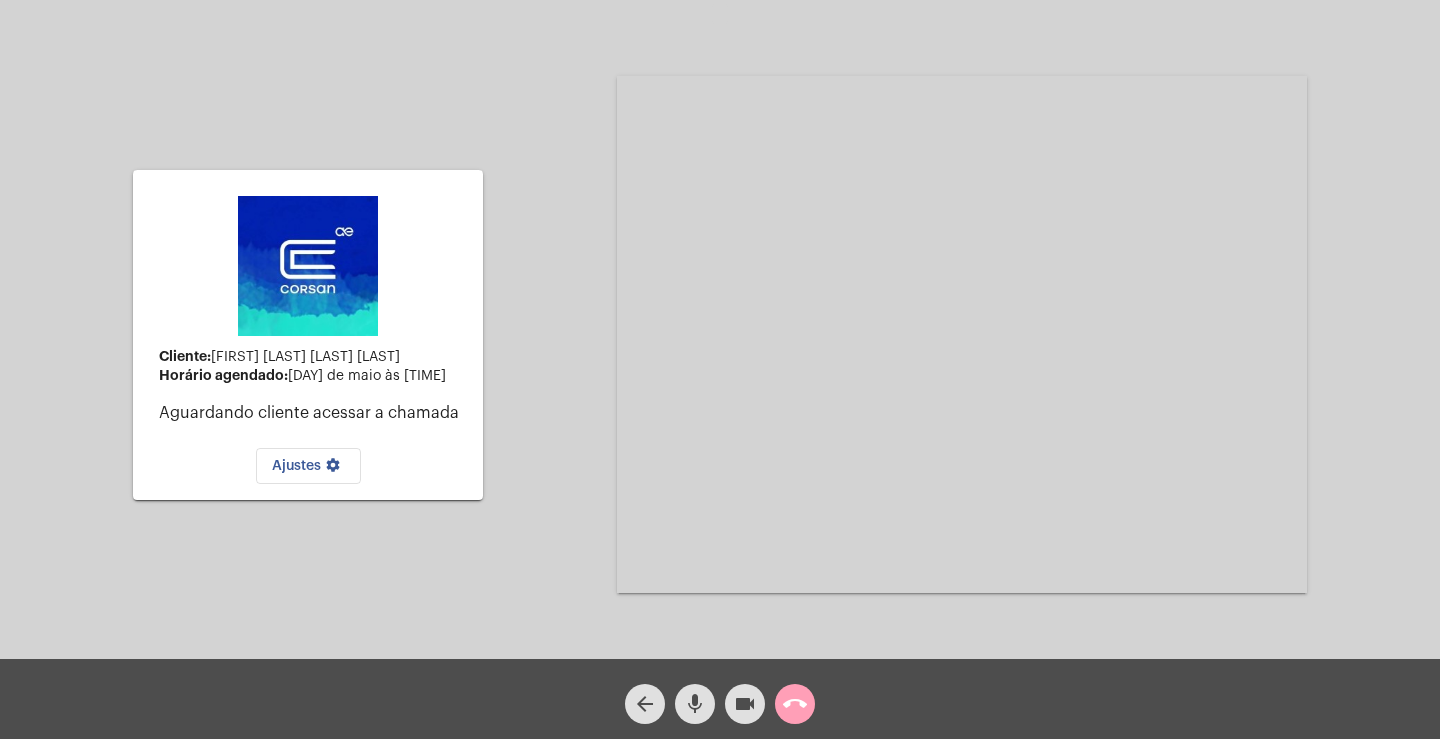 click on "call_end" 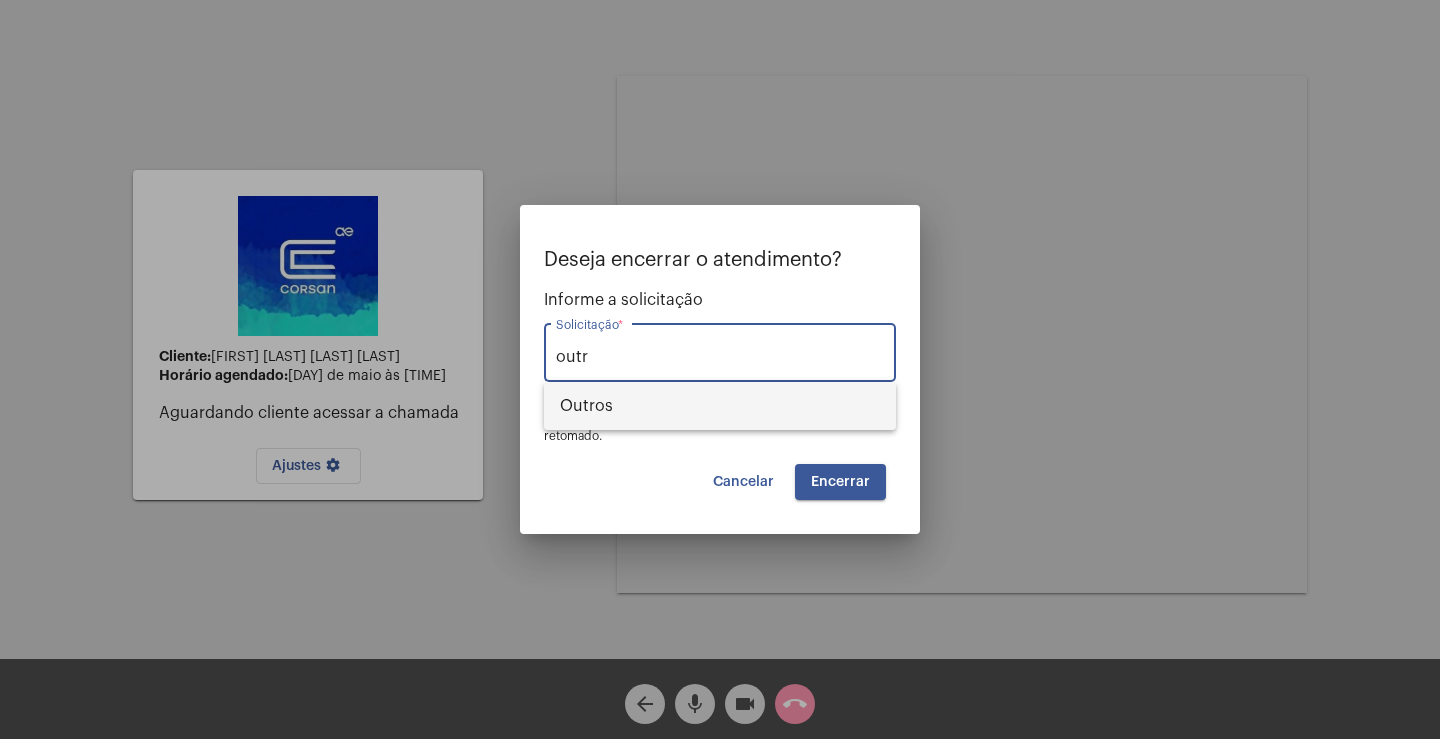 click on "Outros" at bounding box center (720, 406) 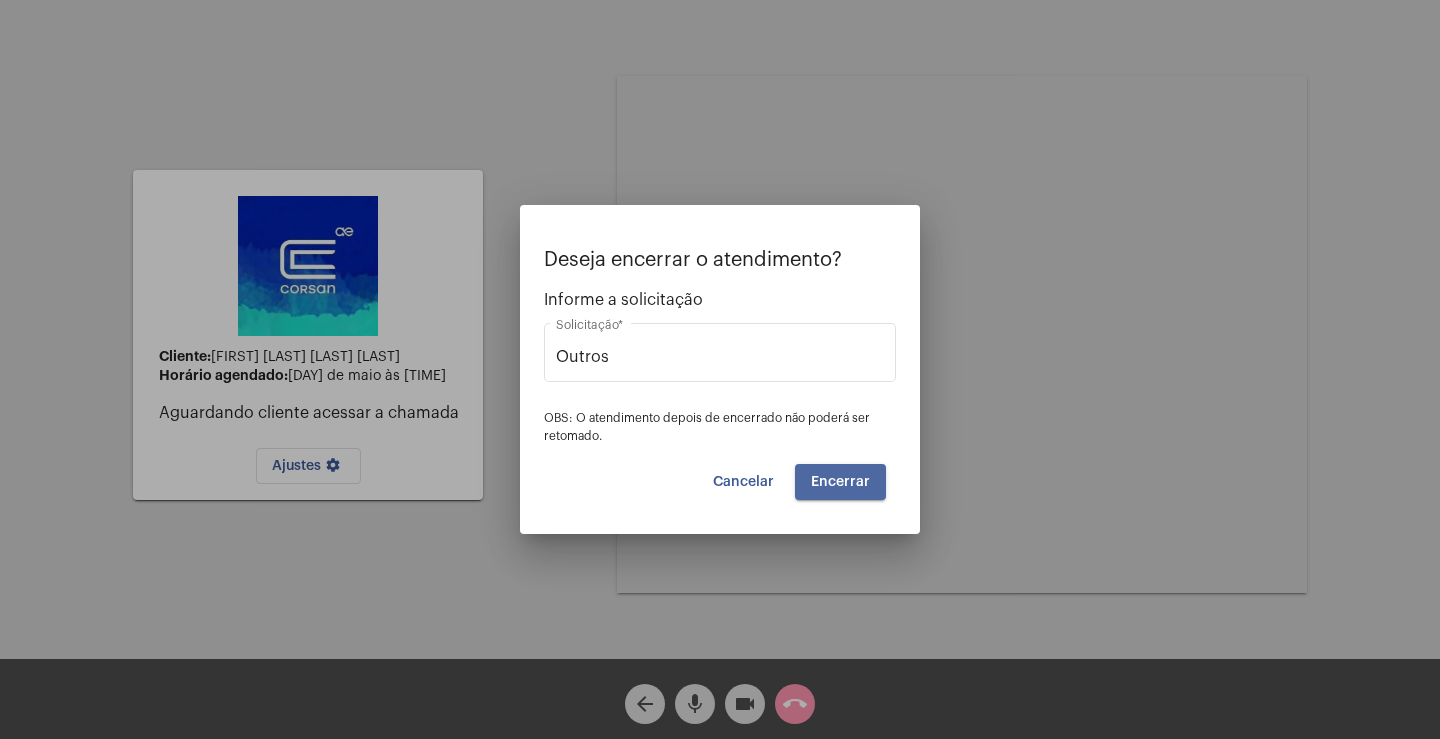 click on "Encerrar" at bounding box center (840, 482) 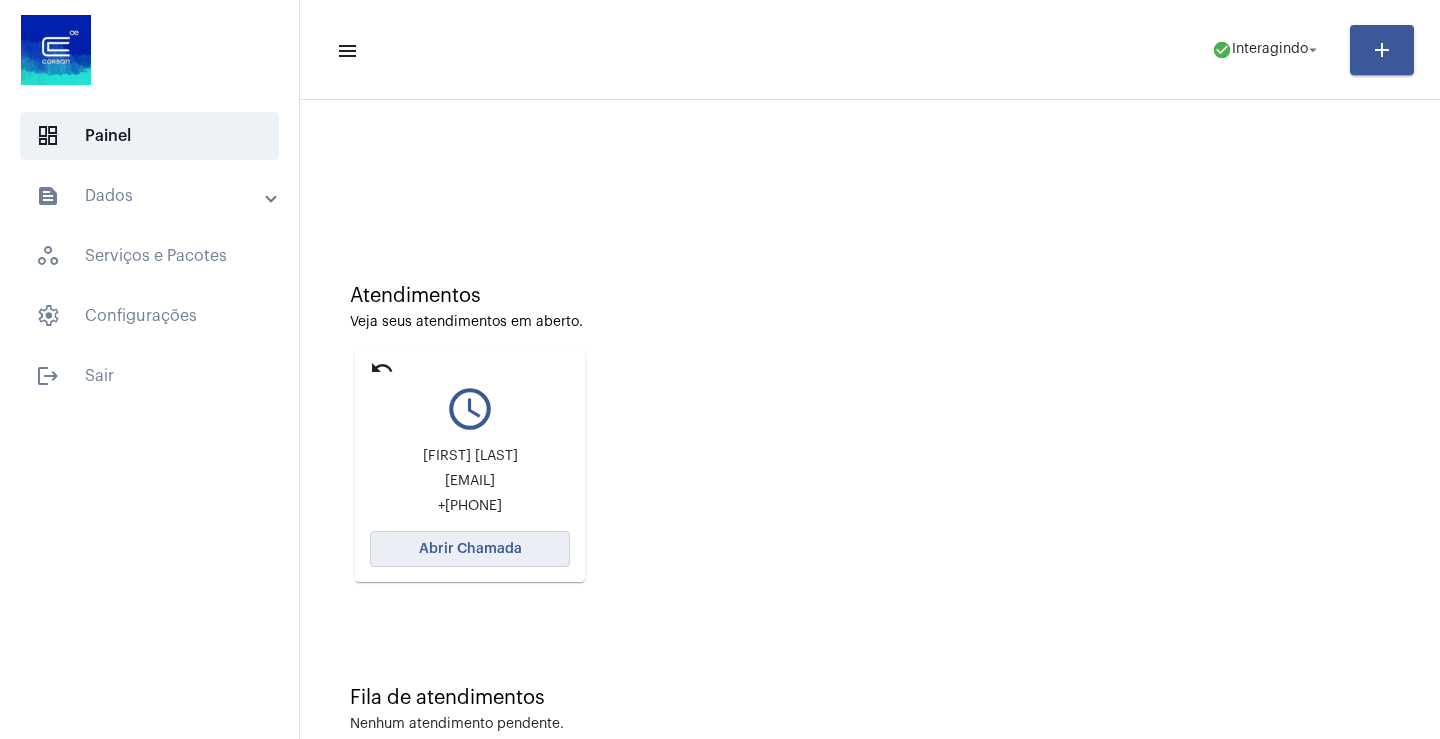 click on "Abrir Chamada" 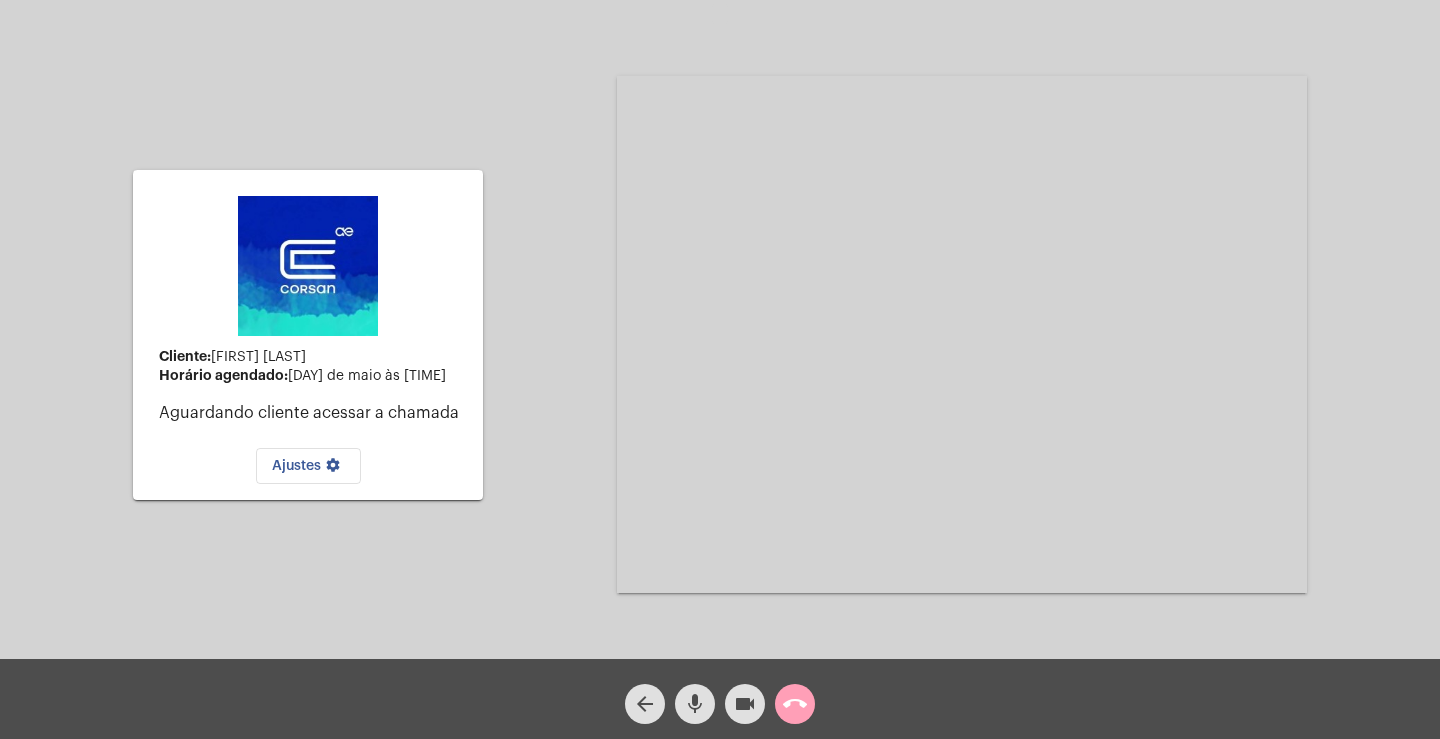 click on "call_end" 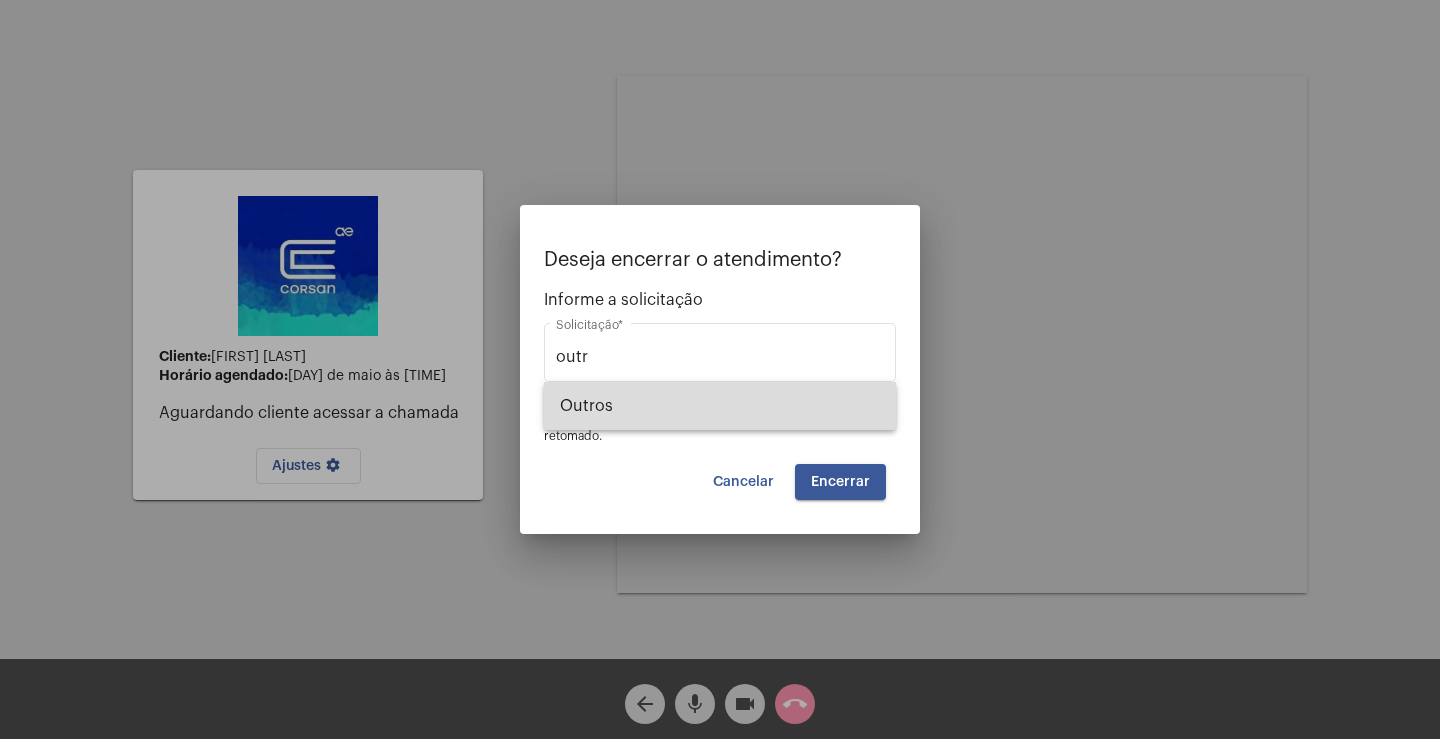 click on "Outros" at bounding box center [720, 406] 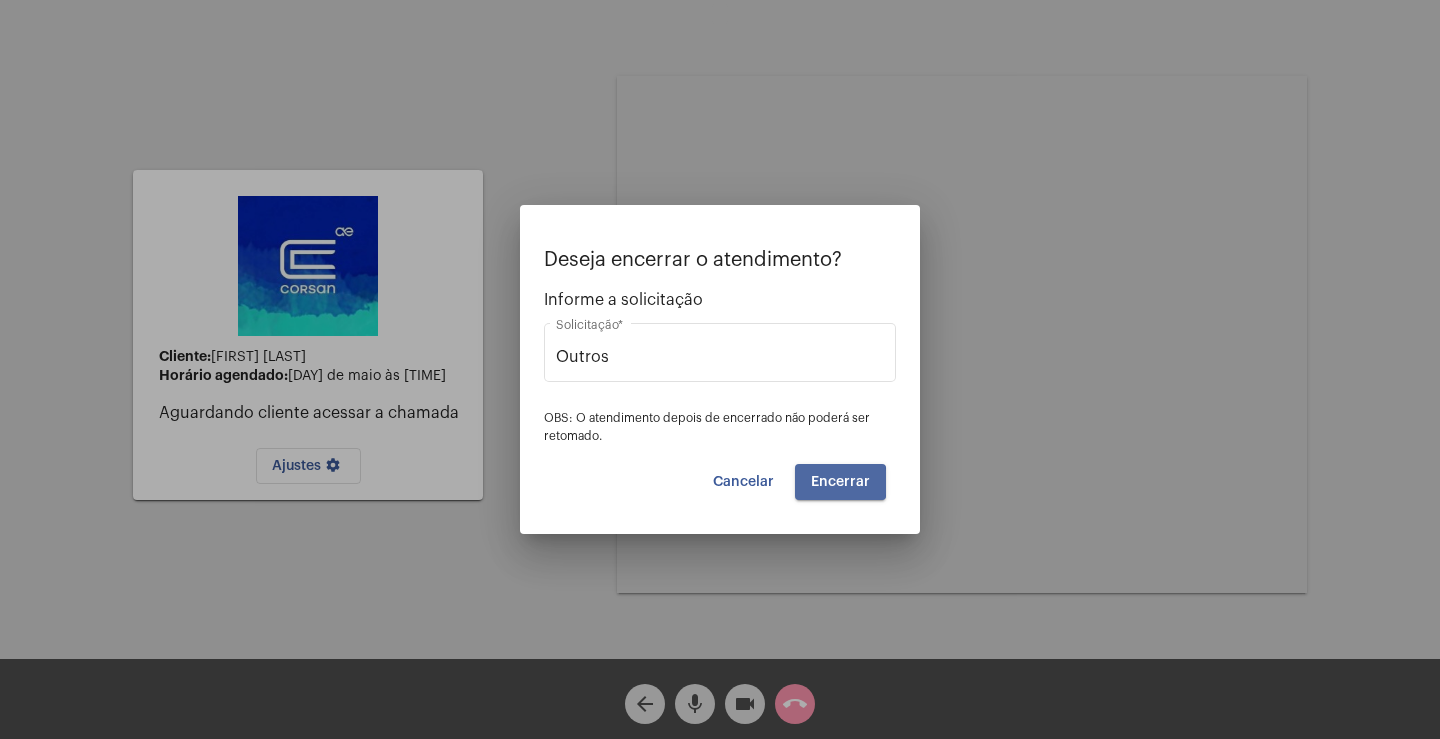 click on "Encerrar" at bounding box center [840, 482] 